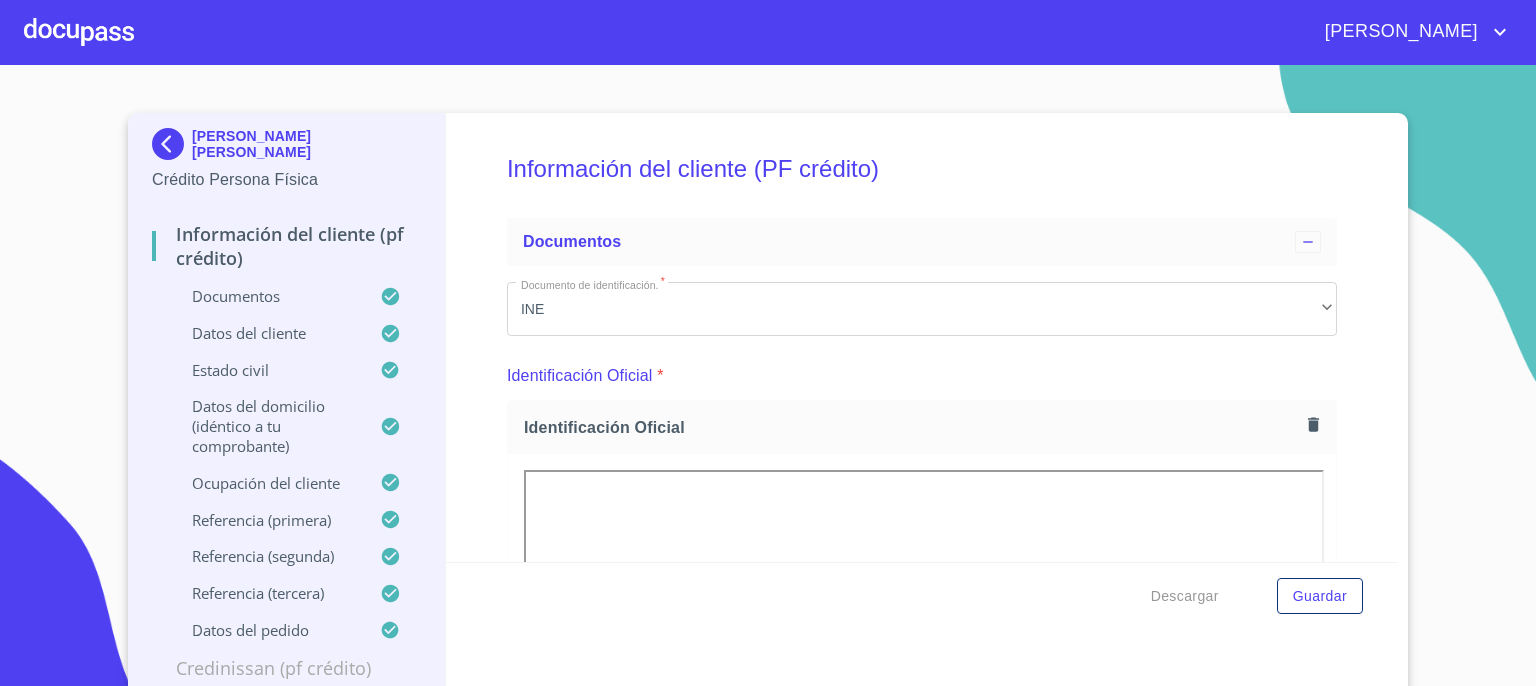 scroll, scrollTop: 0, scrollLeft: 0, axis: both 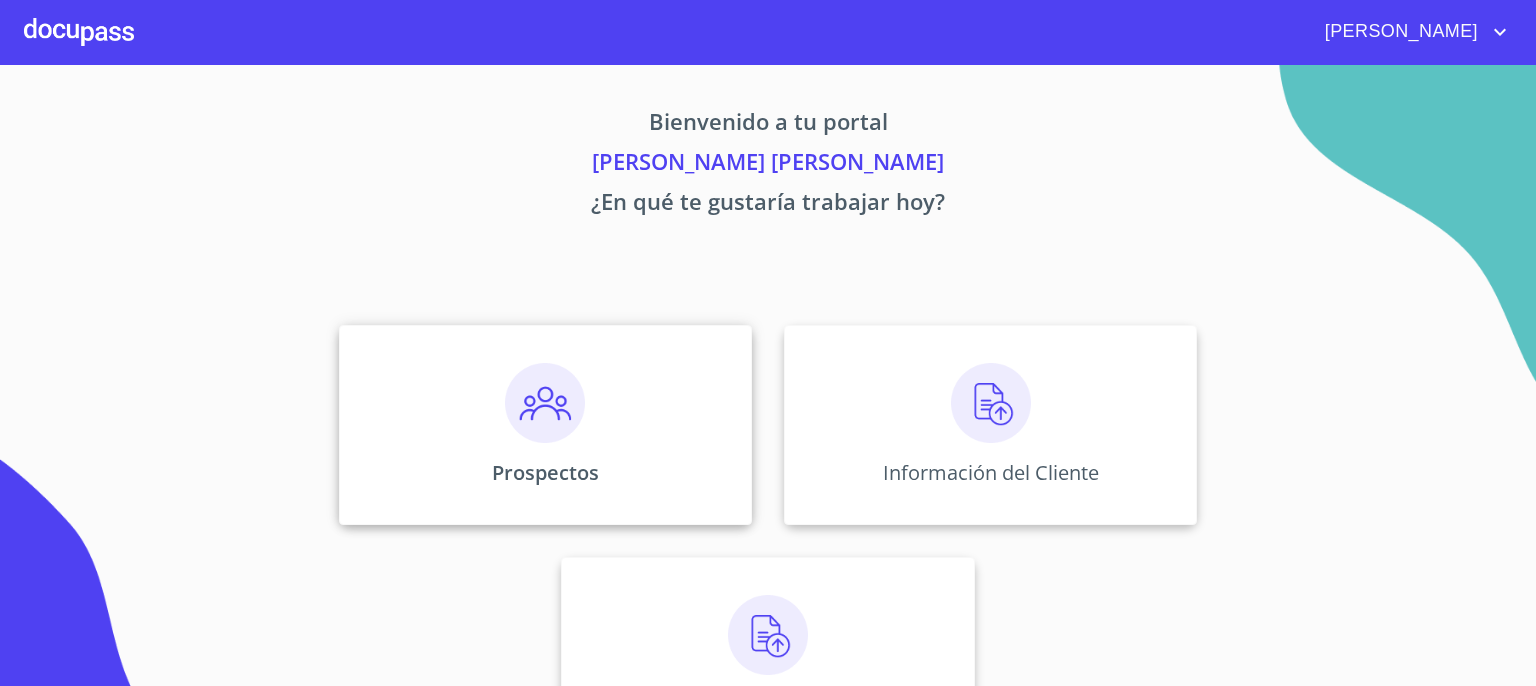 click at bounding box center (545, 403) 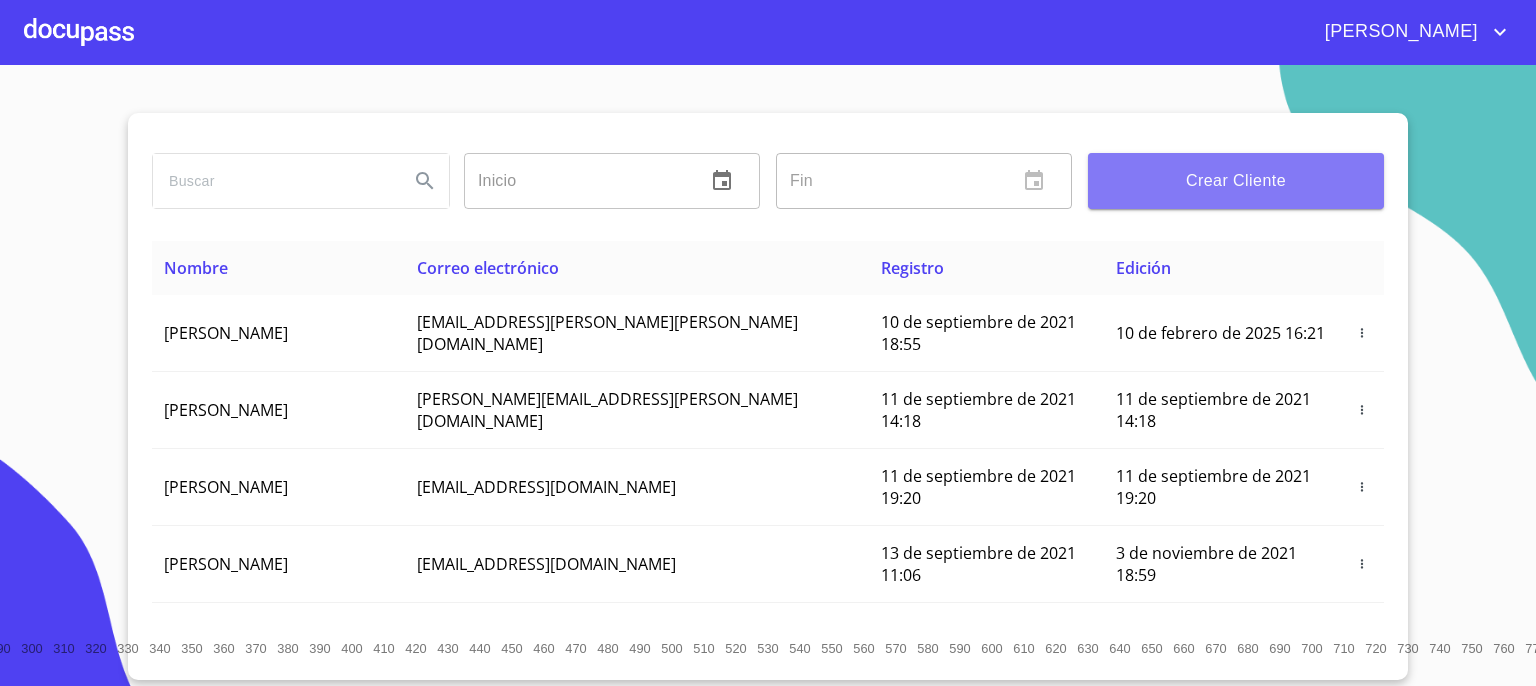 click on "Crear Cliente" at bounding box center (1236, 181) 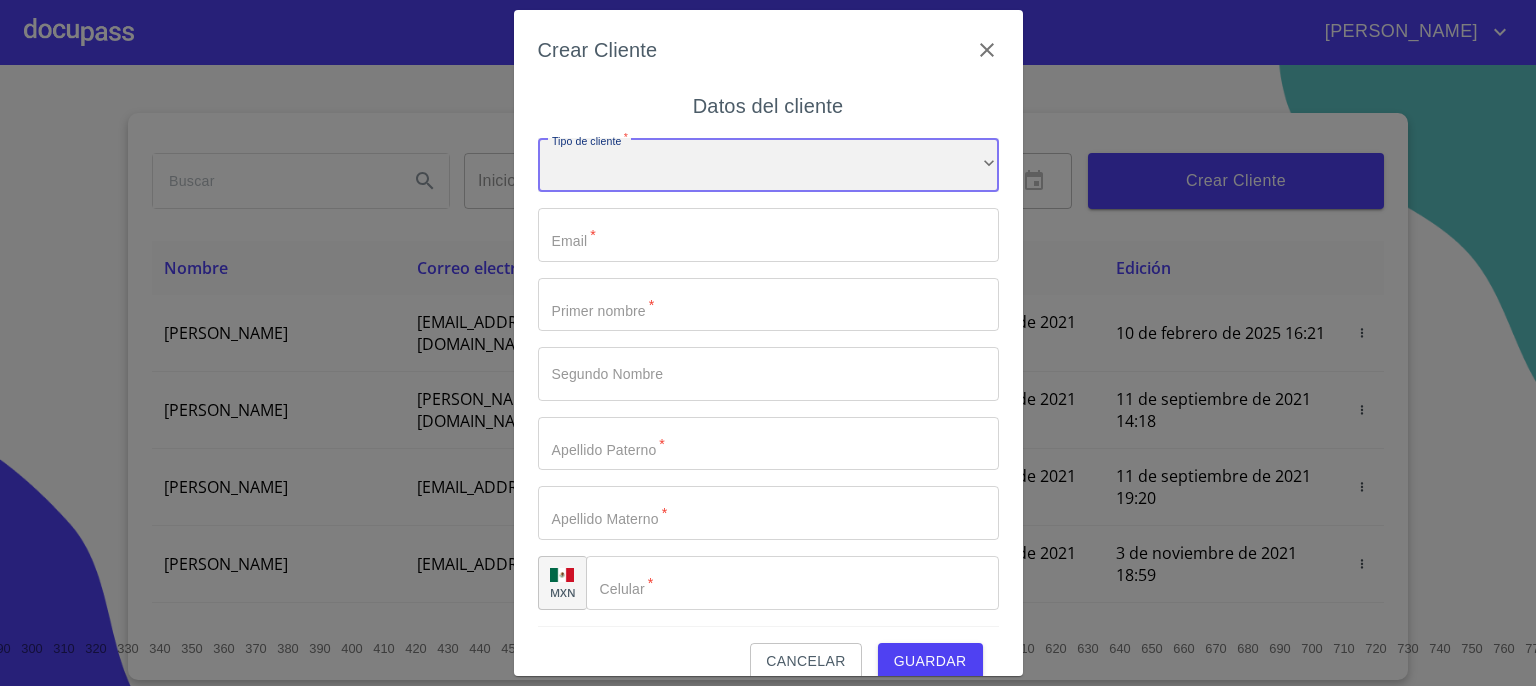 click on "​" at bounding box center [768, 165] 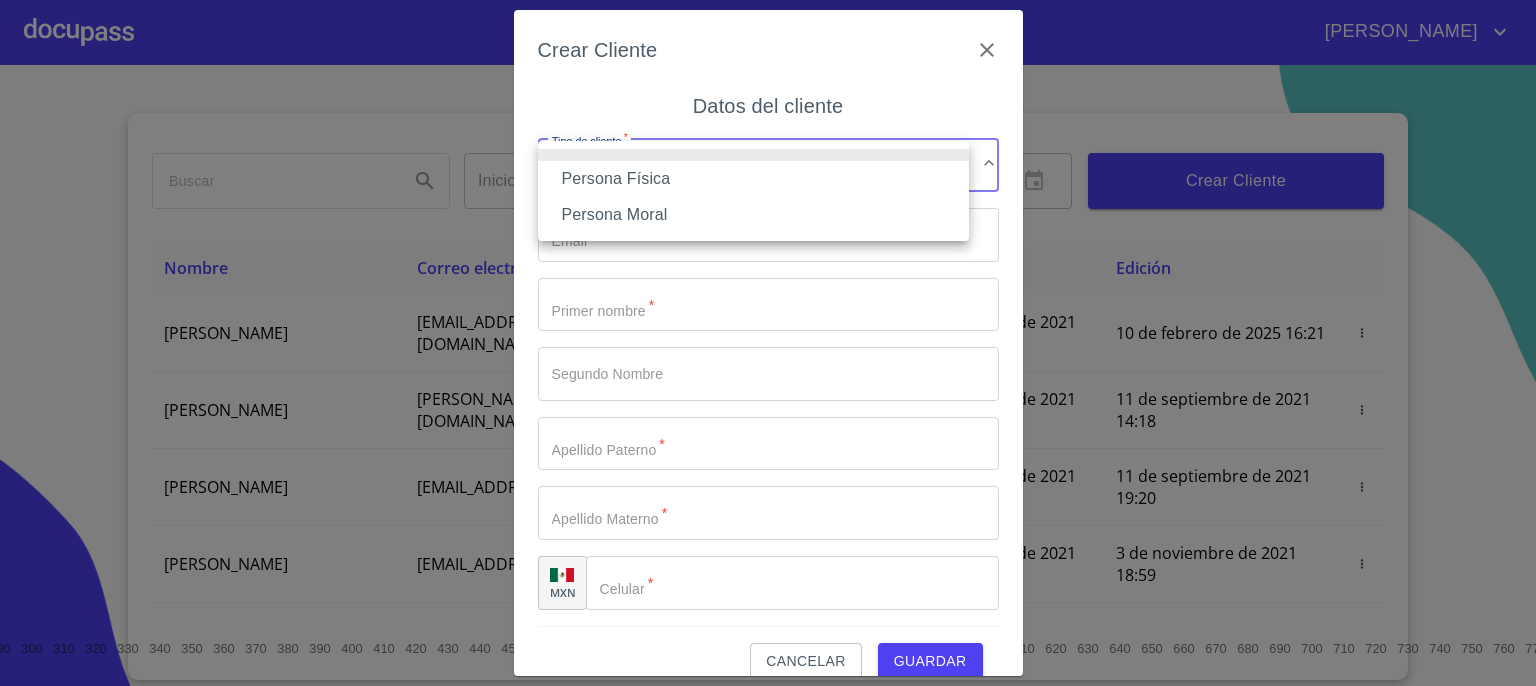 click on "Persona Física" at bounding box center [753, 179] 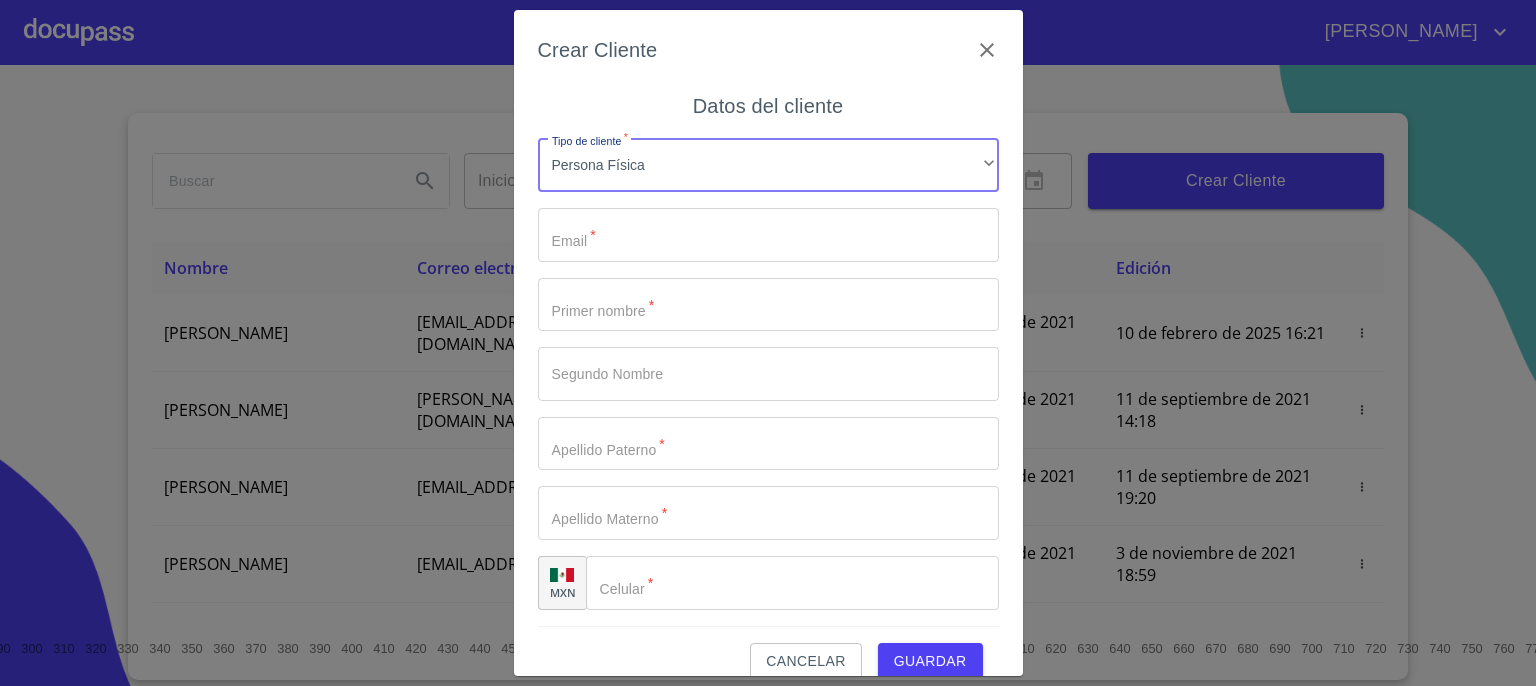 click on "Tipo de cliente   *" at bounding box center [768, 235] 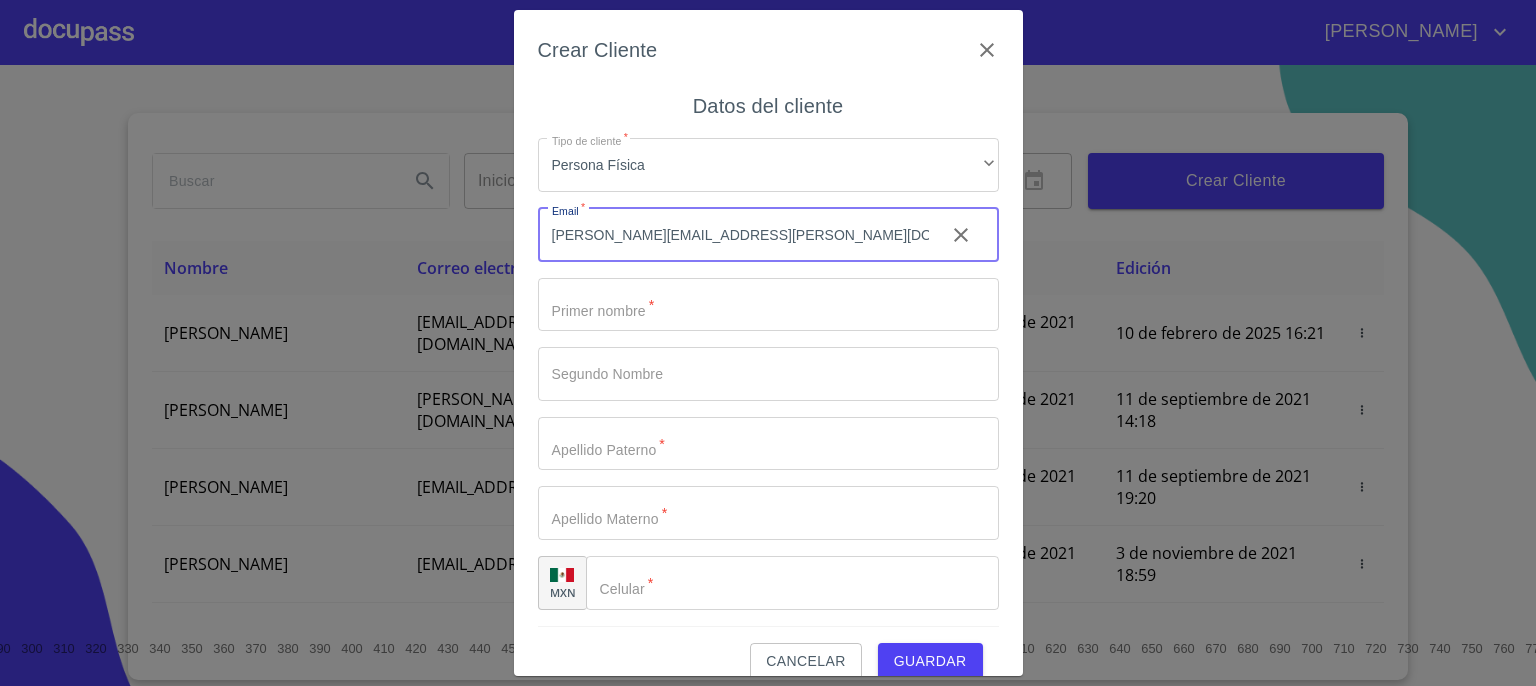 type on "eli.cepeda@gmail.com" 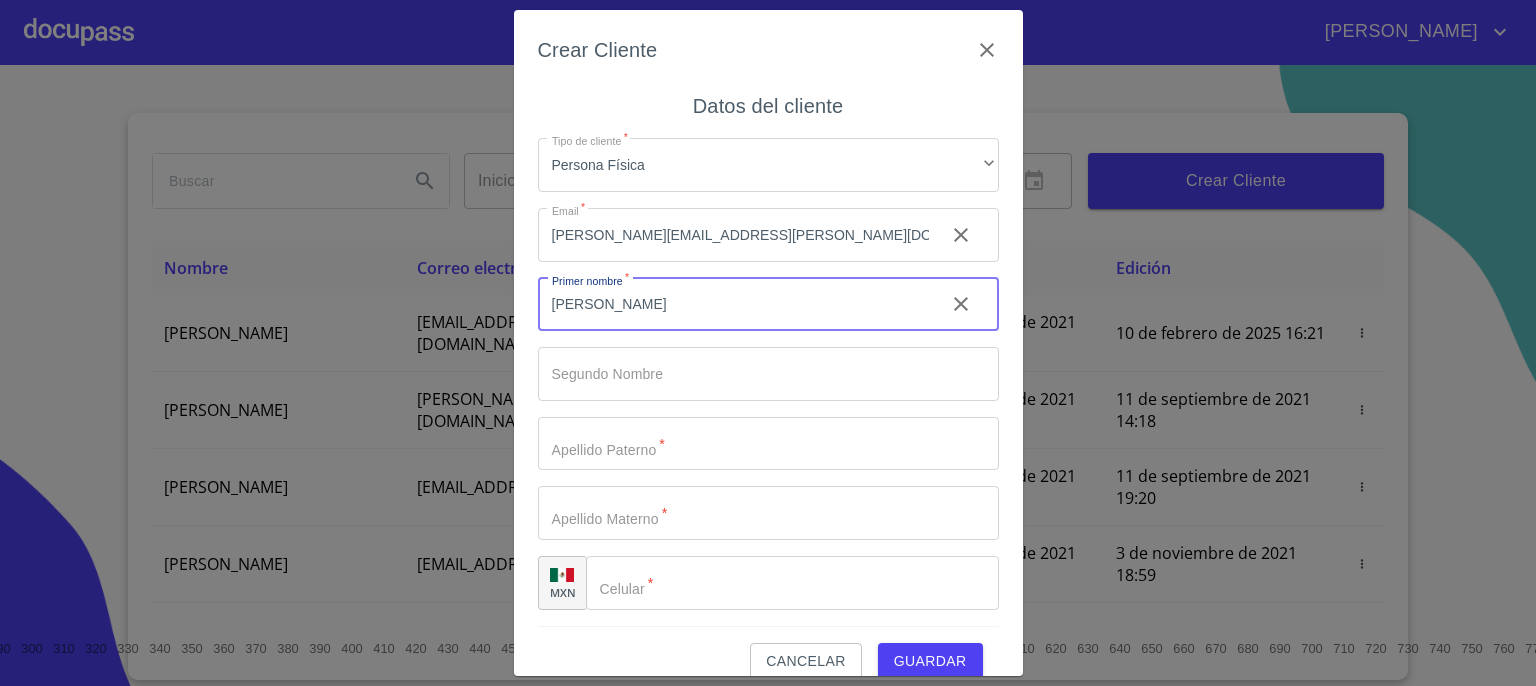 type on "JOSE" 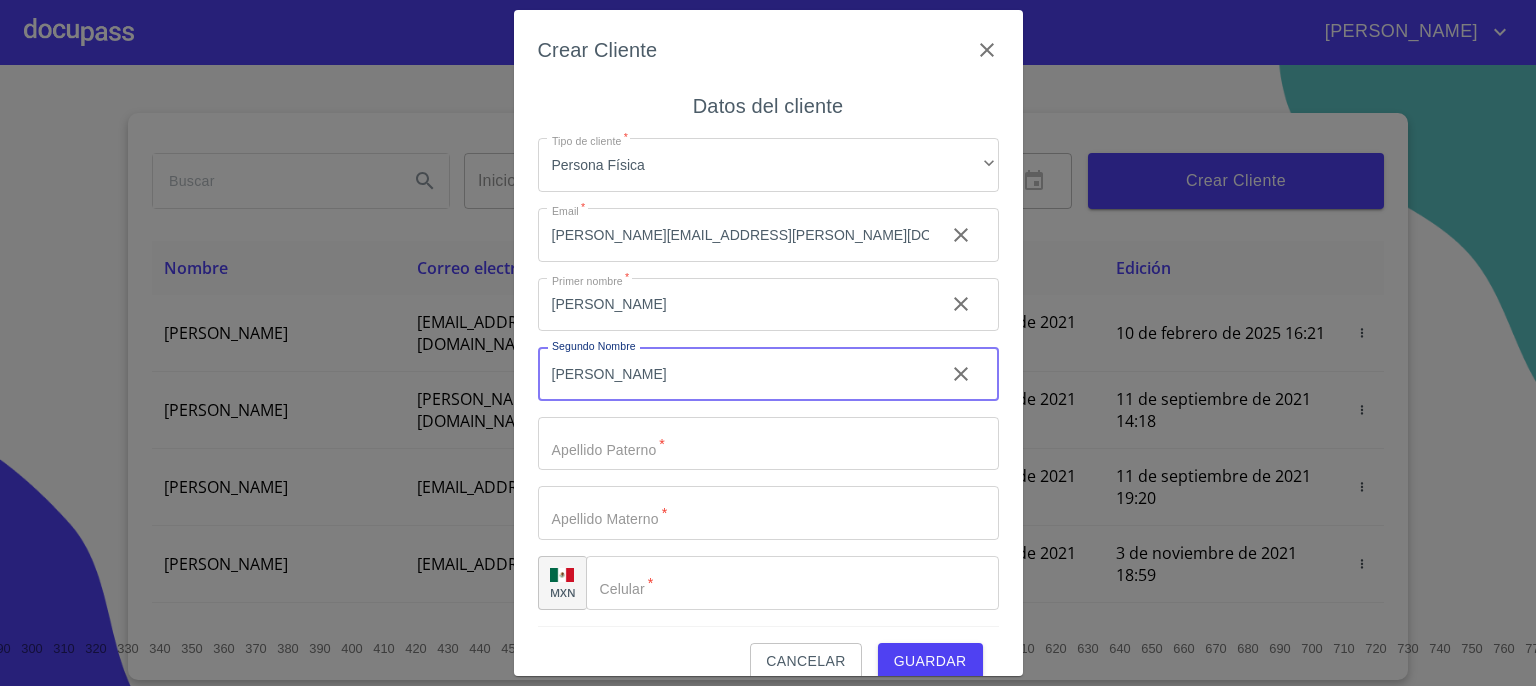 type on "ALFREDO" 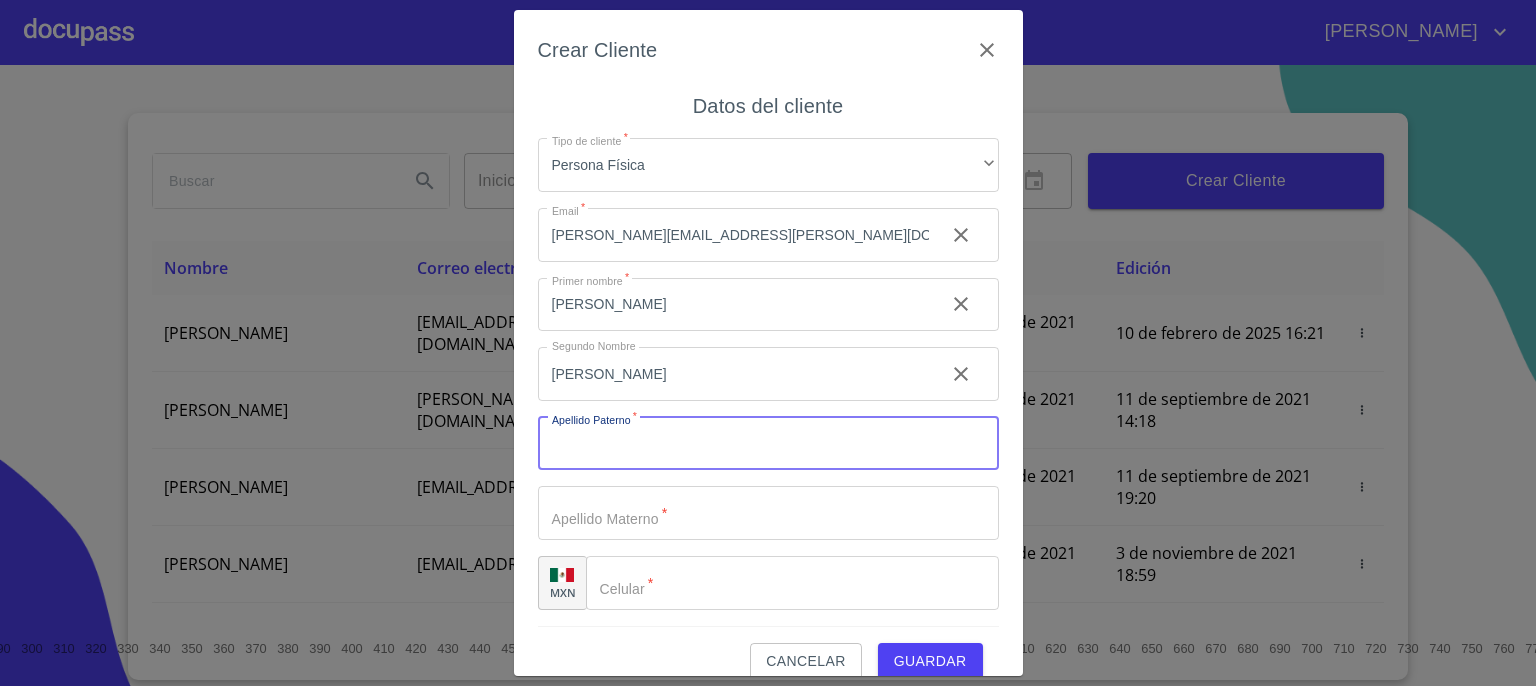 click on "Tipo de cliente   *" at bounding box center [768, 444] 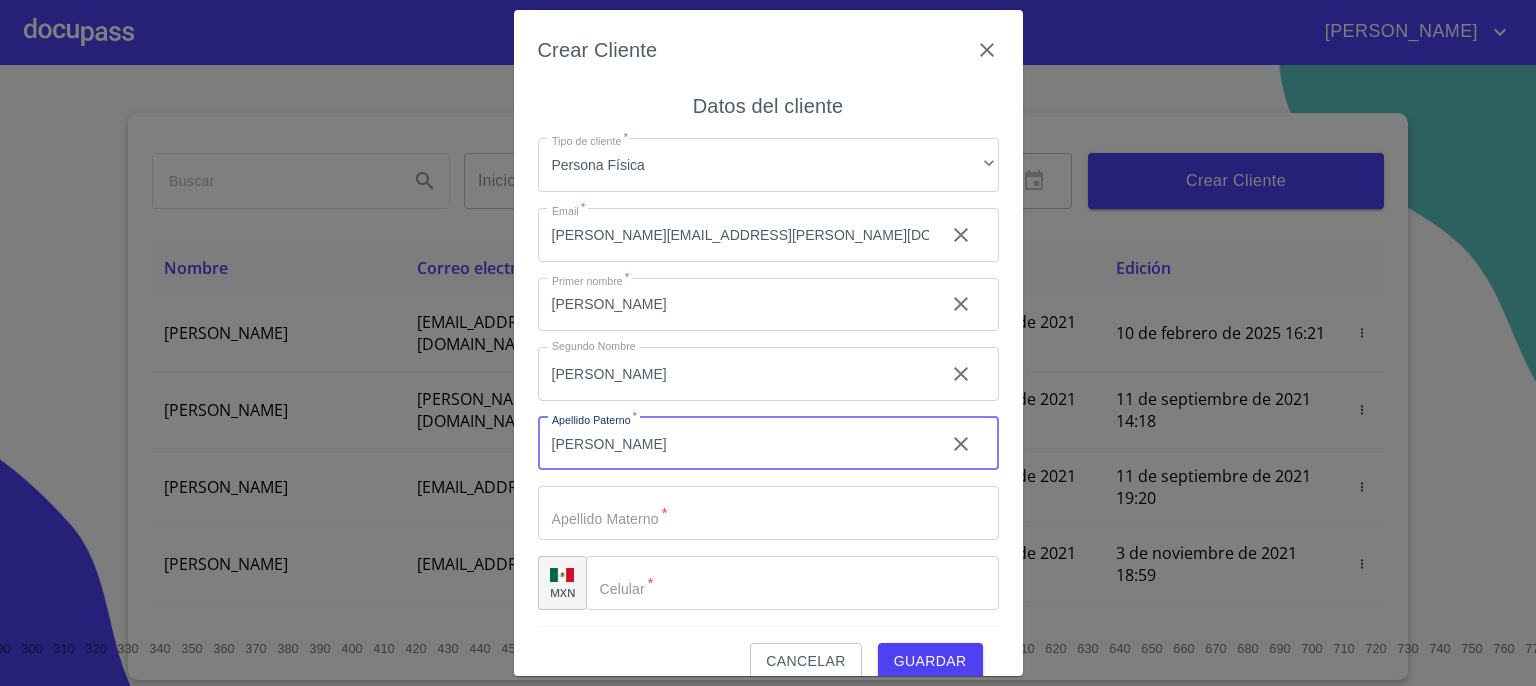 type on "ESCOBEDO" 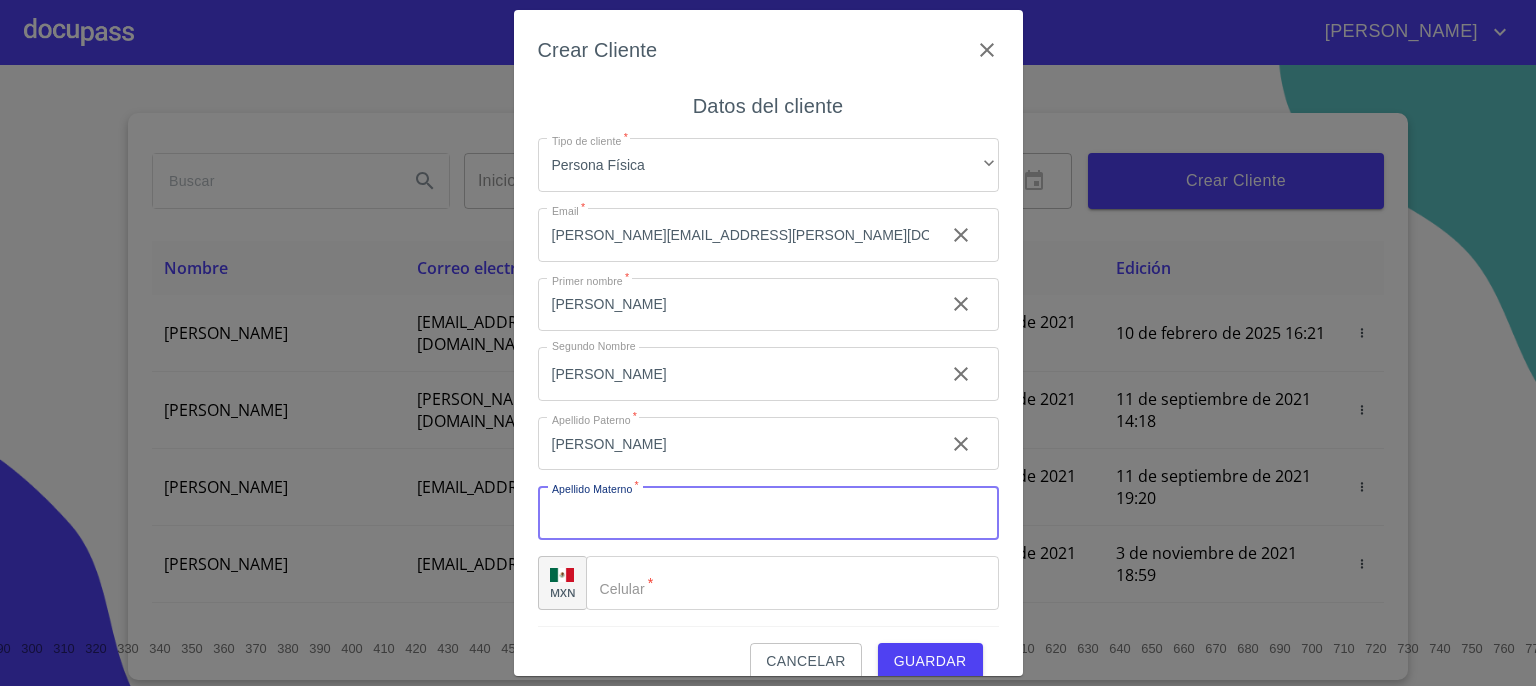 click on "Tipo de cliente   *" at bounding box center (768, 513) 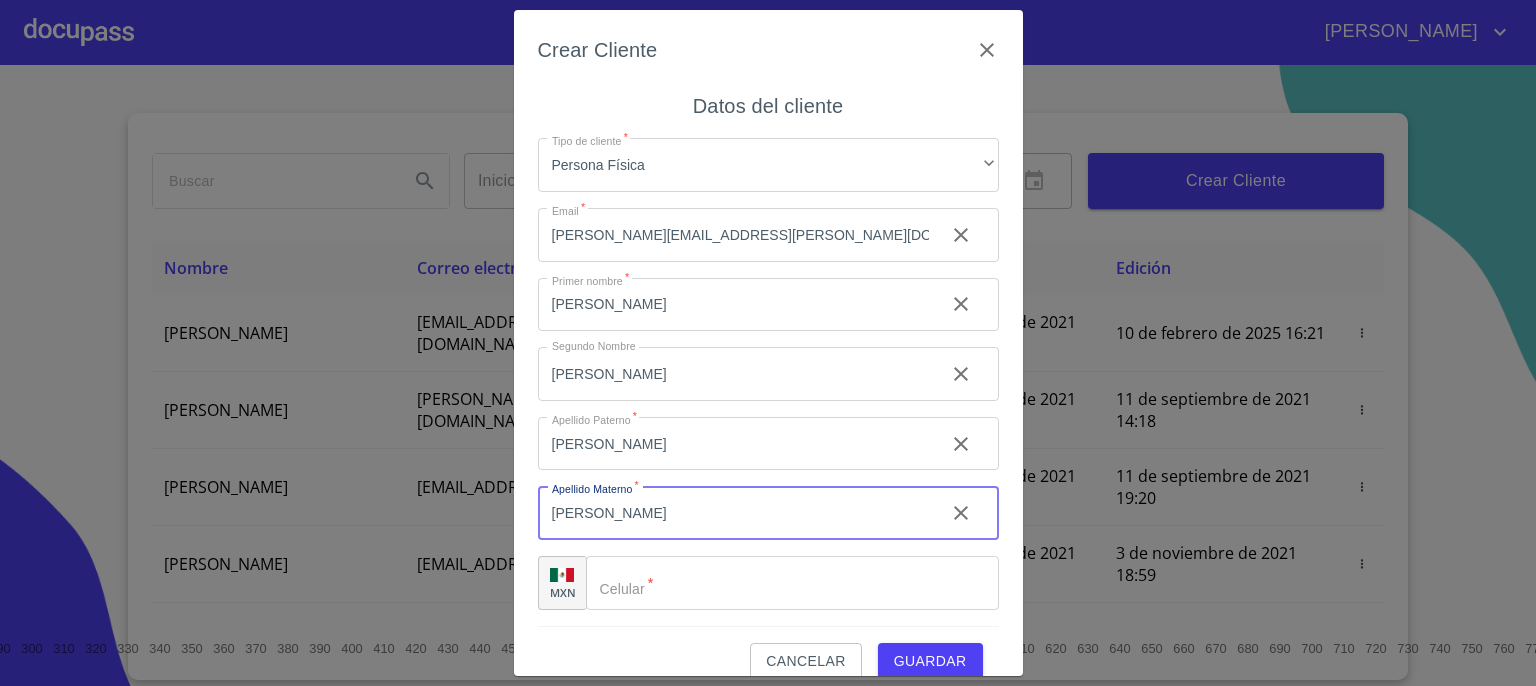 type on "VAZQUEZ" 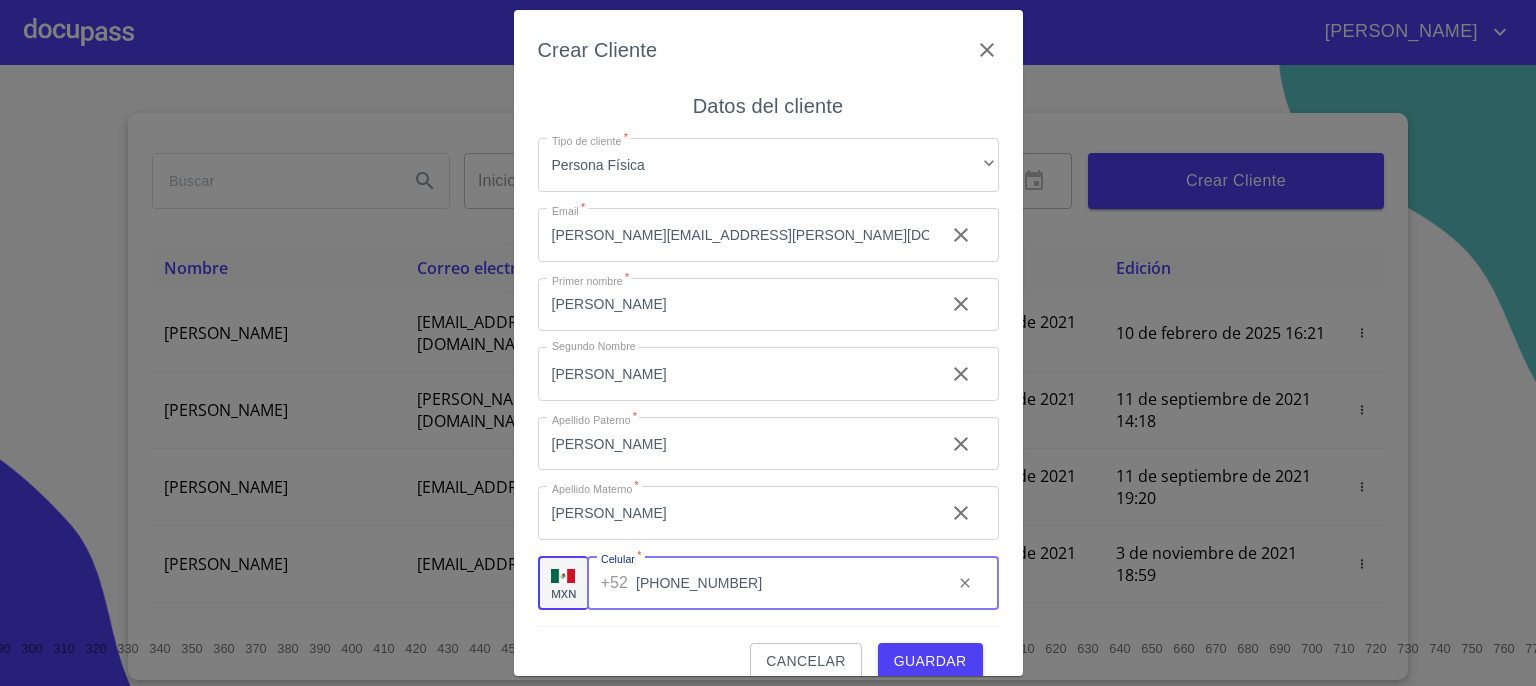 type on "(66)48554255" 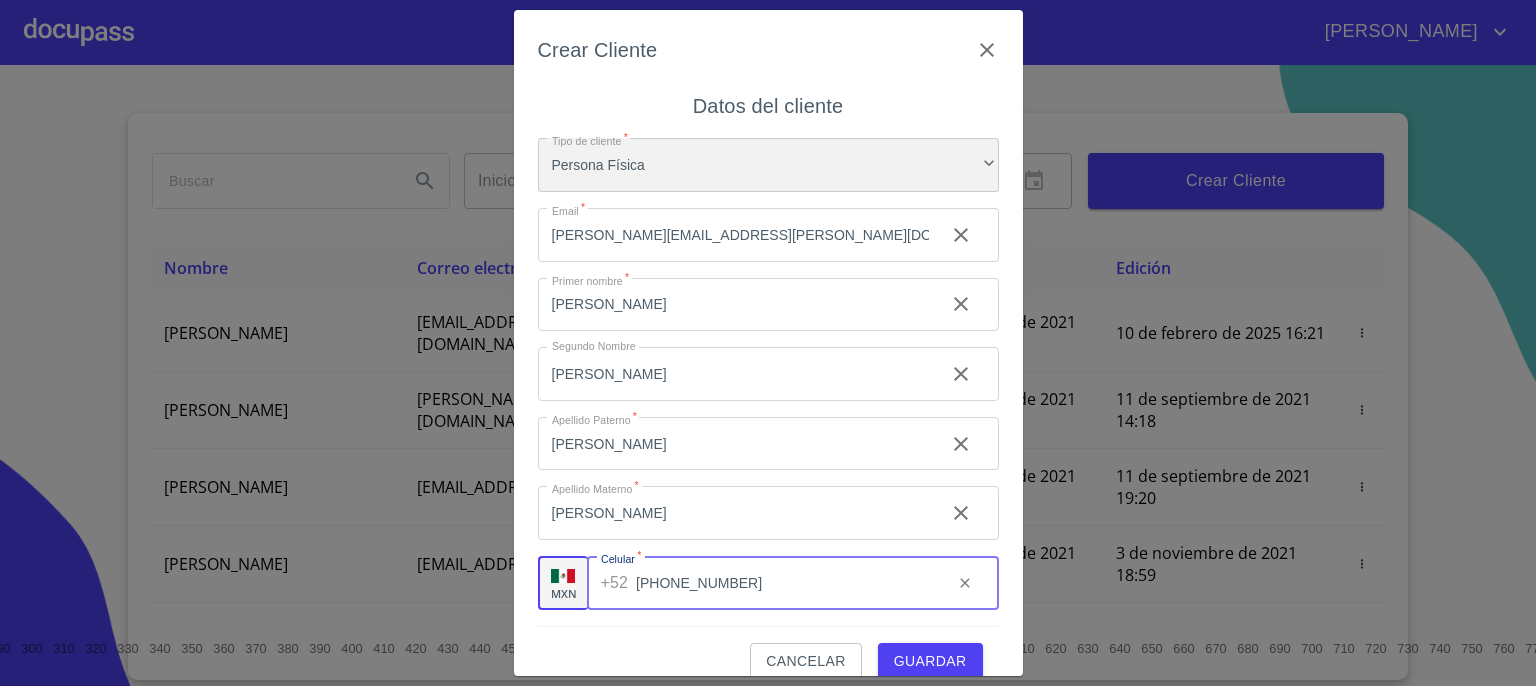 click on "Persona Física" at bounding box center [768, 165] 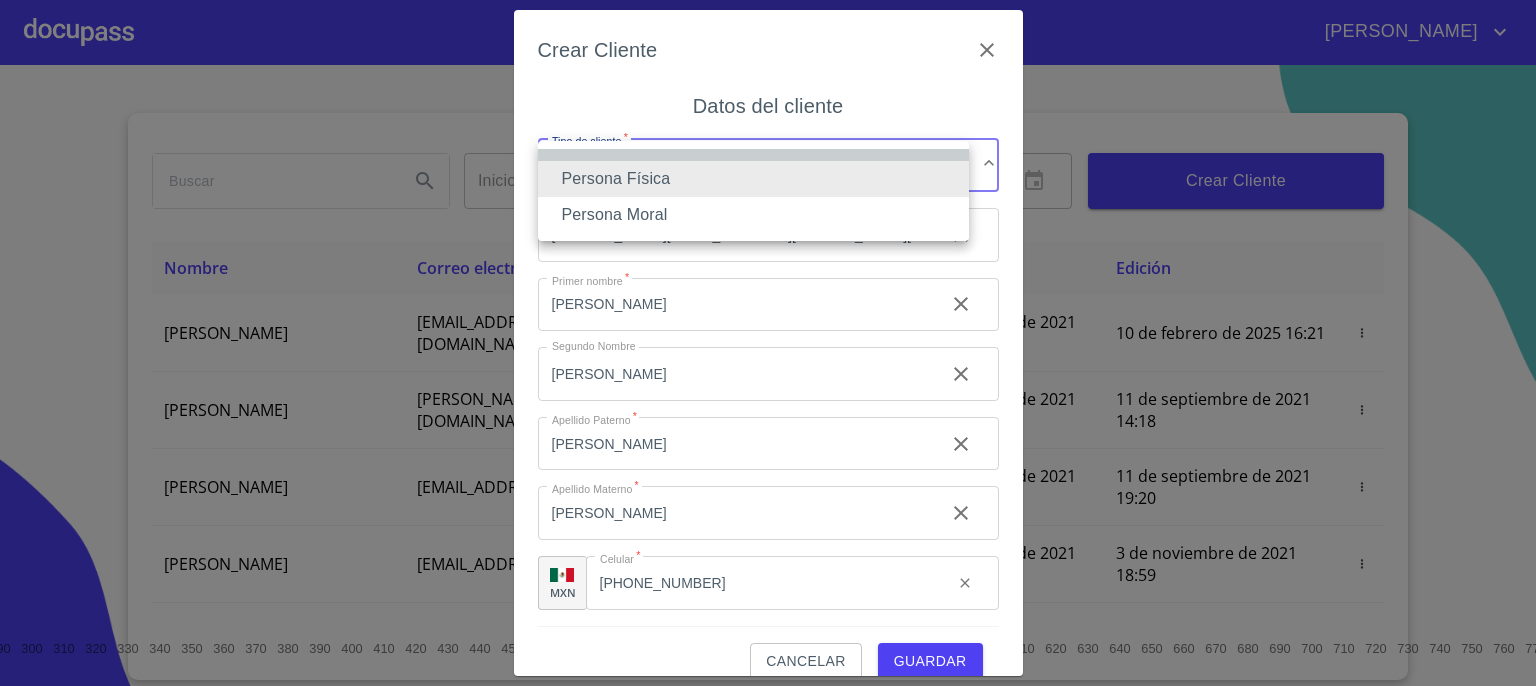 click at bounding box center [753, 155] 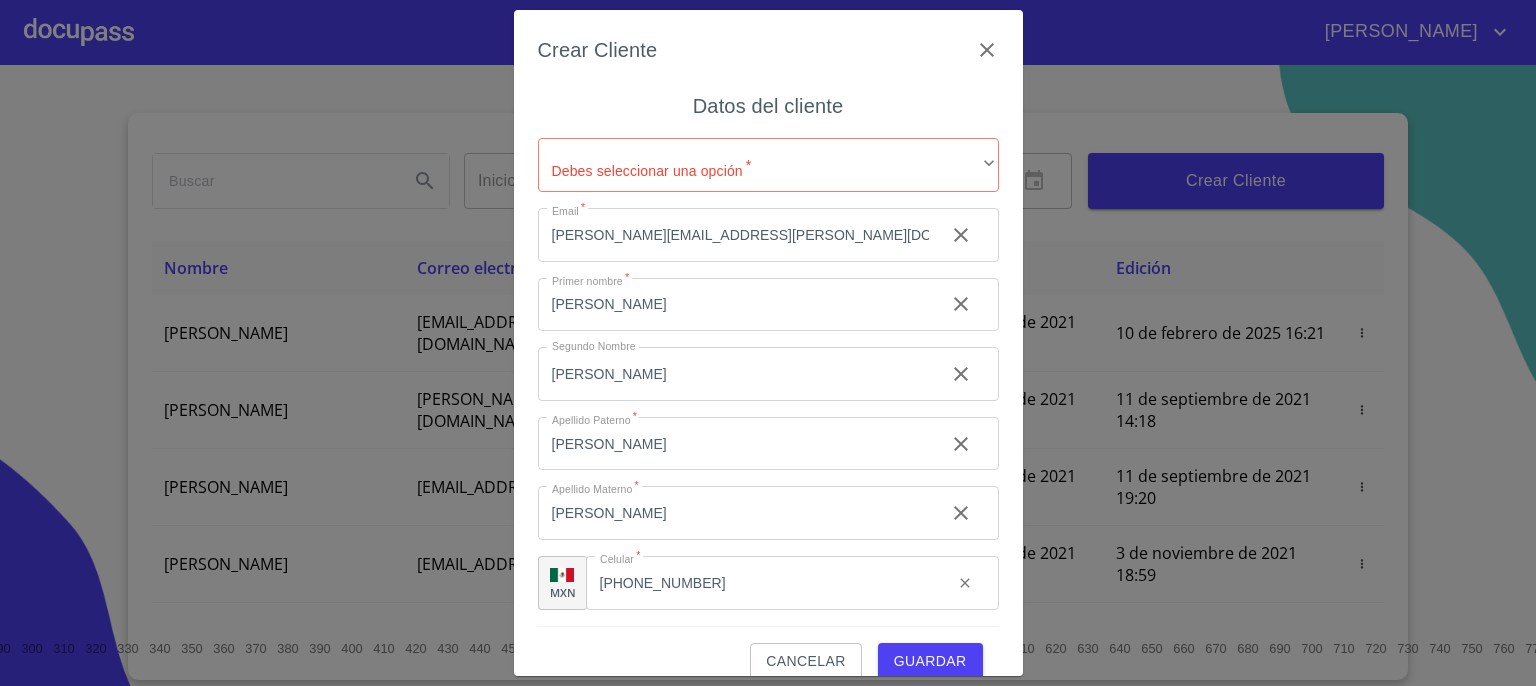 scroll, scrollTop: 28, scrollLeft: 0, axis: vertical 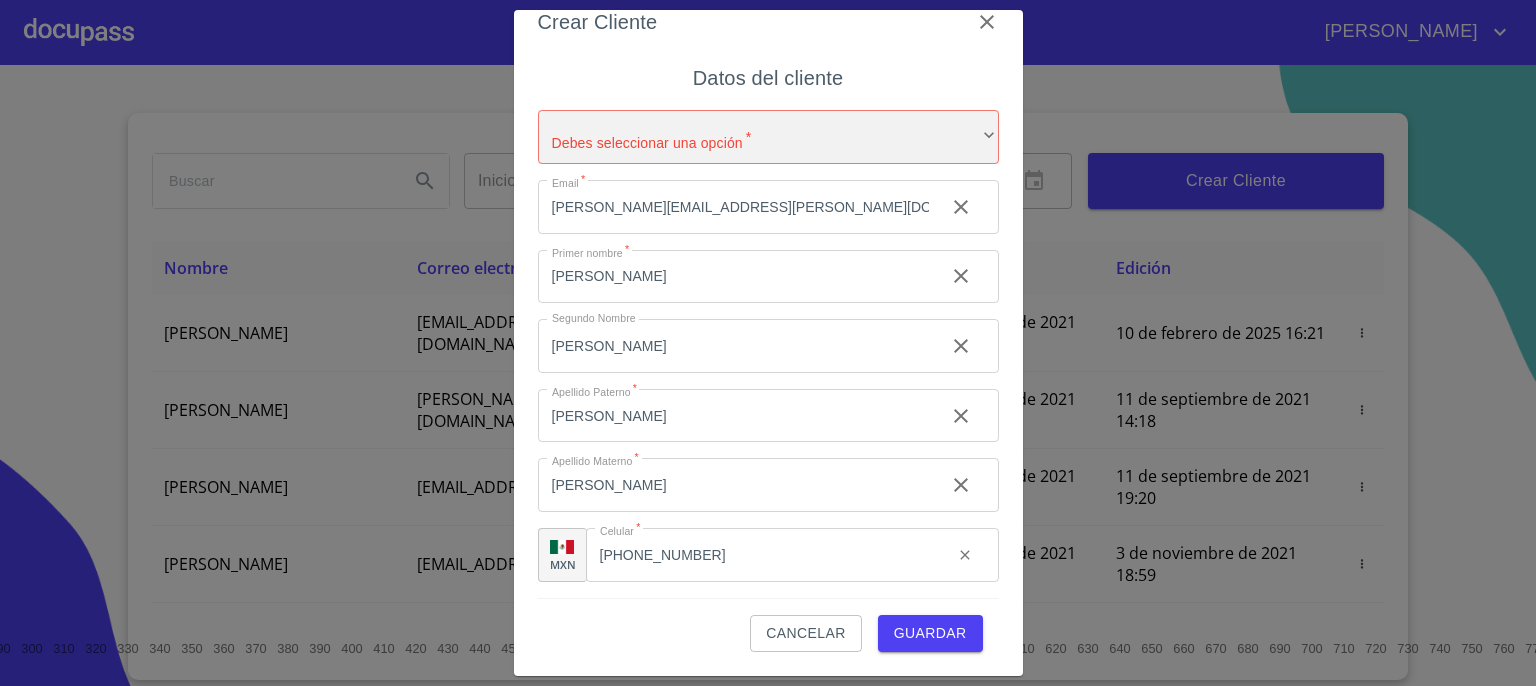 click on "​" at bounding box center (768, 137) 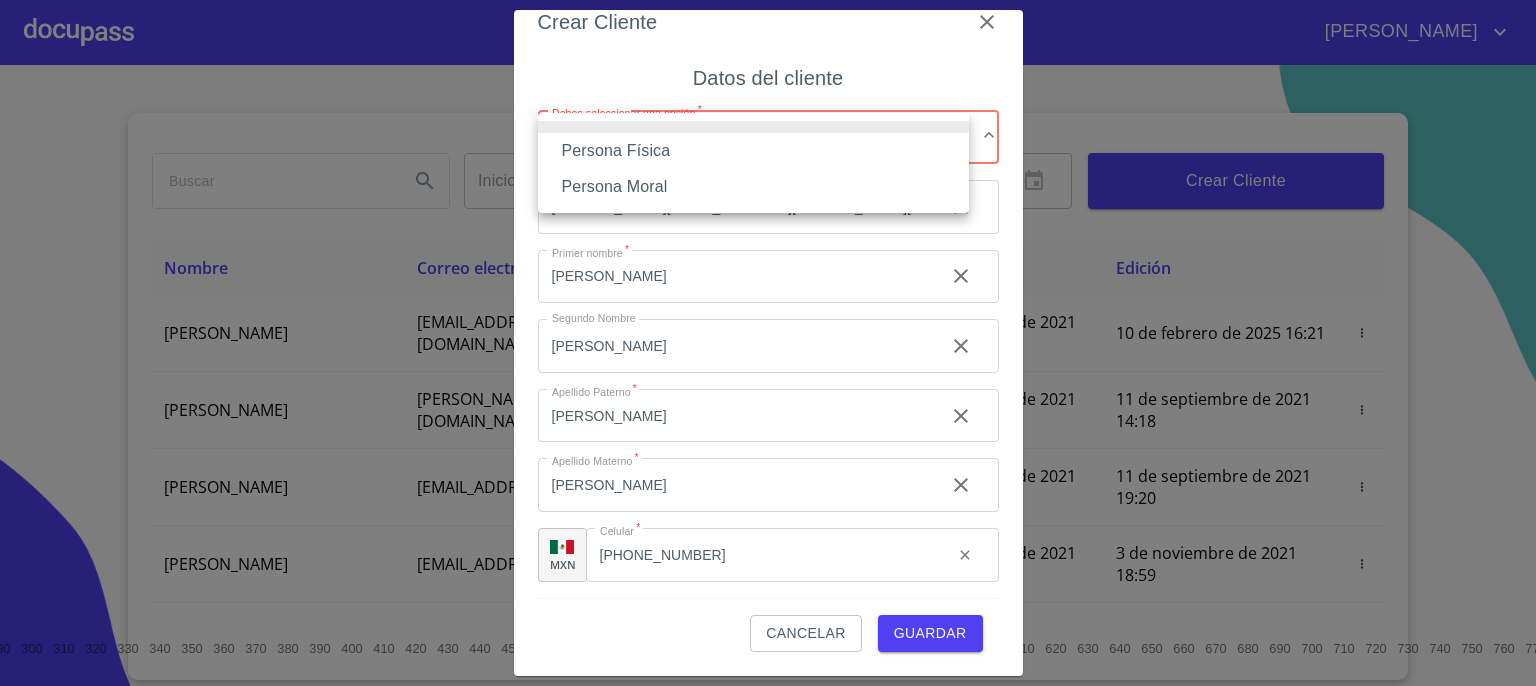 click on "Persona Física" at bounding box center [753, 151] 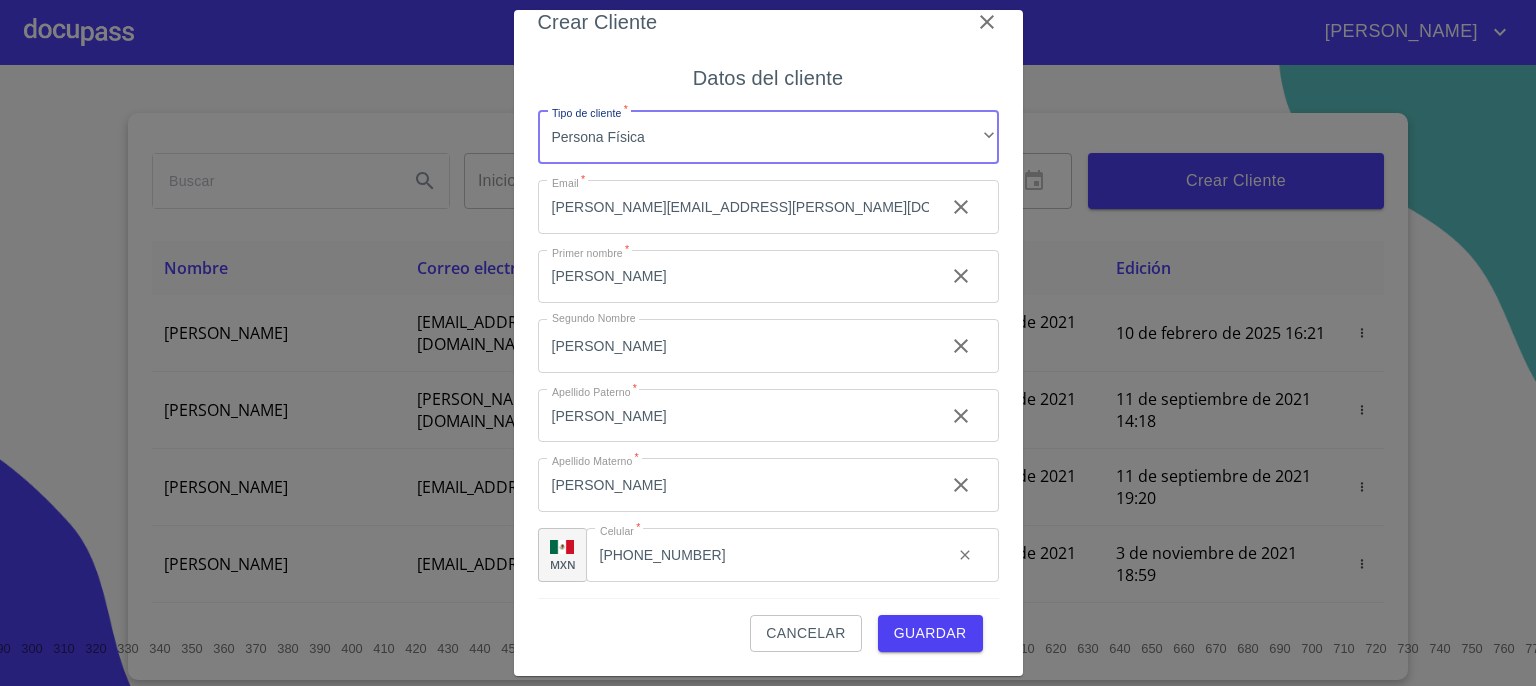 click on "Guardar" at bounding box center [930, 633] 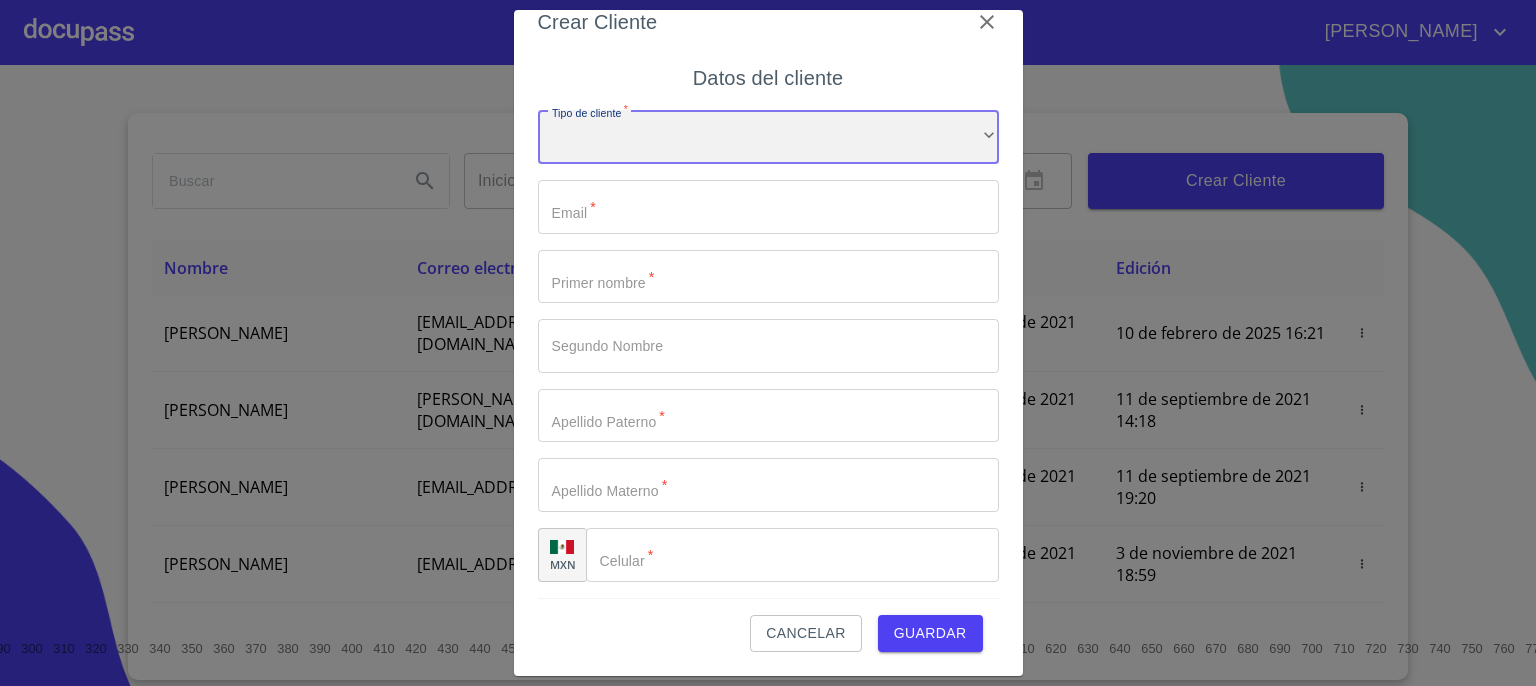 click on "​" at bounding box center [768, 137] 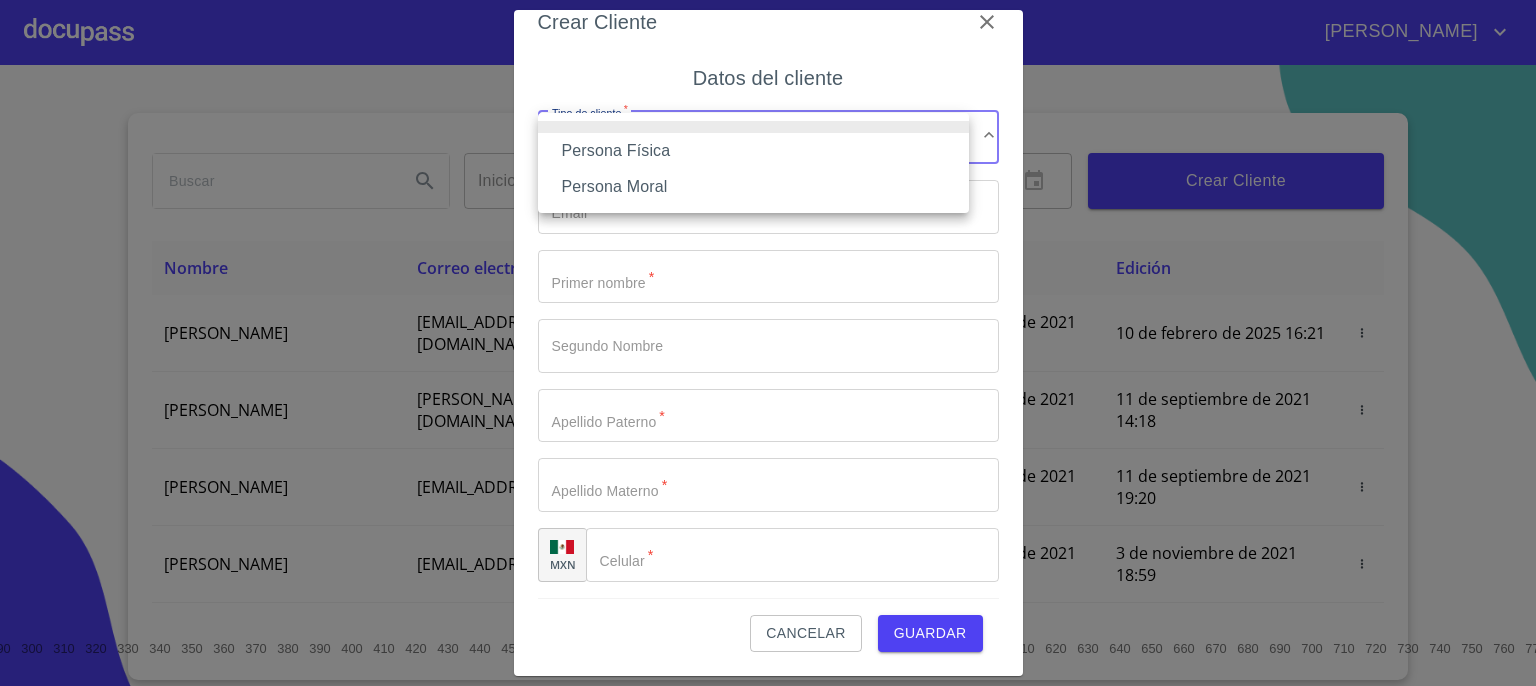 click on "Persona Física" at bounding box center (753, 151) 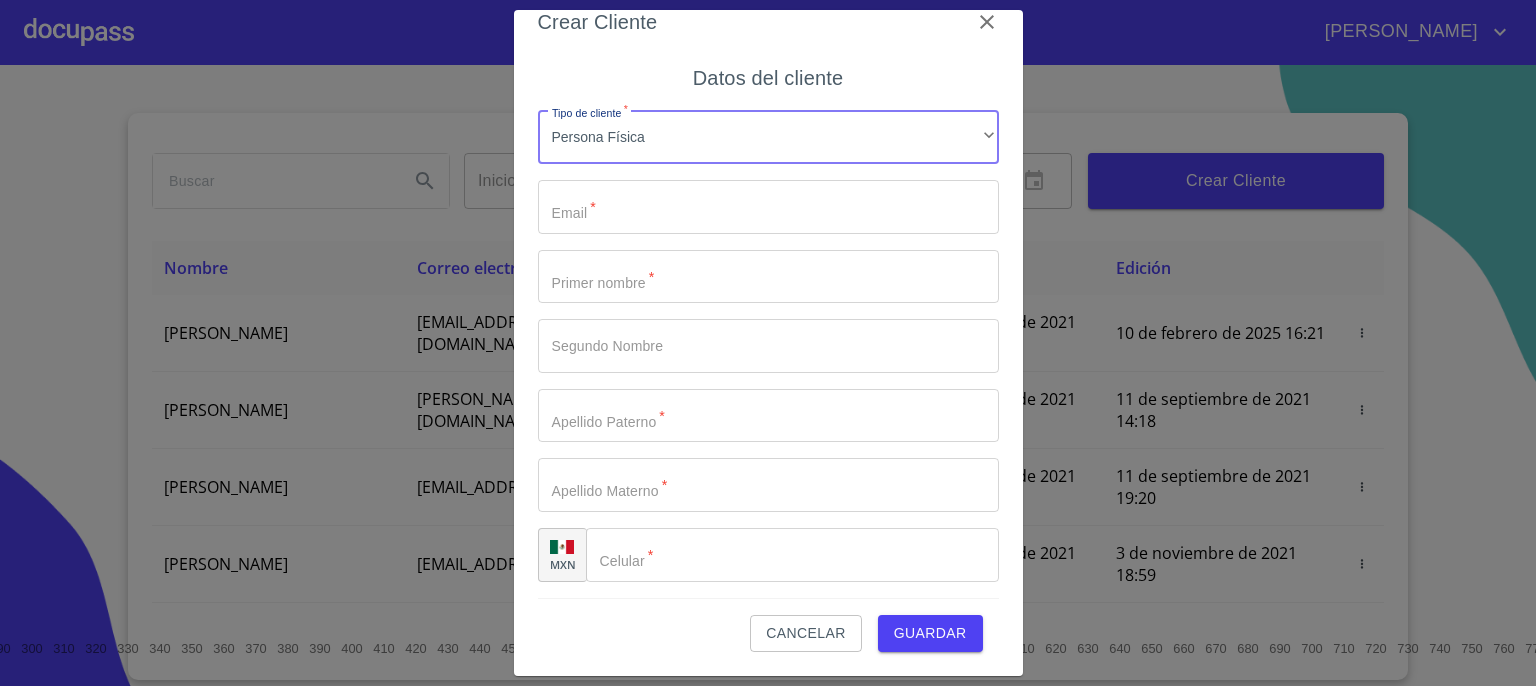 click on "Tipo de cliente   *" at bounding box center [768, 207] 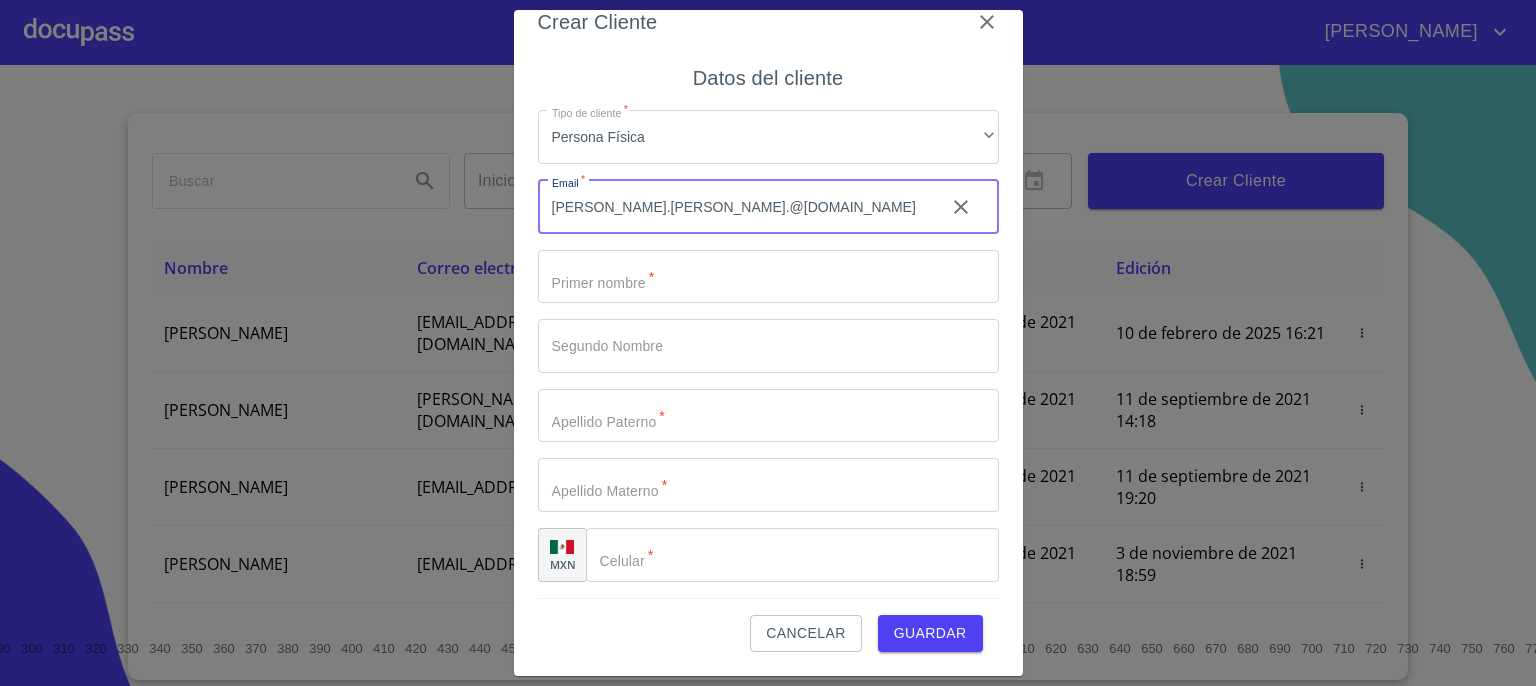 type on "eli.cepeda.@gmail.com" 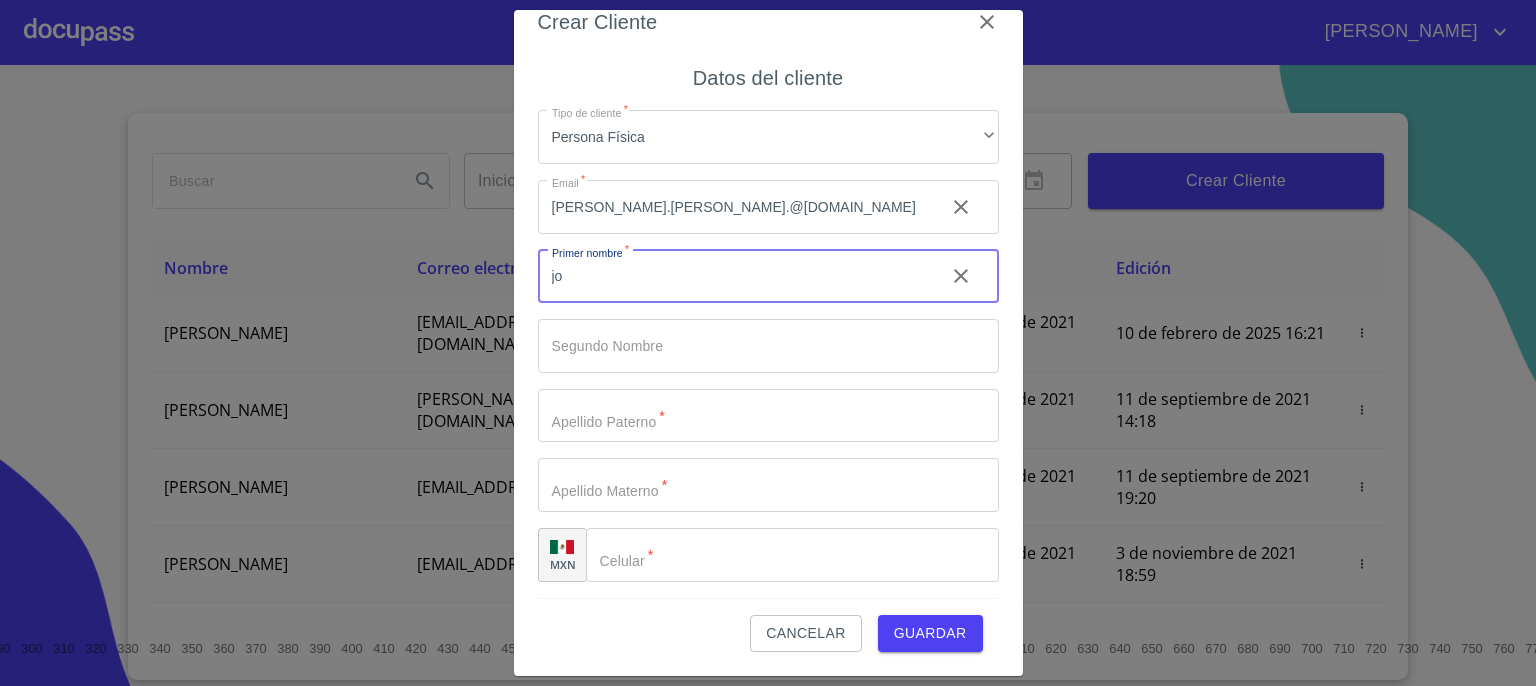 type on "j" 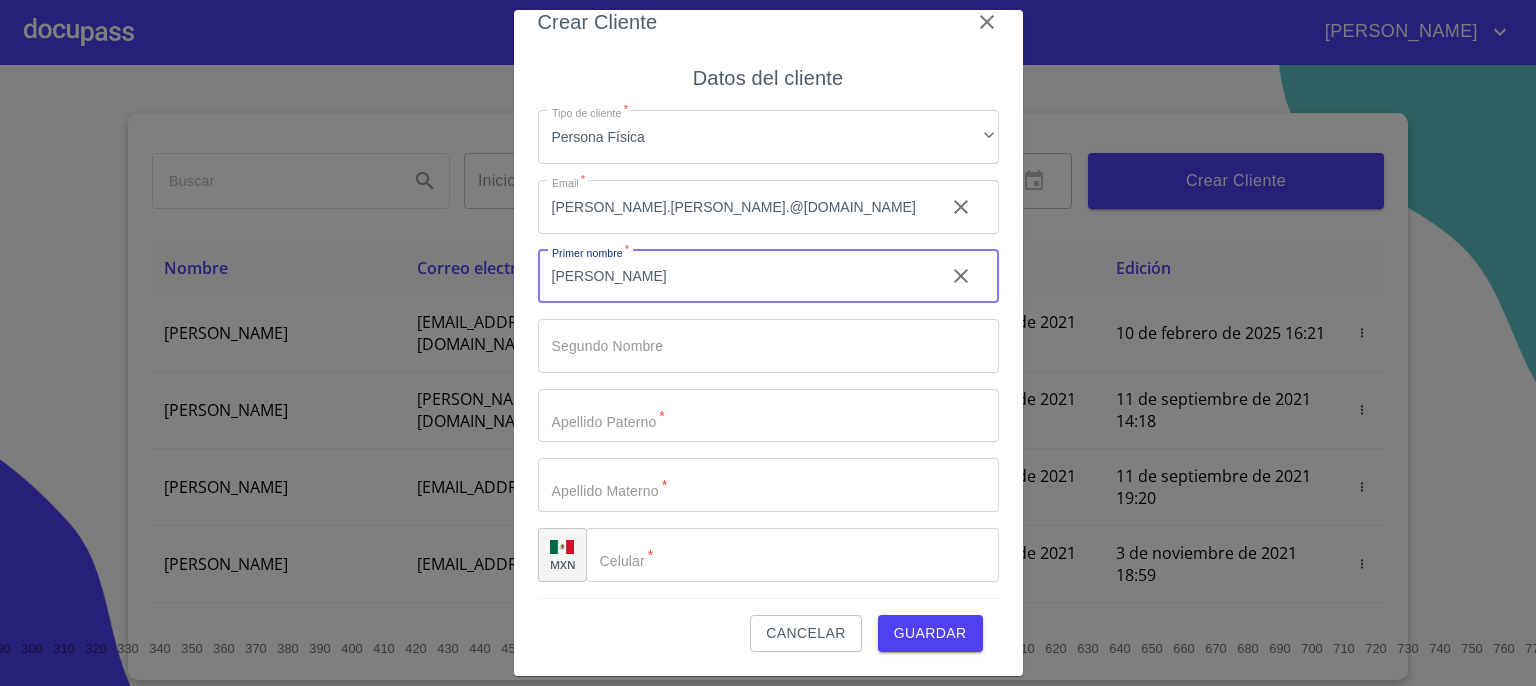 type on "JOSE" 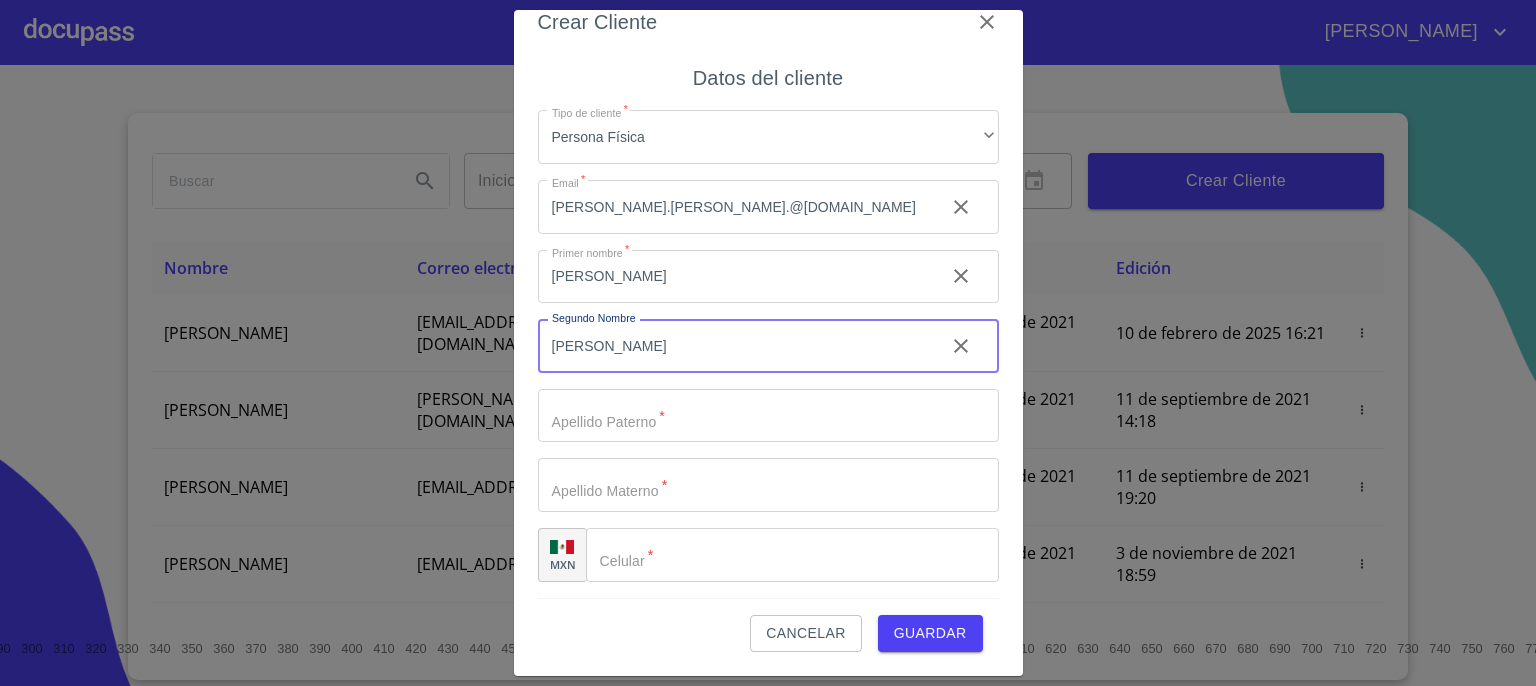 type on "ALFREDO" 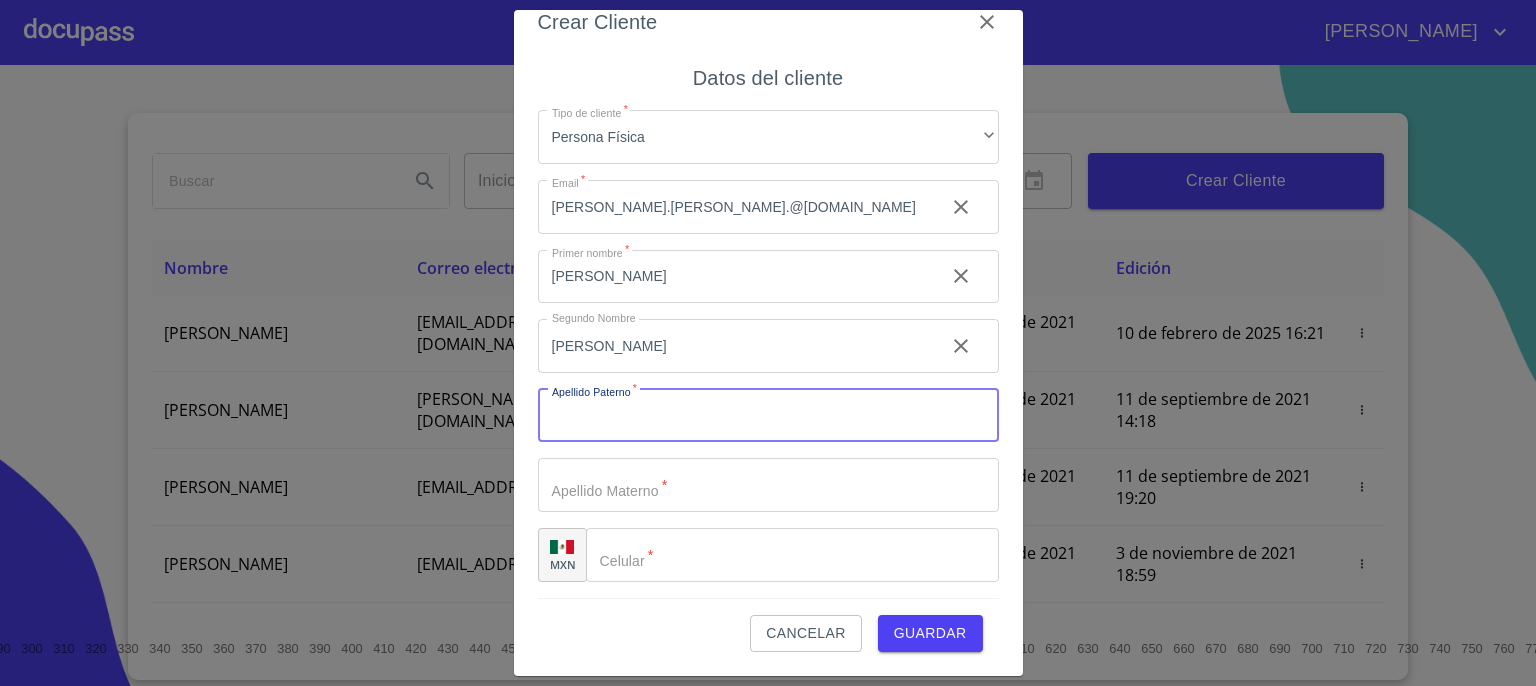 click on "Tipo de cliente   *" at bounding box center (768, 416) 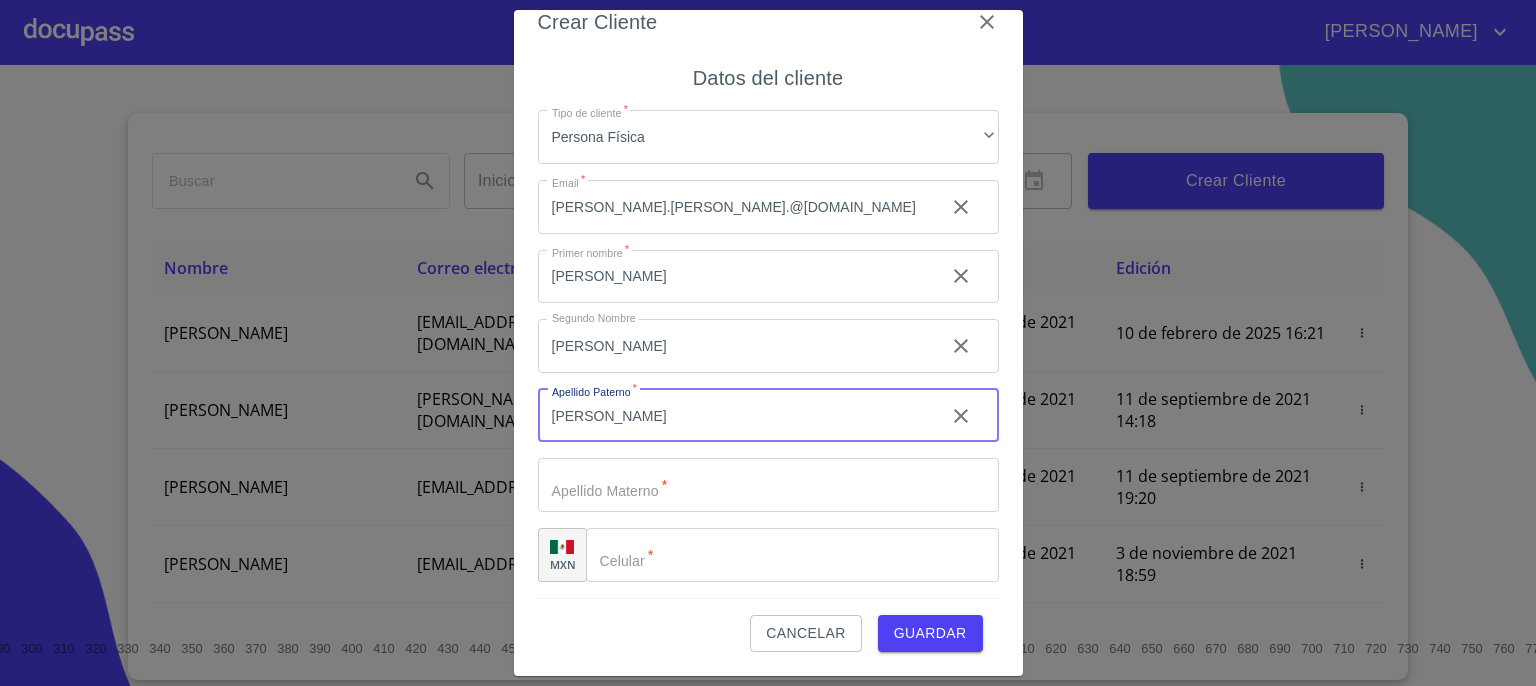 type on "ESCOBEDO" 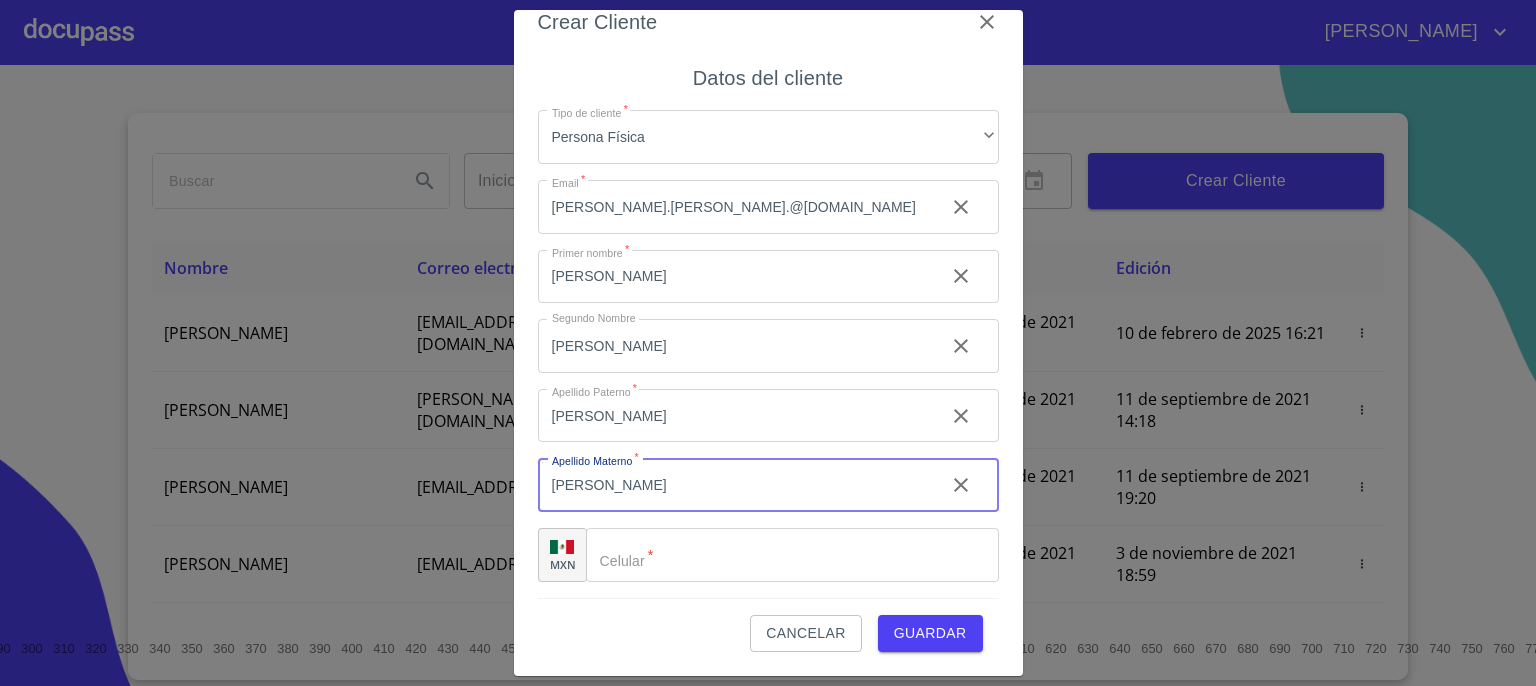 type on "VAZQUEZ" 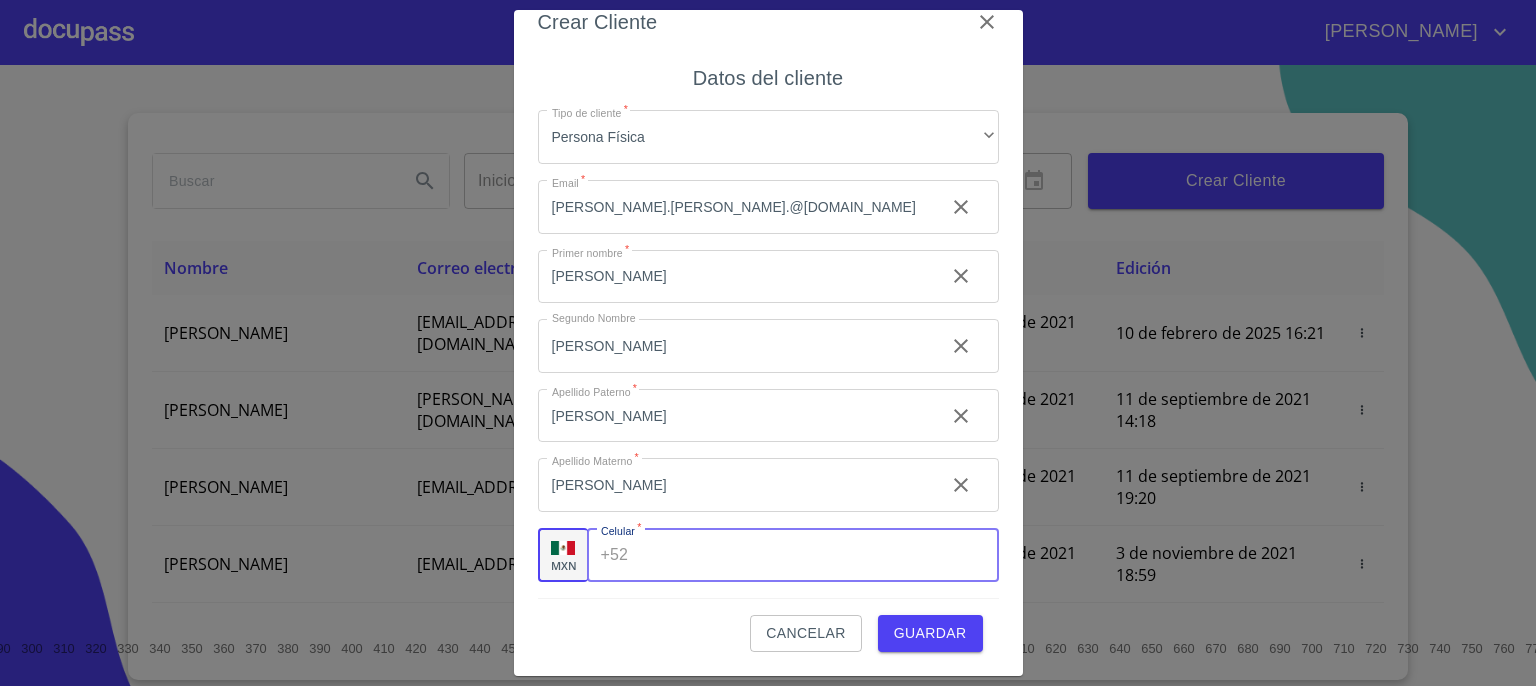 click on "Tipo de cliente   *" at bounding box center [817, 555] 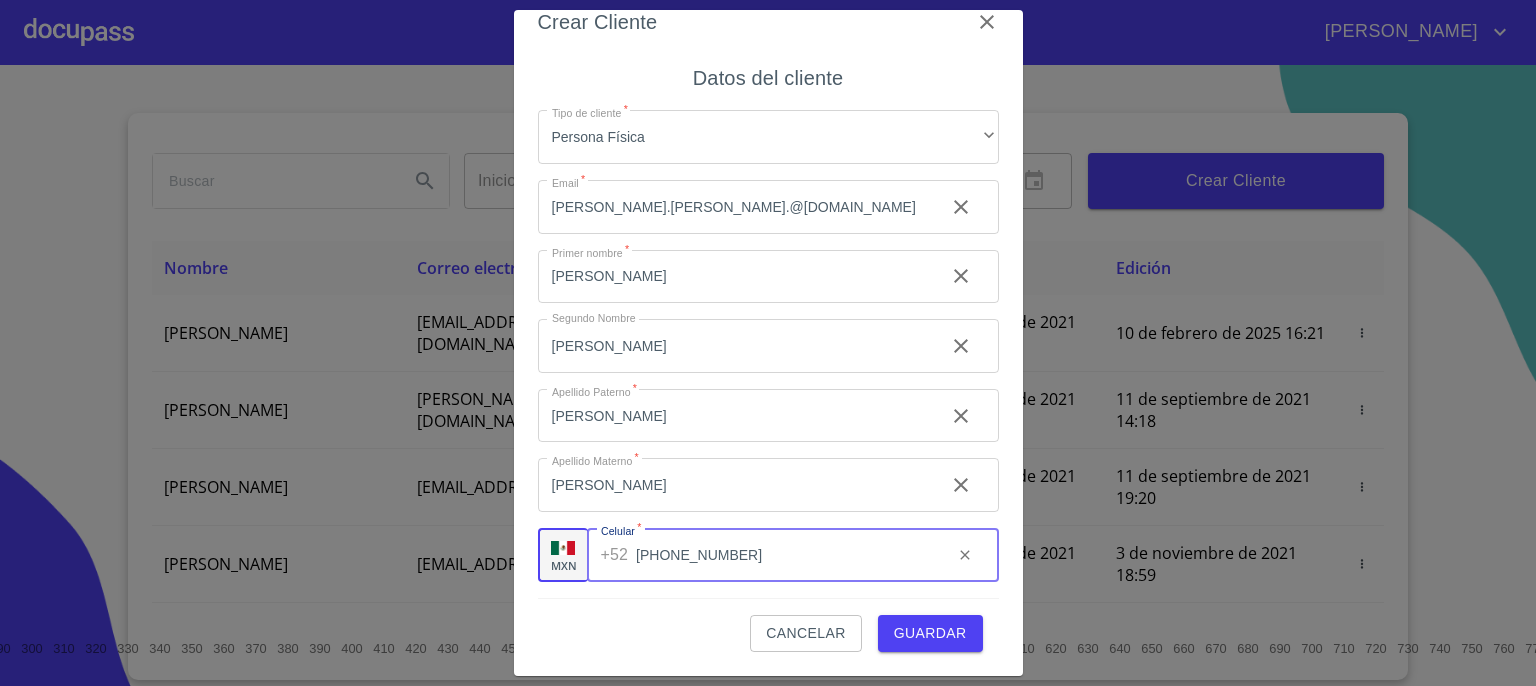 type on "(66)48554255" 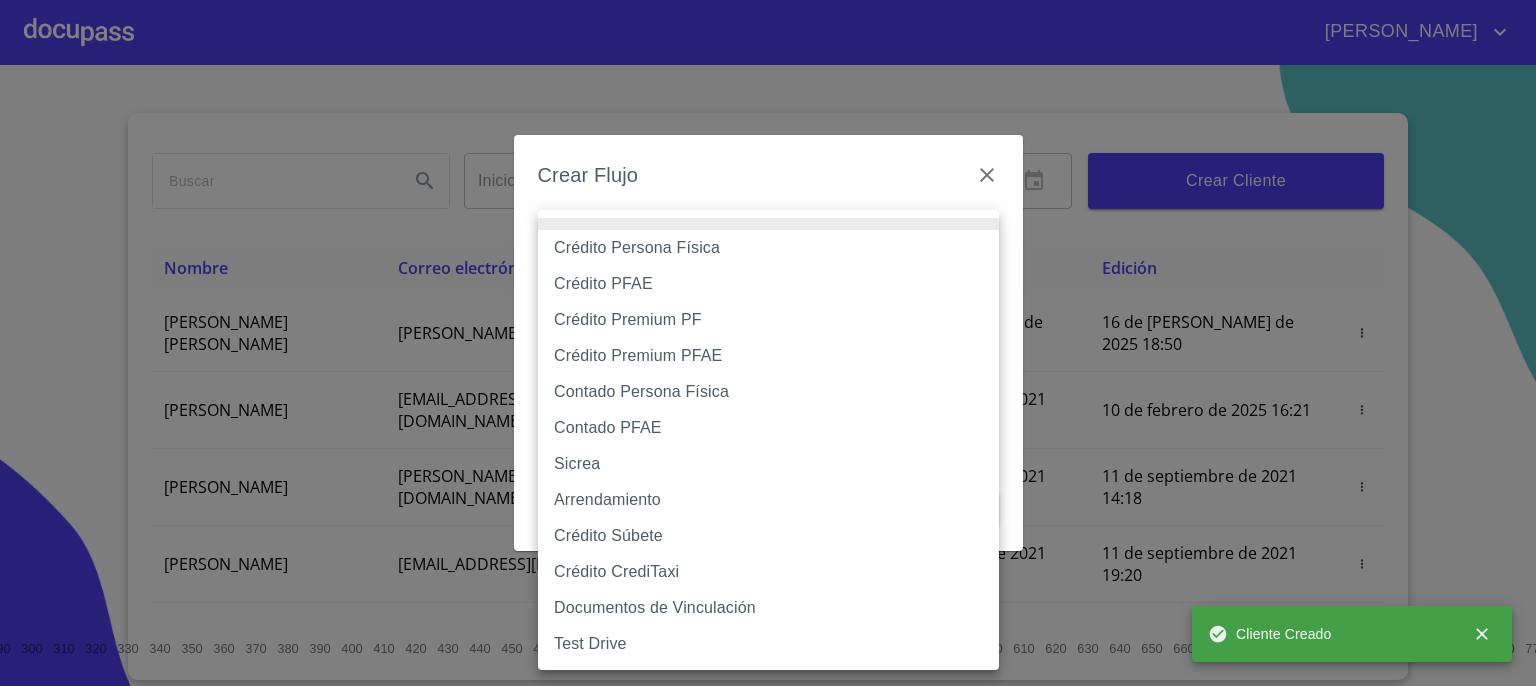 click on "FERNANDO ALEJANDRO Inicio ​ Fin ​ Crear Cliente Nombre   Correo electrónico   Registro   Edición     JOSE ALFREDO ESCOBEDO VAZQUEZ eli.cepeda.@gmail.com 16 de julio de 2025 18:50 16 de julio de 2025 18:50 DIEGO ANCIRA GROVER diego.ancira.grover@gmail.com 10 de septiembre de 2021 18:55 10 de febrero de 2025 16:21 LUIS FERNANDO CELIS  luis.celis@live.com.mx 11 de septiembre de 2021 14:18 11 de septiembre de 2021 14:18 MAYRA  GONZALEZ mayragl@hotmail.com 11 de septiembre de 2021 19:20 11 de septiembre de 2021 19:20 MANUEL BRAVO manbrv_072@yahoo.com.mx 13 de septiembre de 2021 11:06 3 de noviembre de 2021 18:59 JUAN CARLOS BAUTISTA 123bautistas@gmail.com 14 de septiembre de 2021 12:26 14 de septiembre de 2021 12:26 MERCEDES GUTIERREZ juanmontiel626@gmail.com 14 de septiembre de 2021 16:35 14 de septiembre de 2021 16:35 JUAN ANTONIO CRUZ maliachi_7@hotmail.com 14 de septiembre de 2021 18:24 14 de septiembre de 2021 18:24 JAIME  GONZALEZ  jaimeglez2103@gmail.com 15 de septiembre de 2021 13:18 1 2 3 4 5" at bounding box center [768, 343] 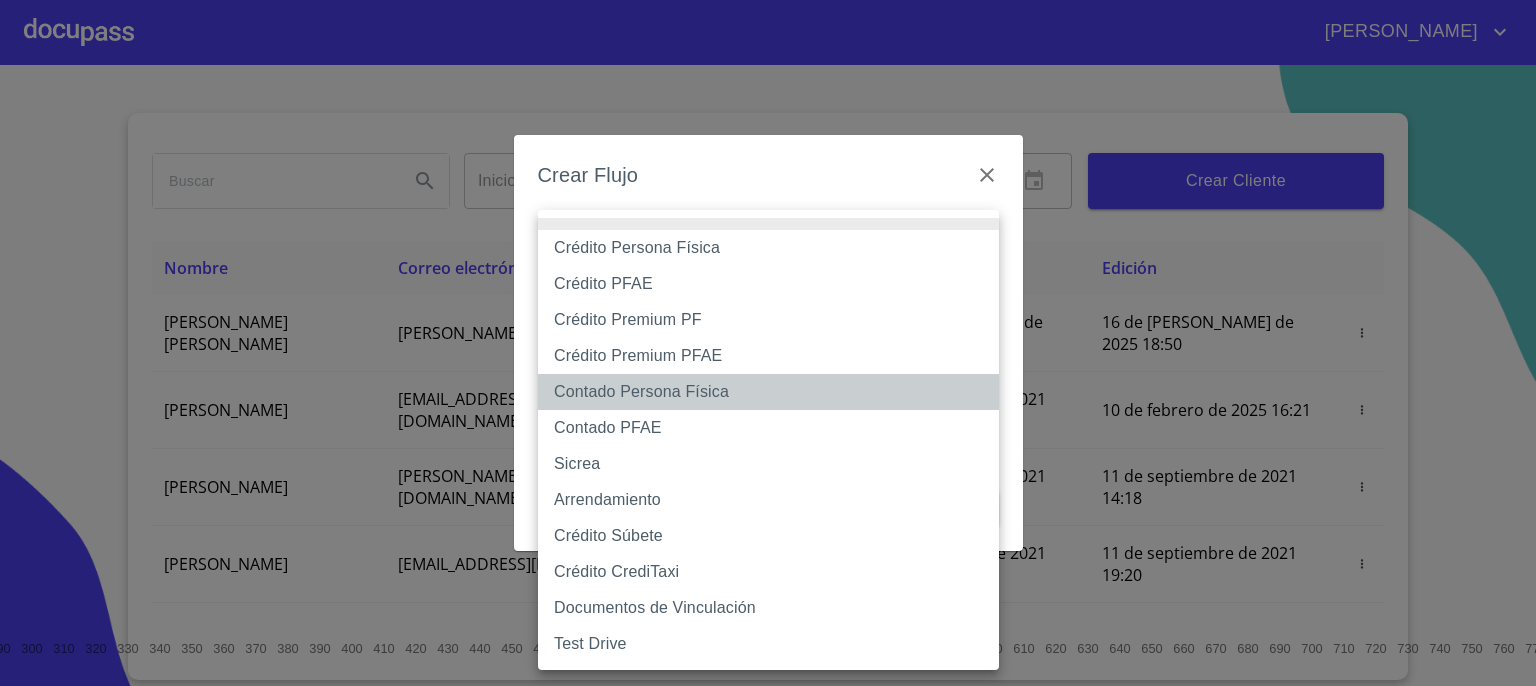 click on "Contado Persona Física" at bounding box center [768, 392] 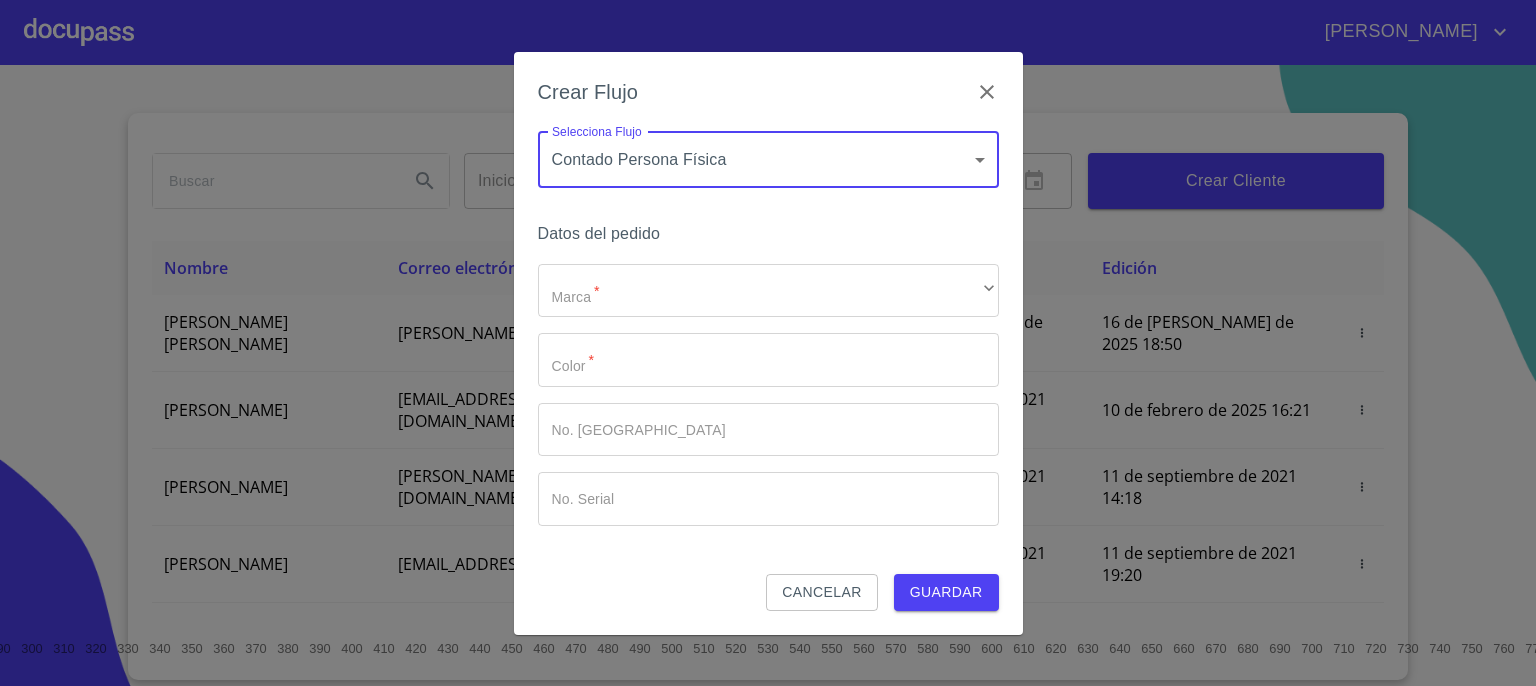 click on "Marca   * ​ ​ Color   * ​ No. Pedido ​ No. Serial ​" at bounding box center (768, 395) 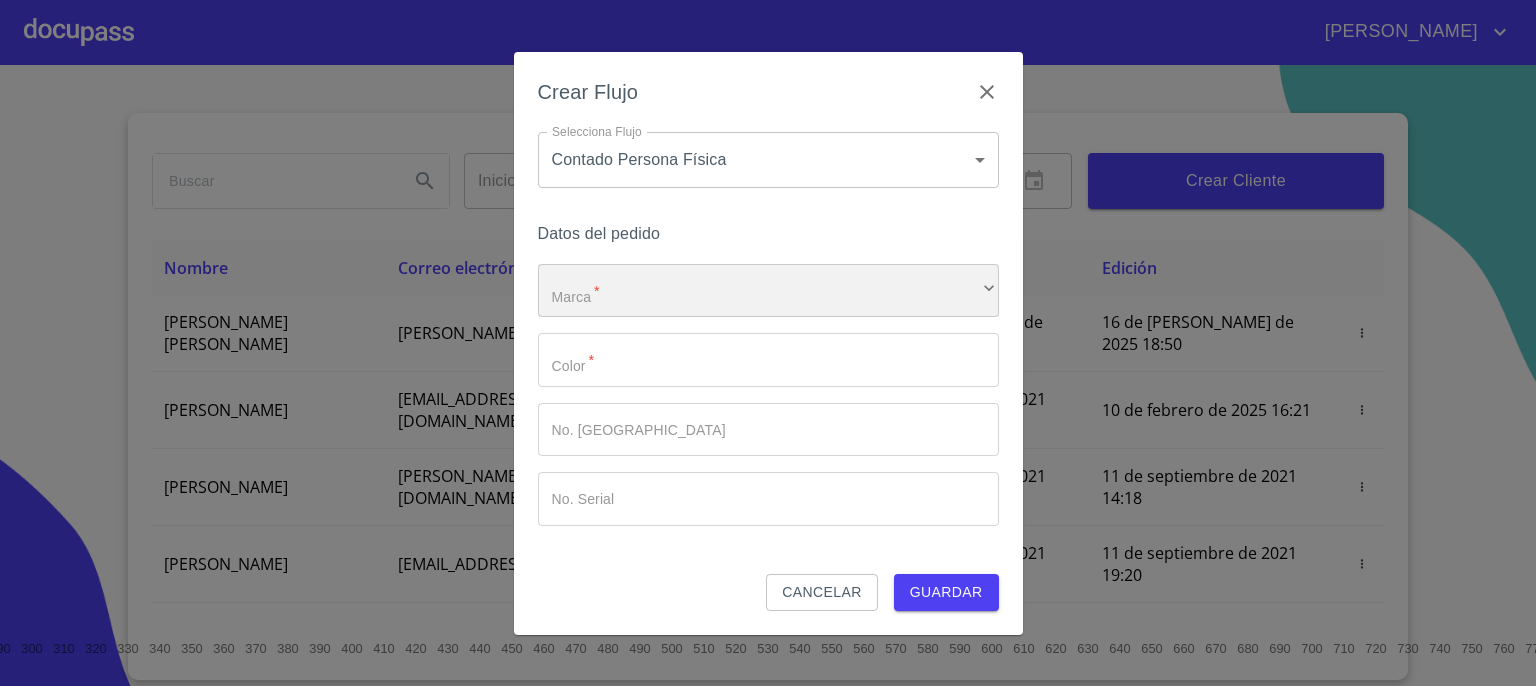 click on "​" at bounding box center (768, 291) 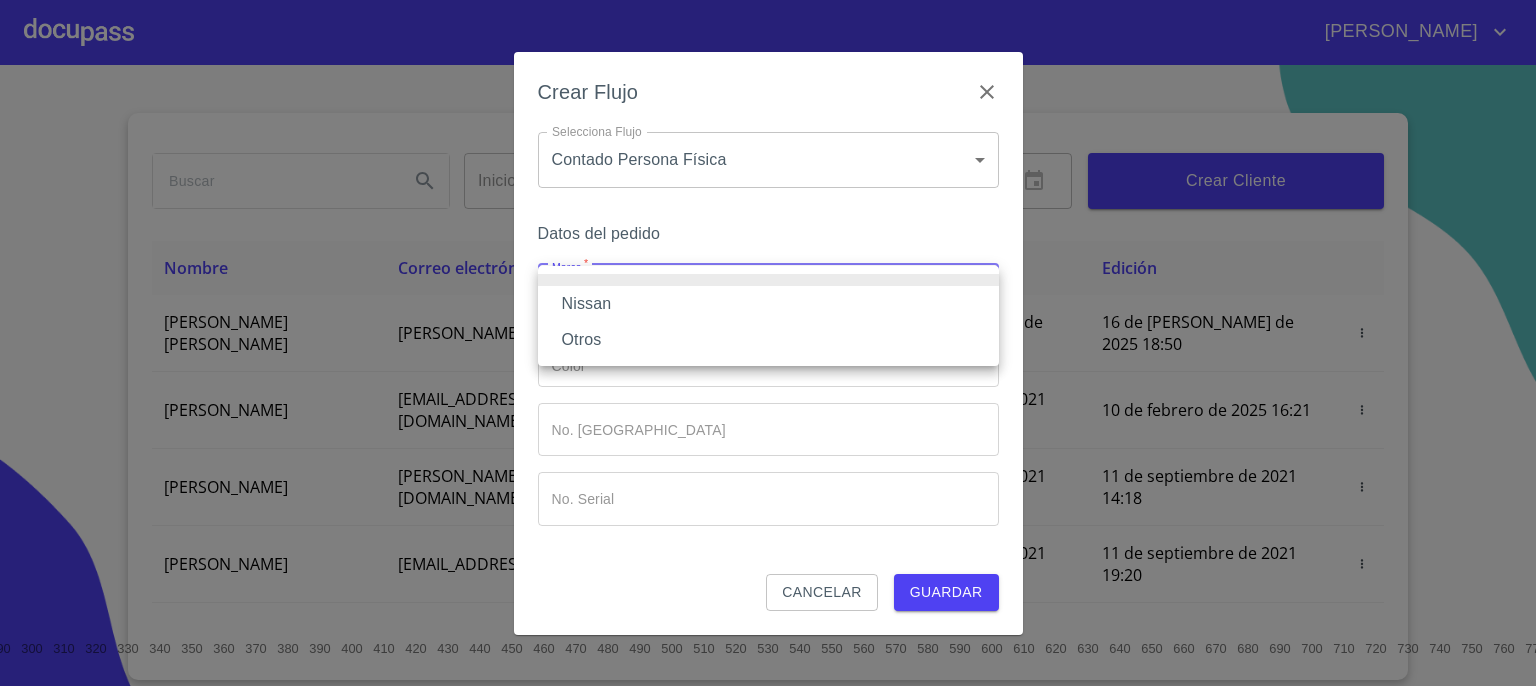 click on "Nissan" at bounding box center (768, 304) 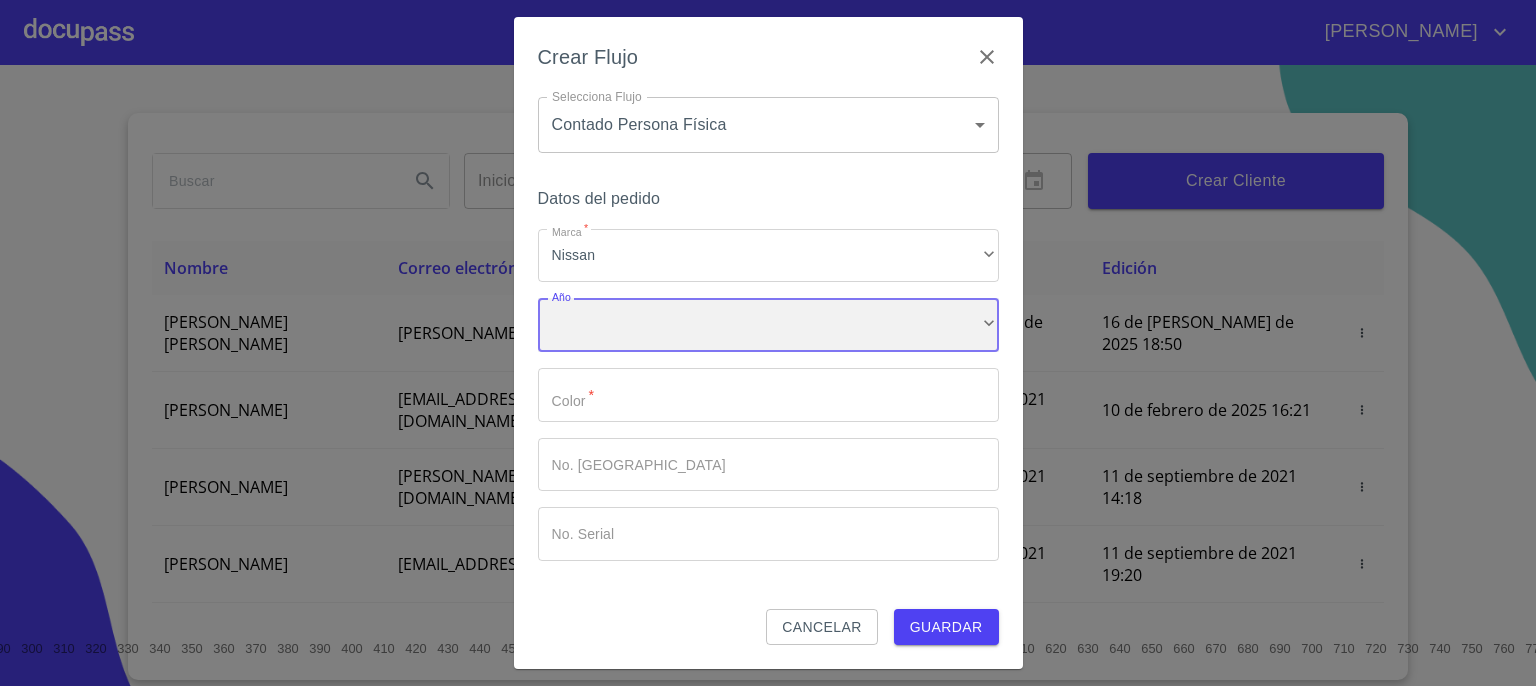 click on "​" at bounding box center (768, 325) 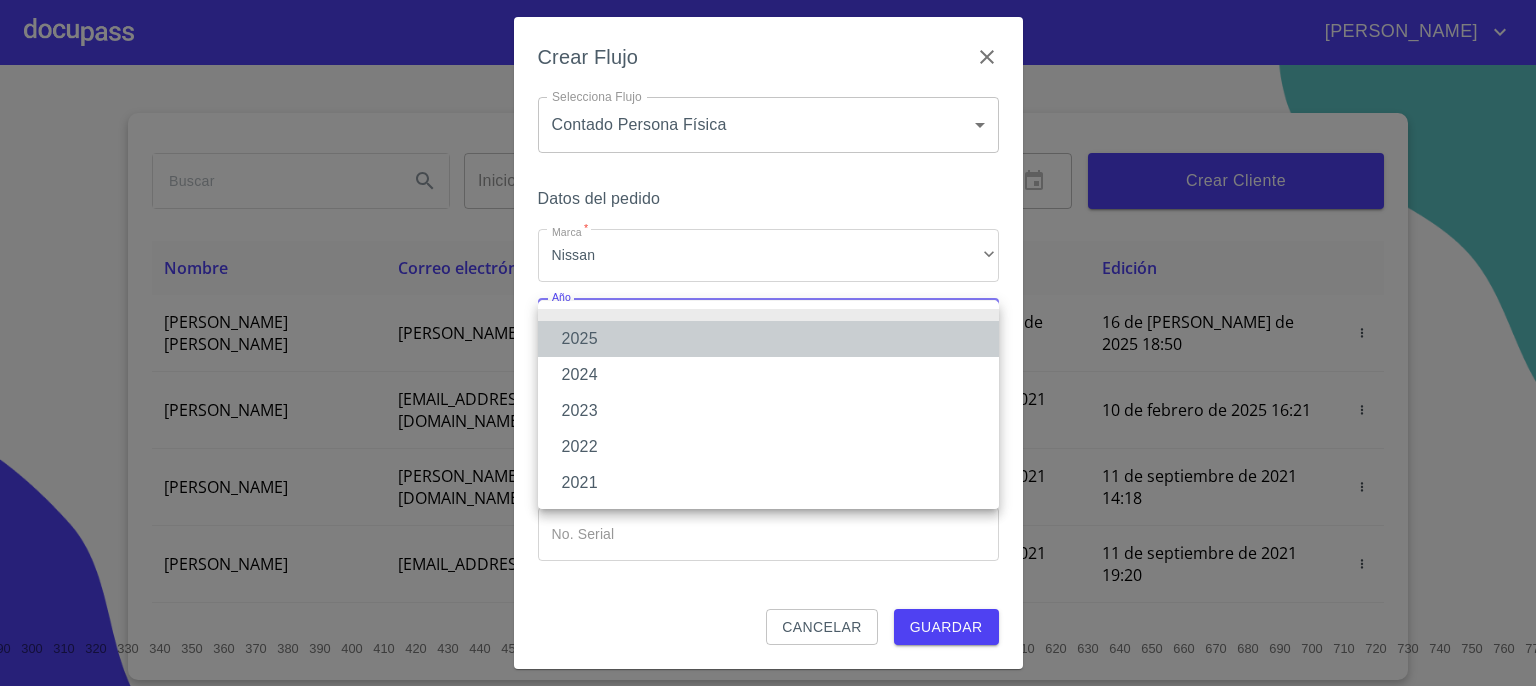 click on "2025" at bounding box center (768, 339) 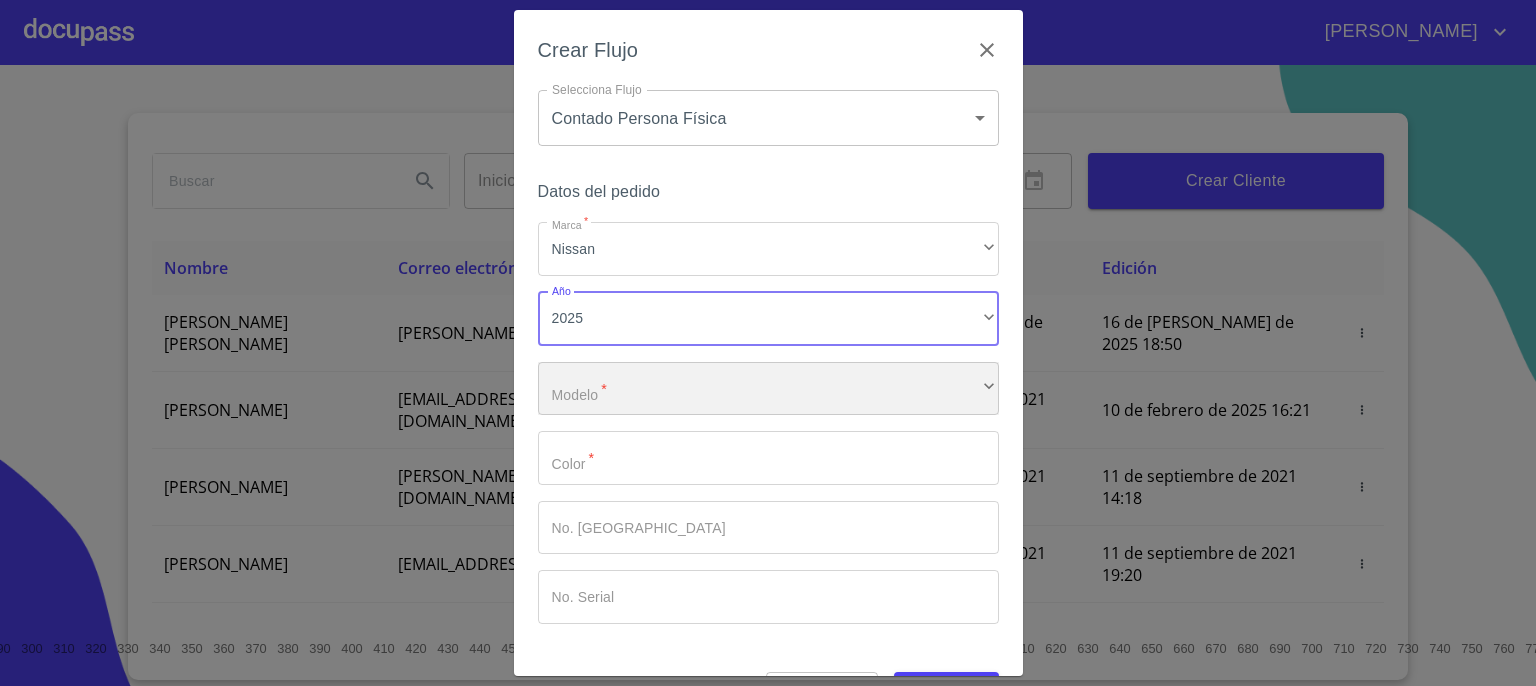 click on "​" at bounding box center (768, 389) 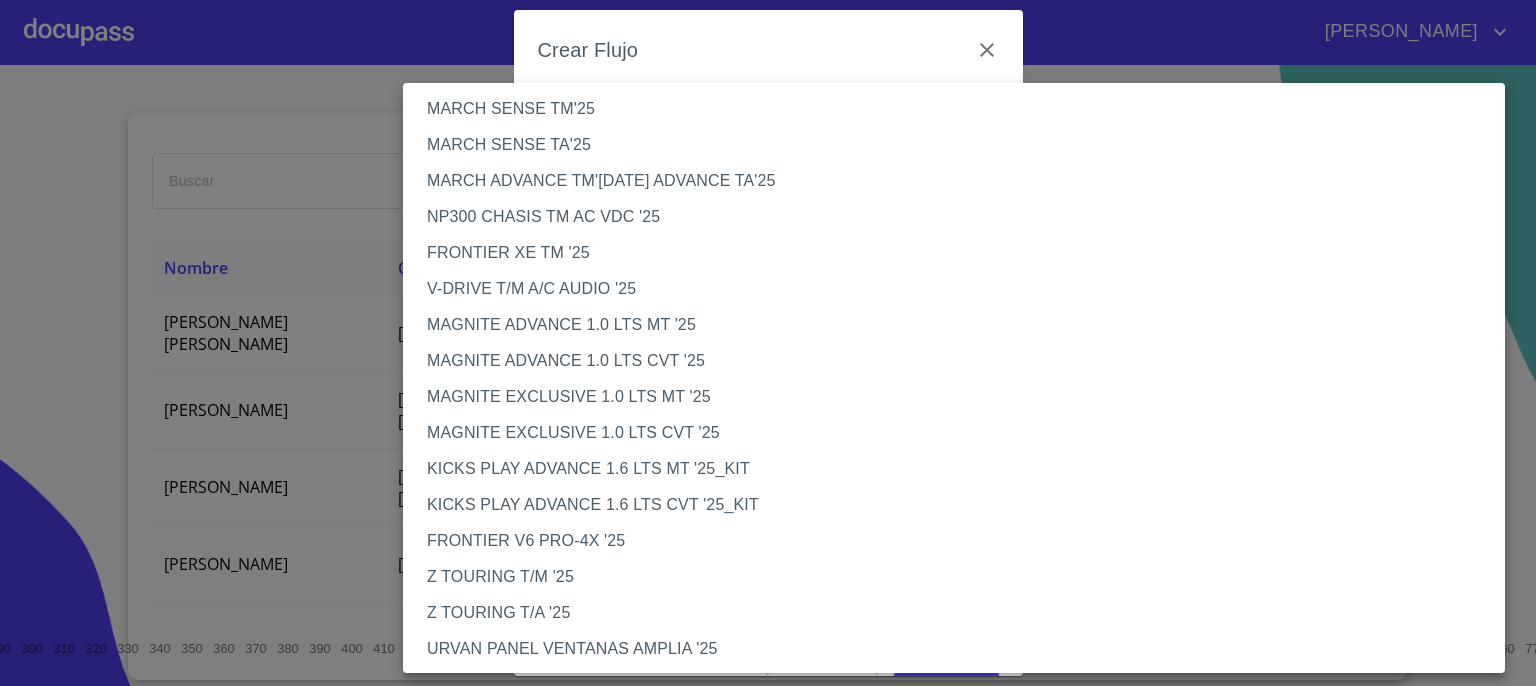 scroll, scrollTop: 0, scrollLeft: 0, axis: both 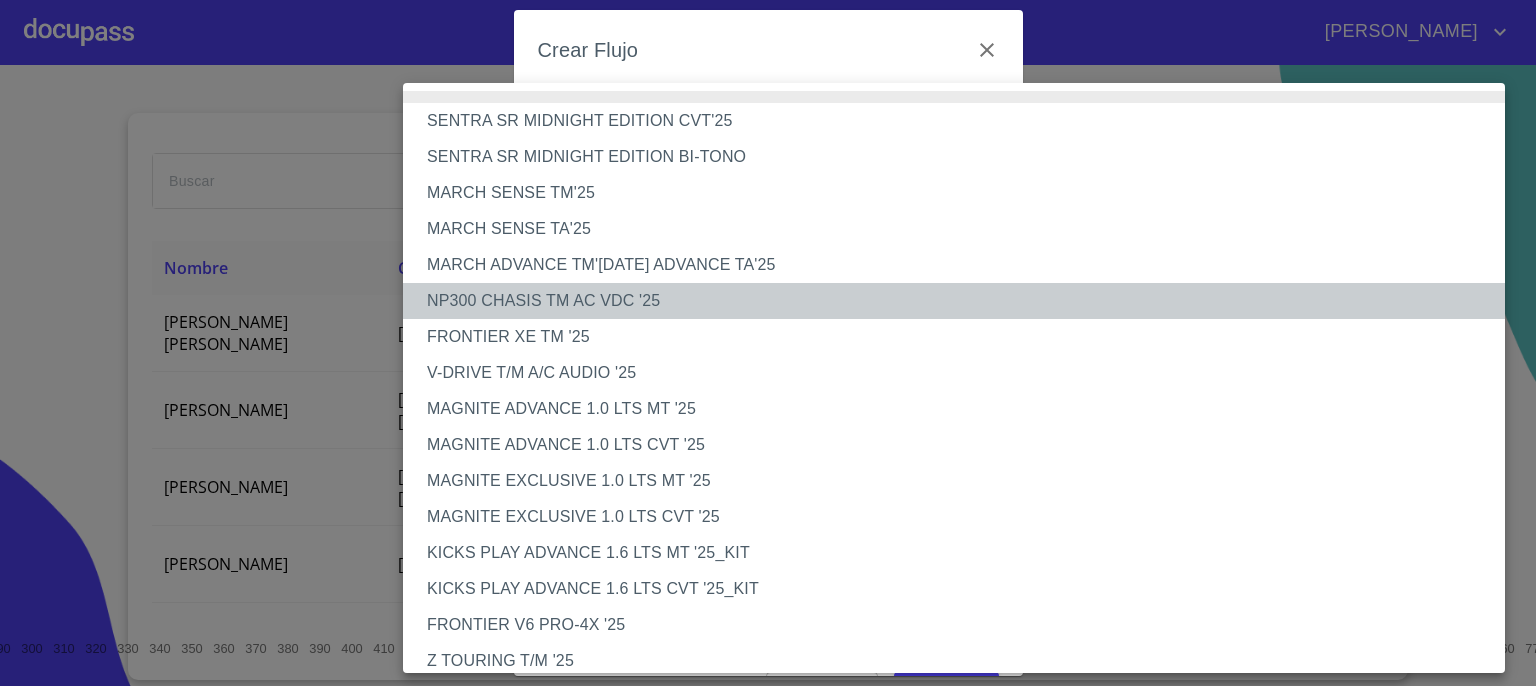 click on "NP300 CHASIS TM AC VDC '25" at bounding box center [961, 301] 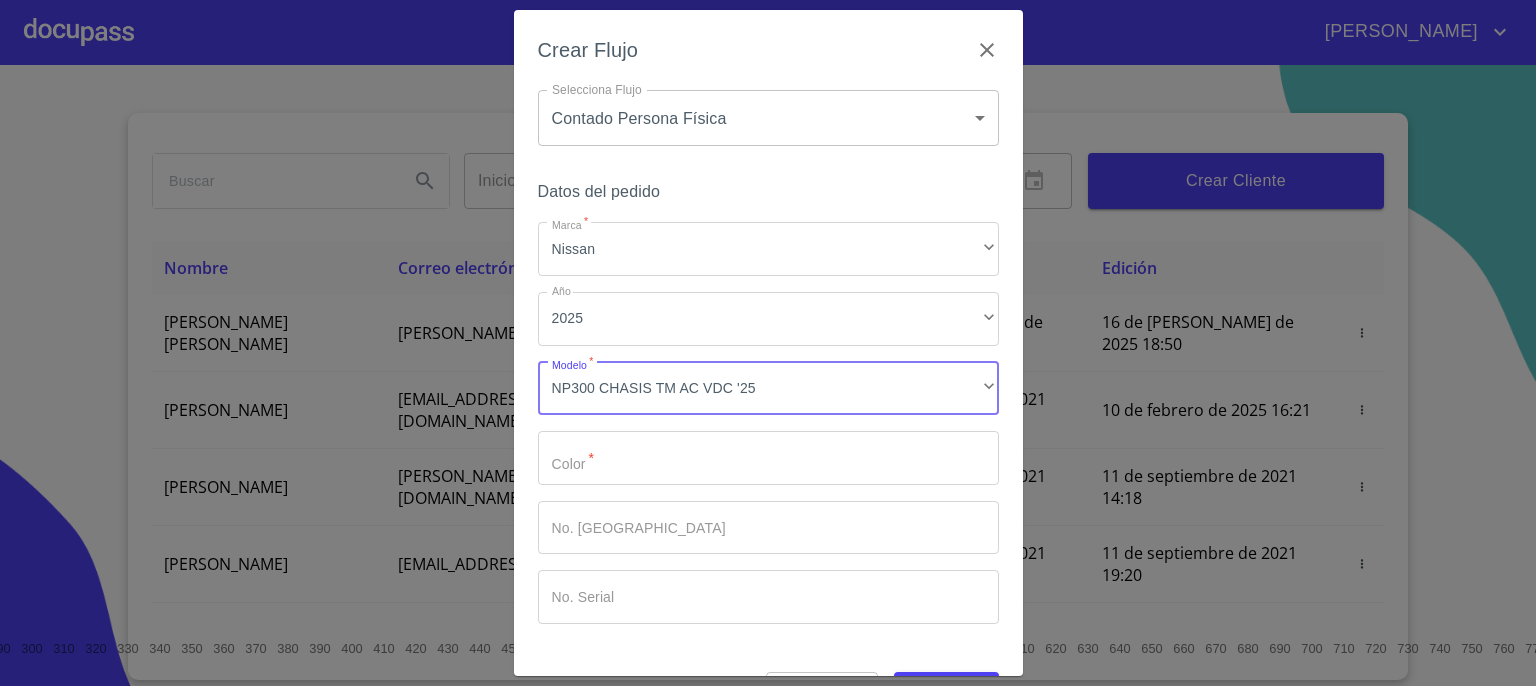 click on "Marca   *" at bounding box center [768, 458] 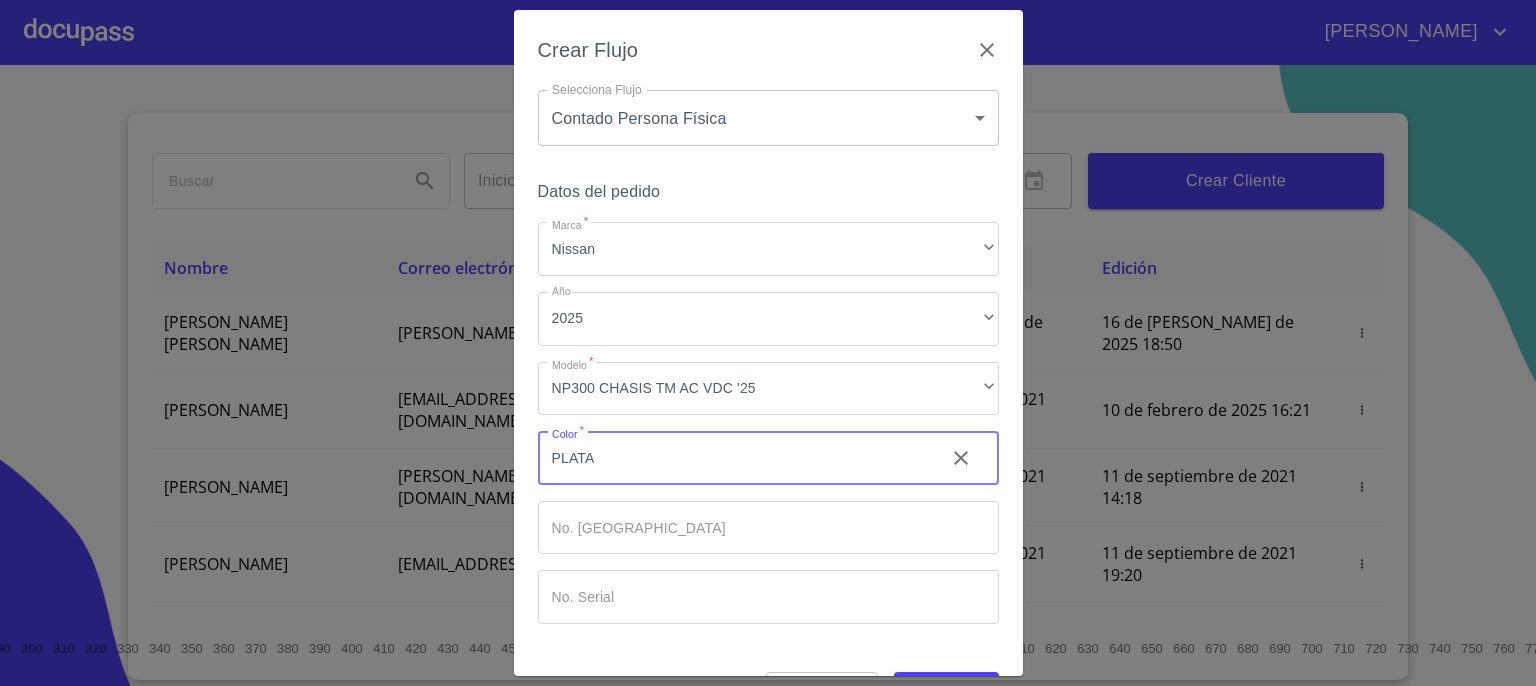 type on "PLATA" 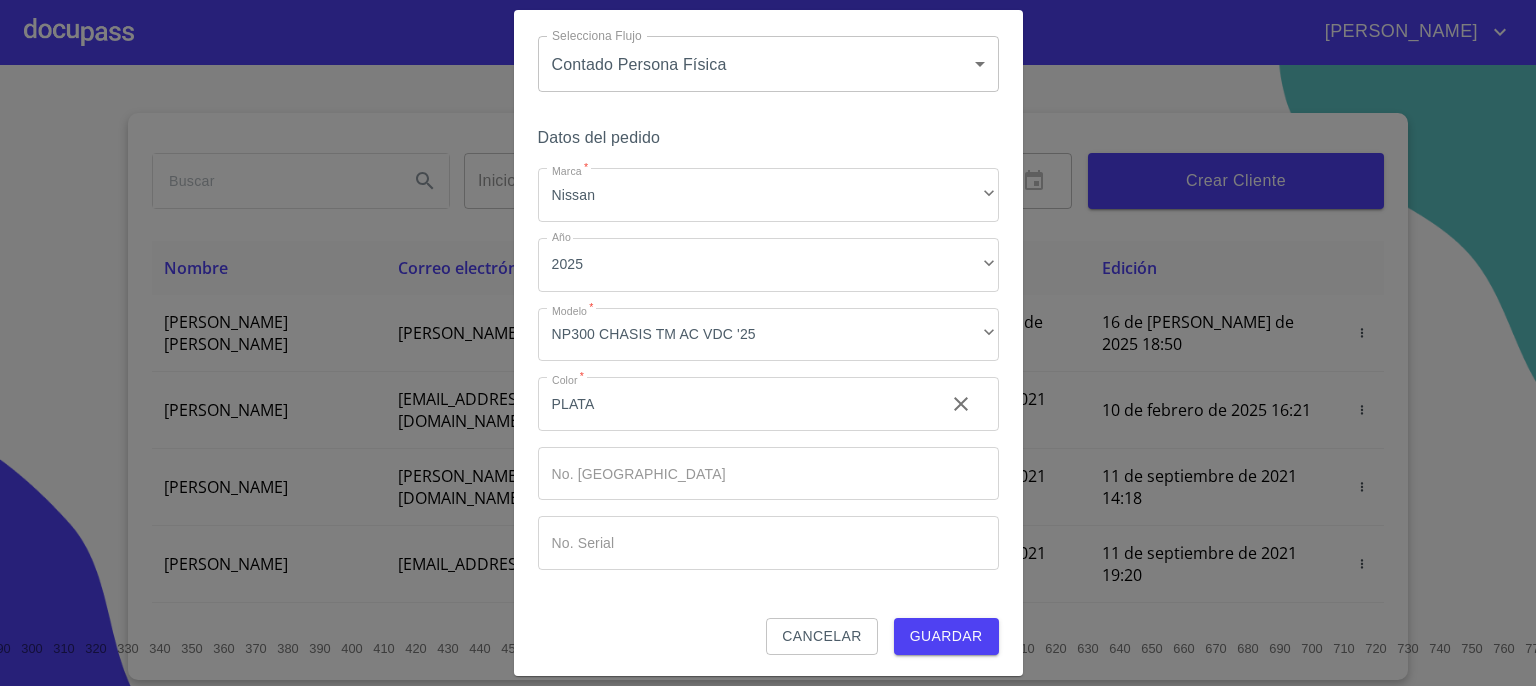 scroll, scrollTop: 57, scrollLeft: 0, axis: vertical 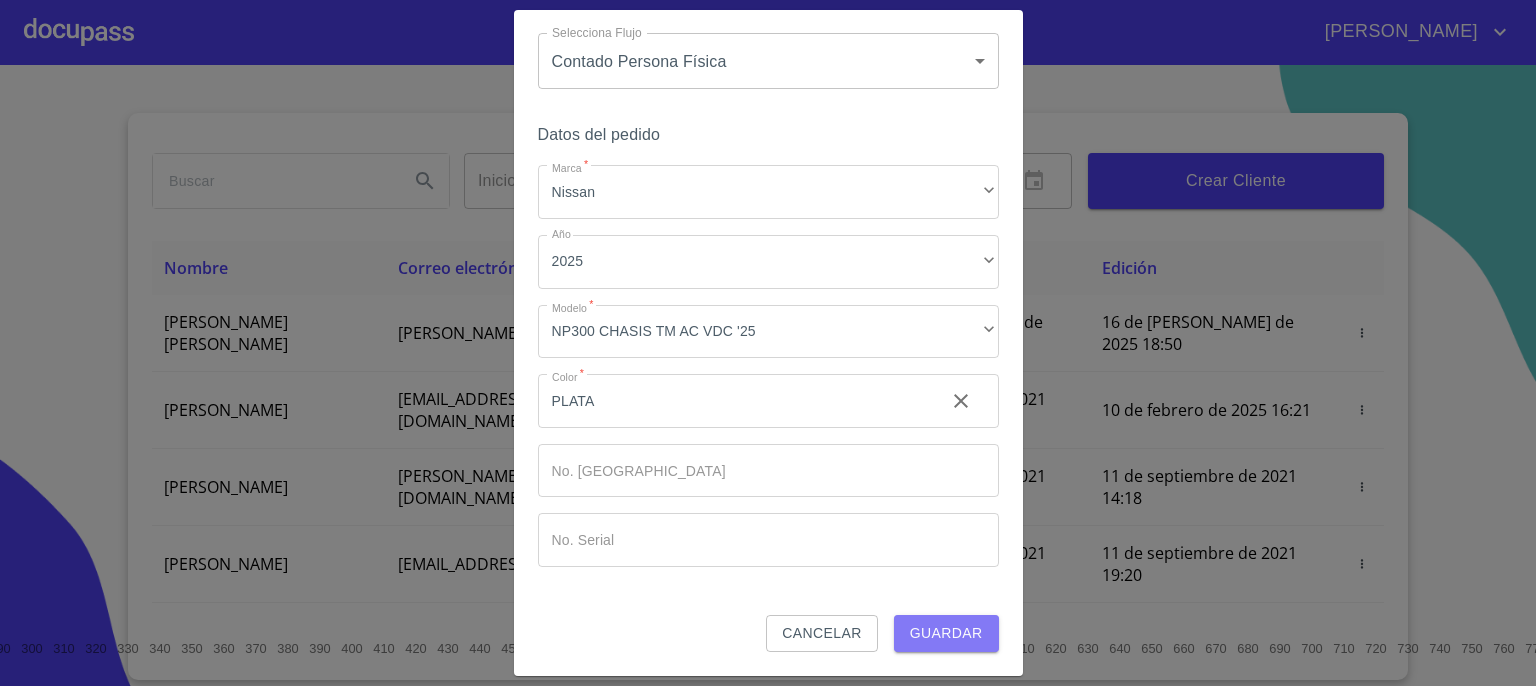 click on "Guardar" at bounding box center (946, 633) 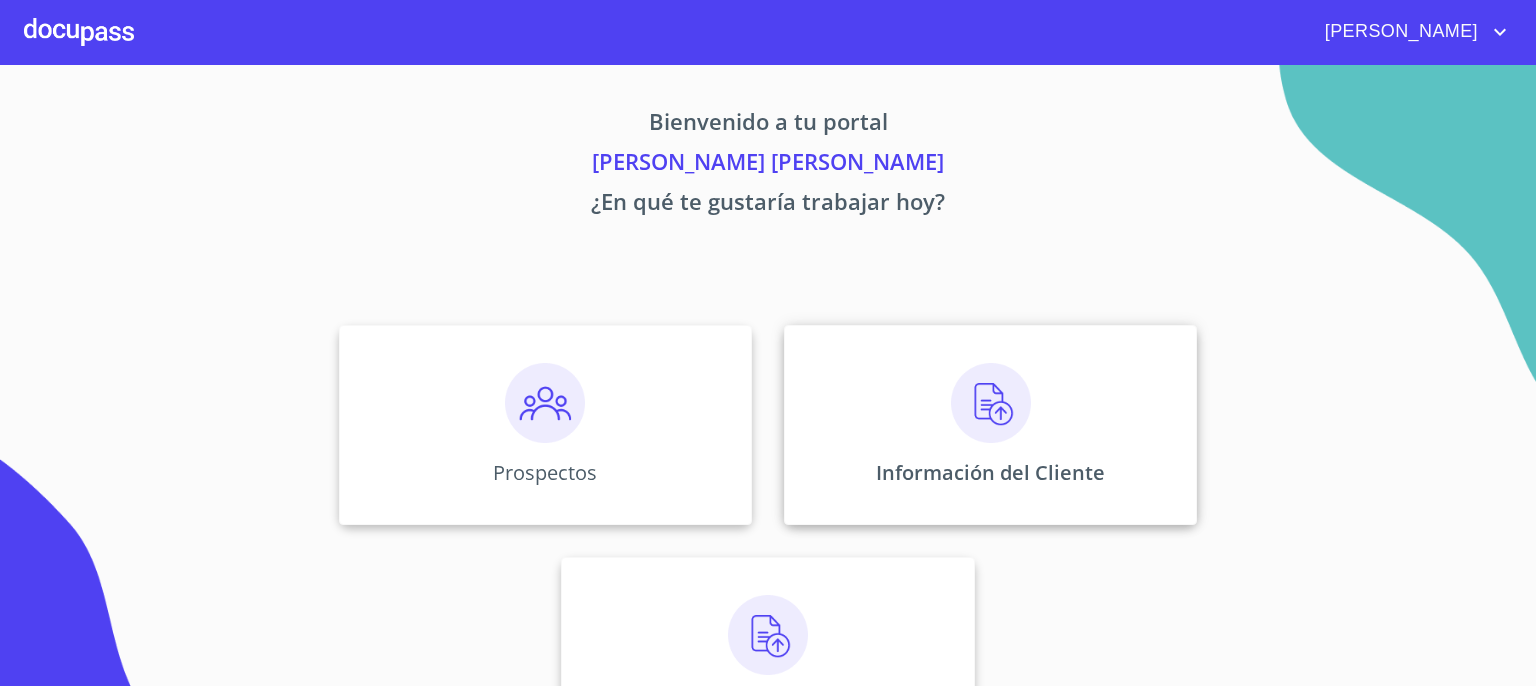 click at bounding box center (991, 403) 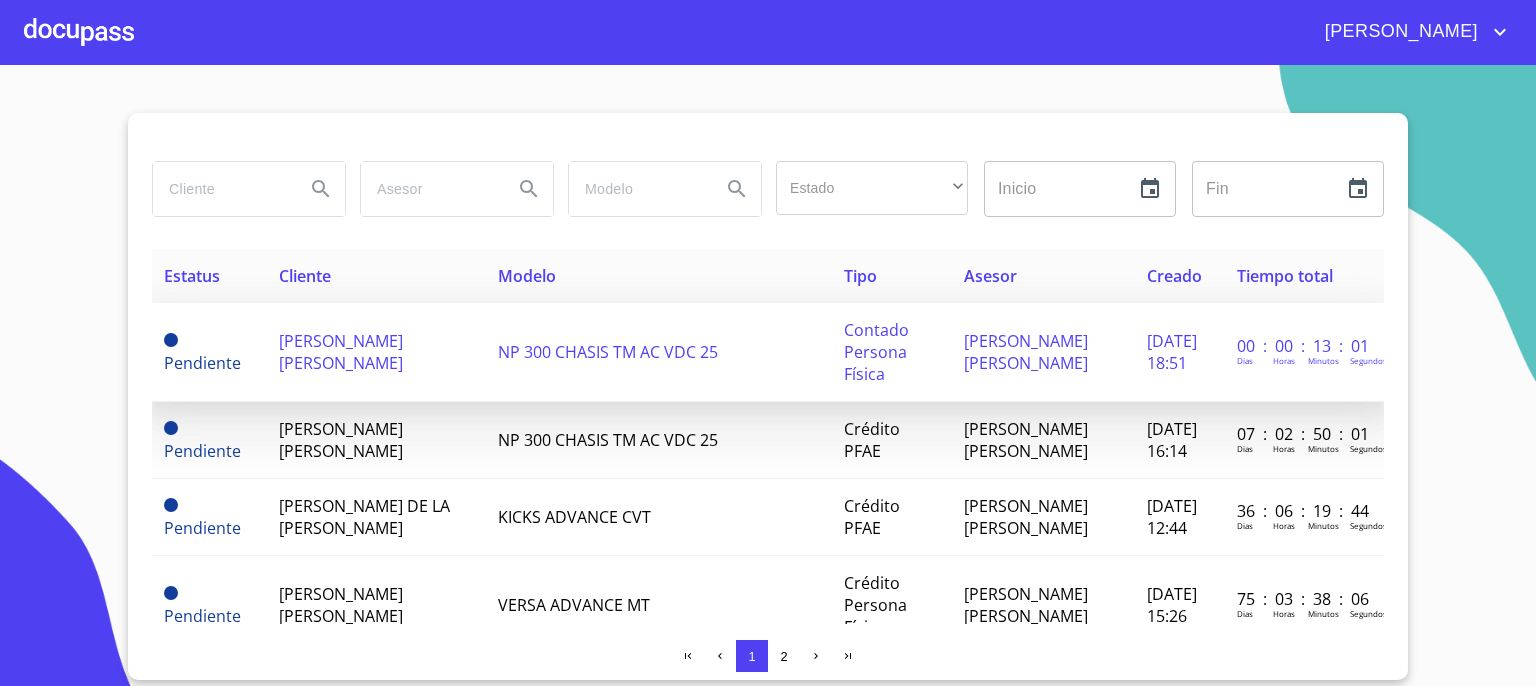 click on "NP 300 CHASIS TM AC VDC 25" at bounding box center [608, 352] 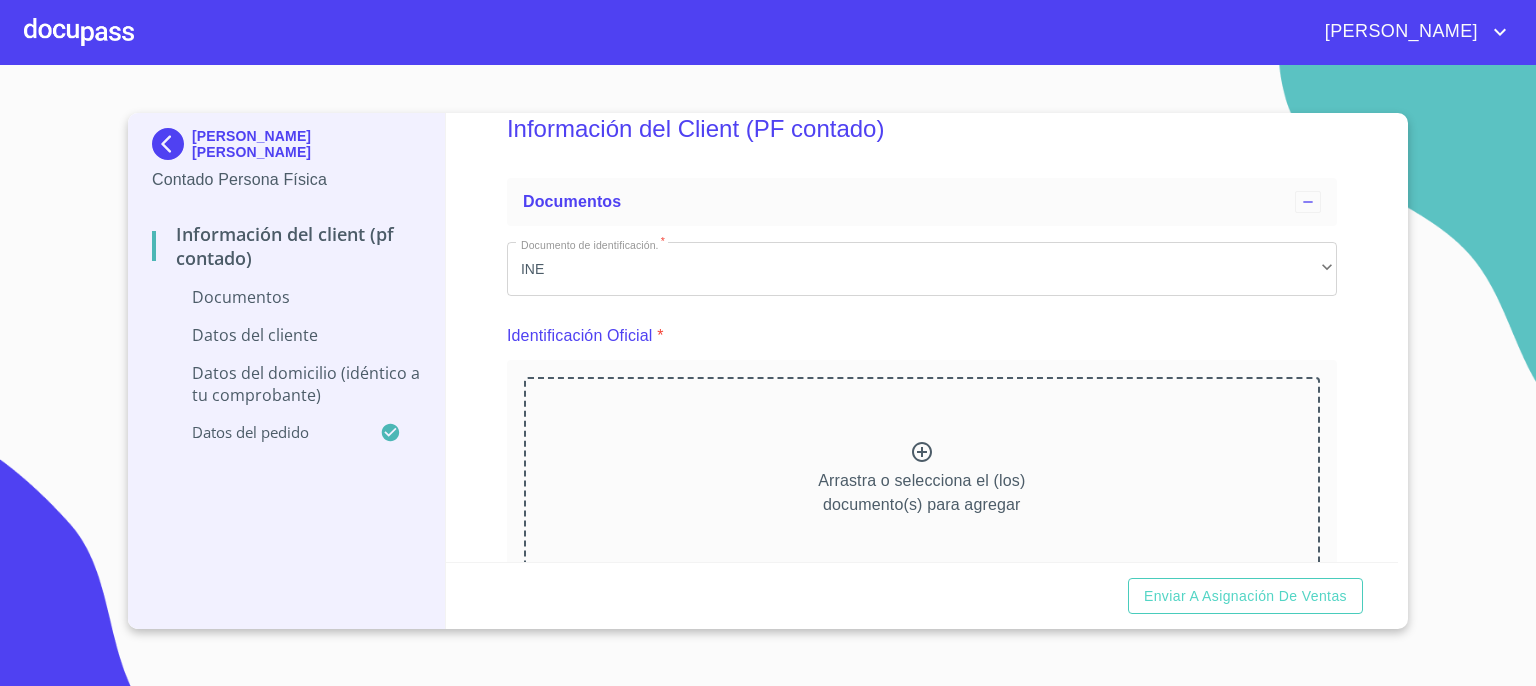 scroll, scrollTop: 186, scrollLeft: 0, axis: vertical 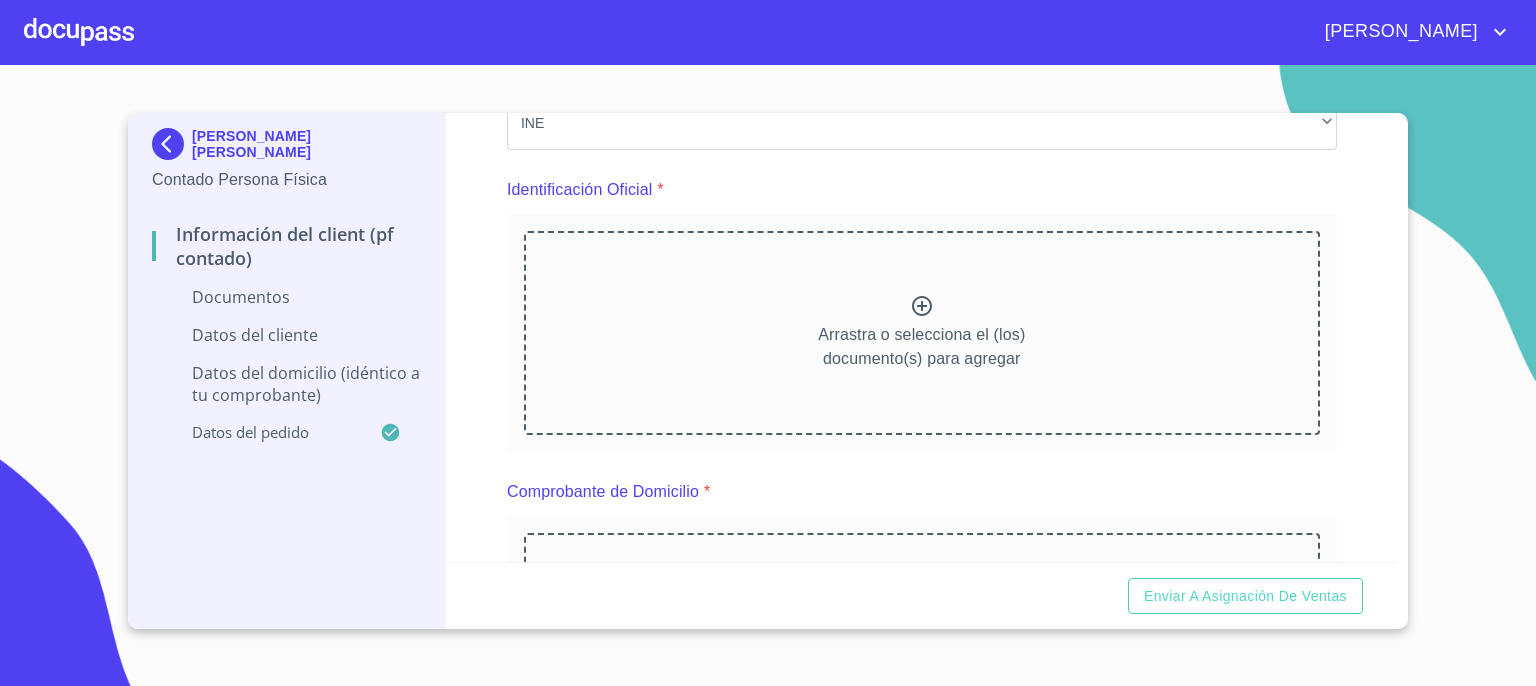 click 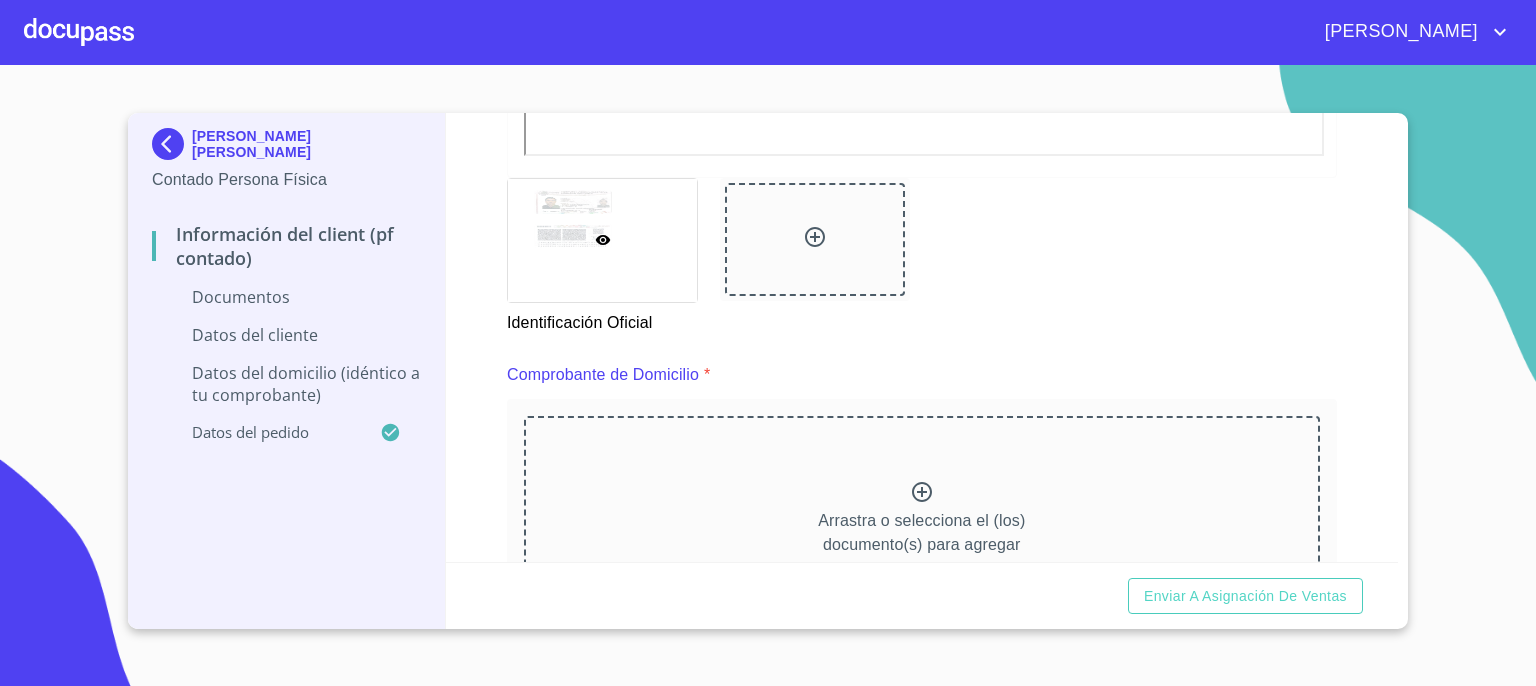 scroll, scrollTop: 933, scrollLeft: 0, axis: vertical 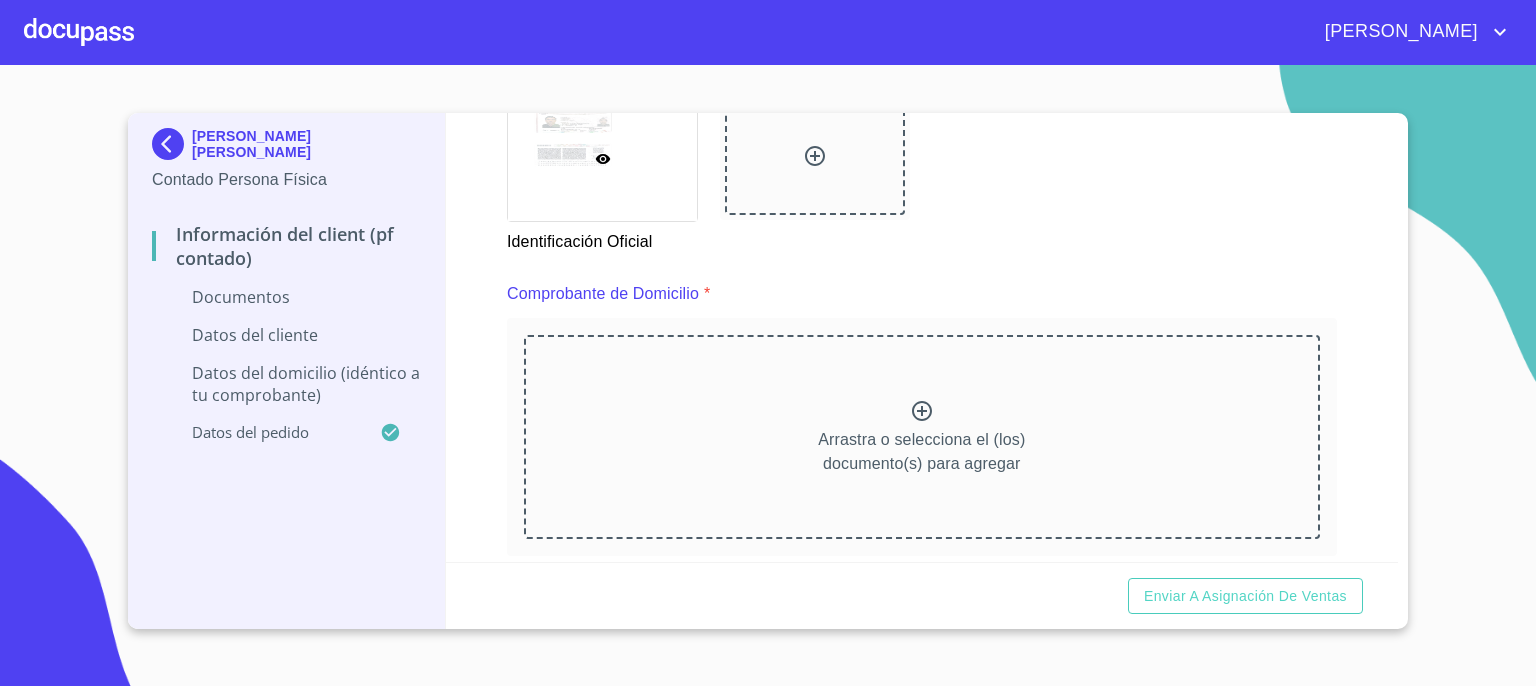 click 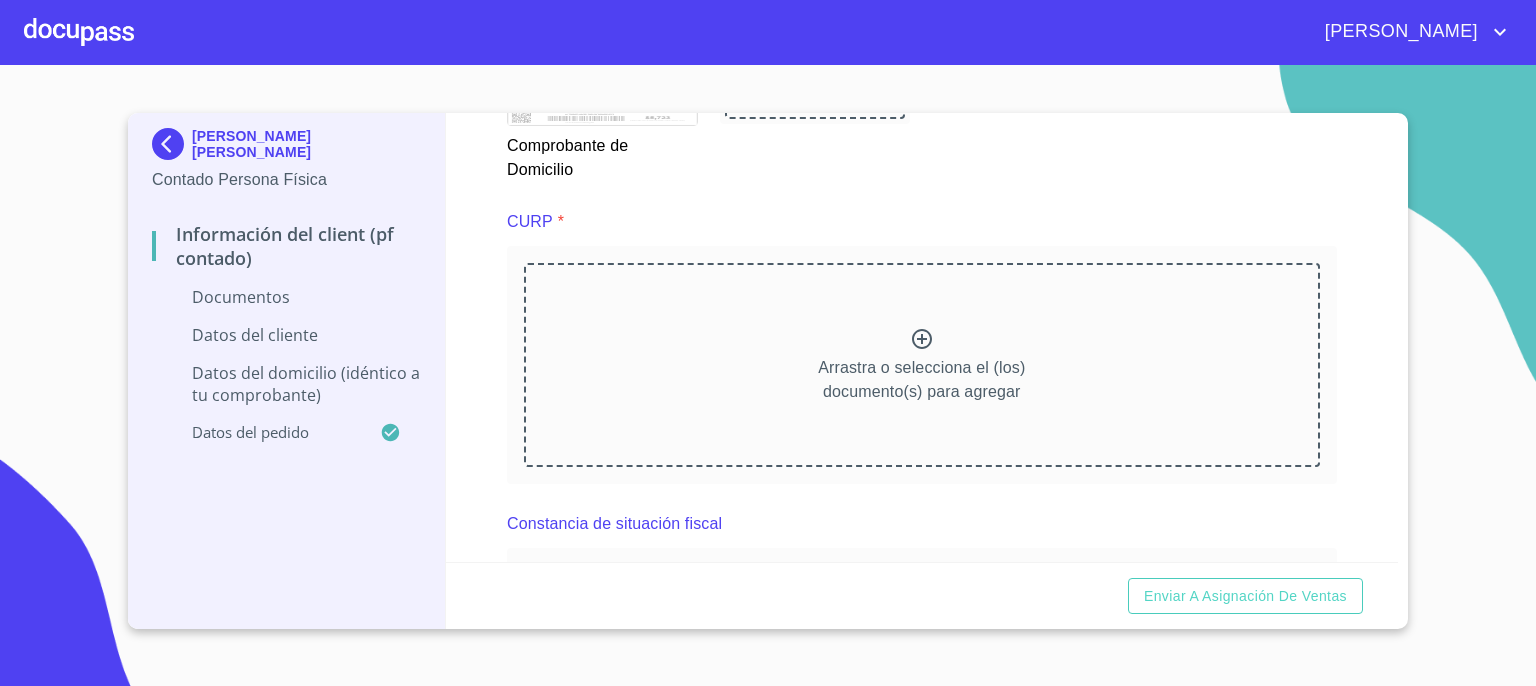 scroll, scrollTop: 1892, scrollLeft: 0, axis: vertical 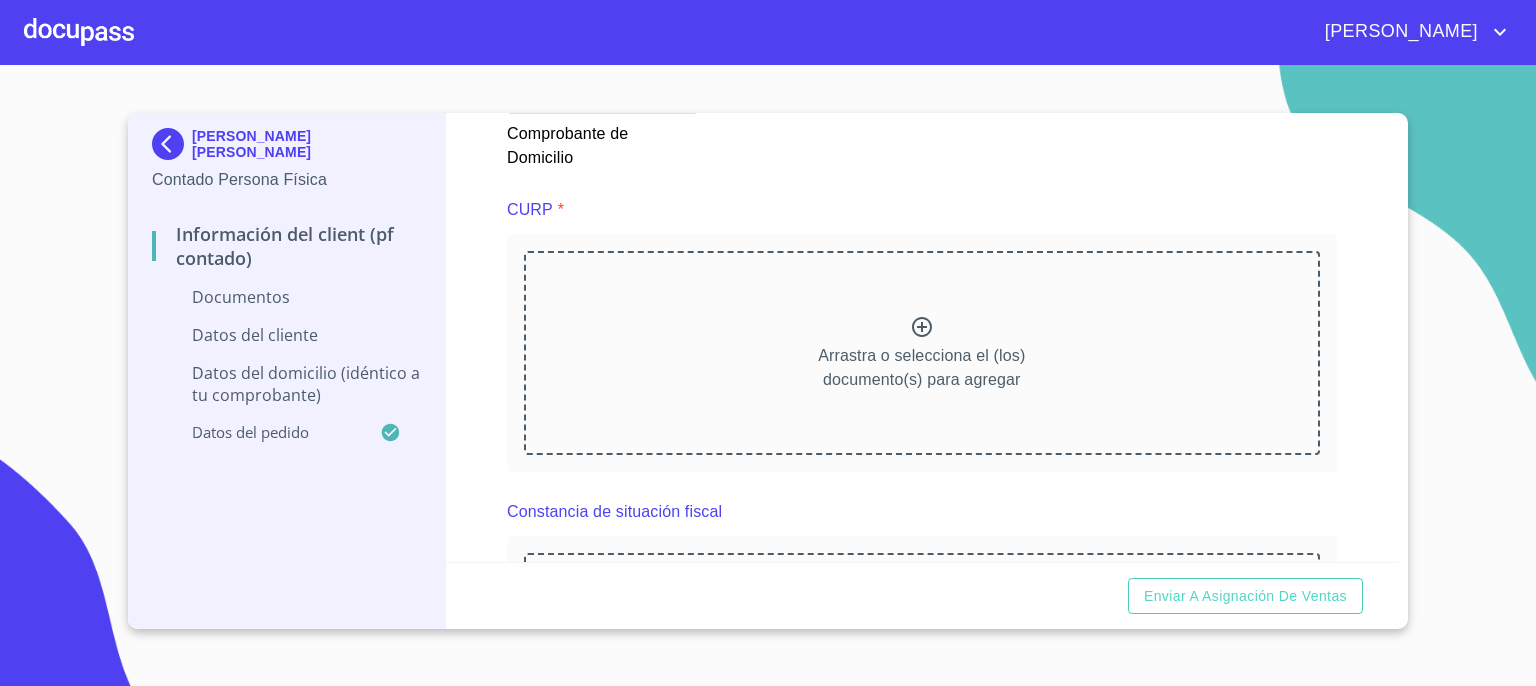 click 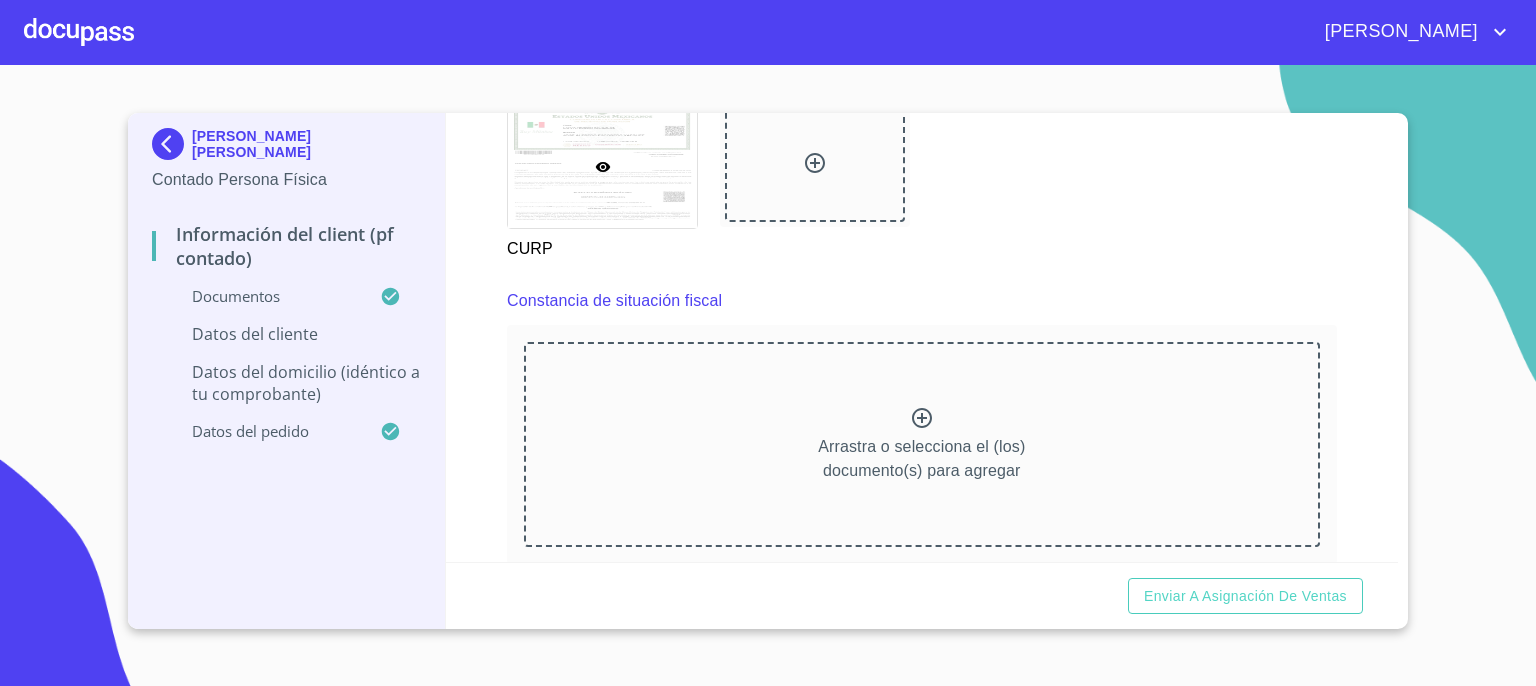 scroll, scrollTop: 2692, scrollLeft: 0, axis: vertical 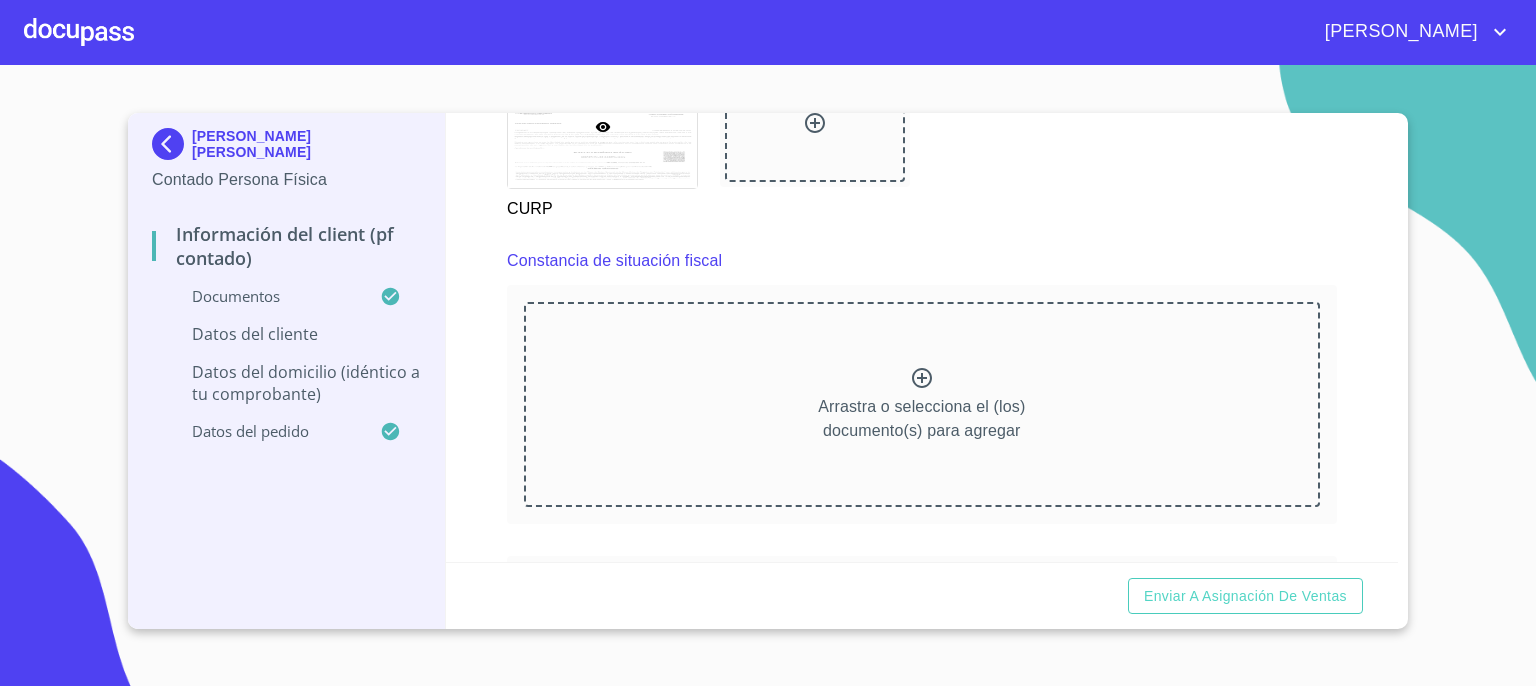 click 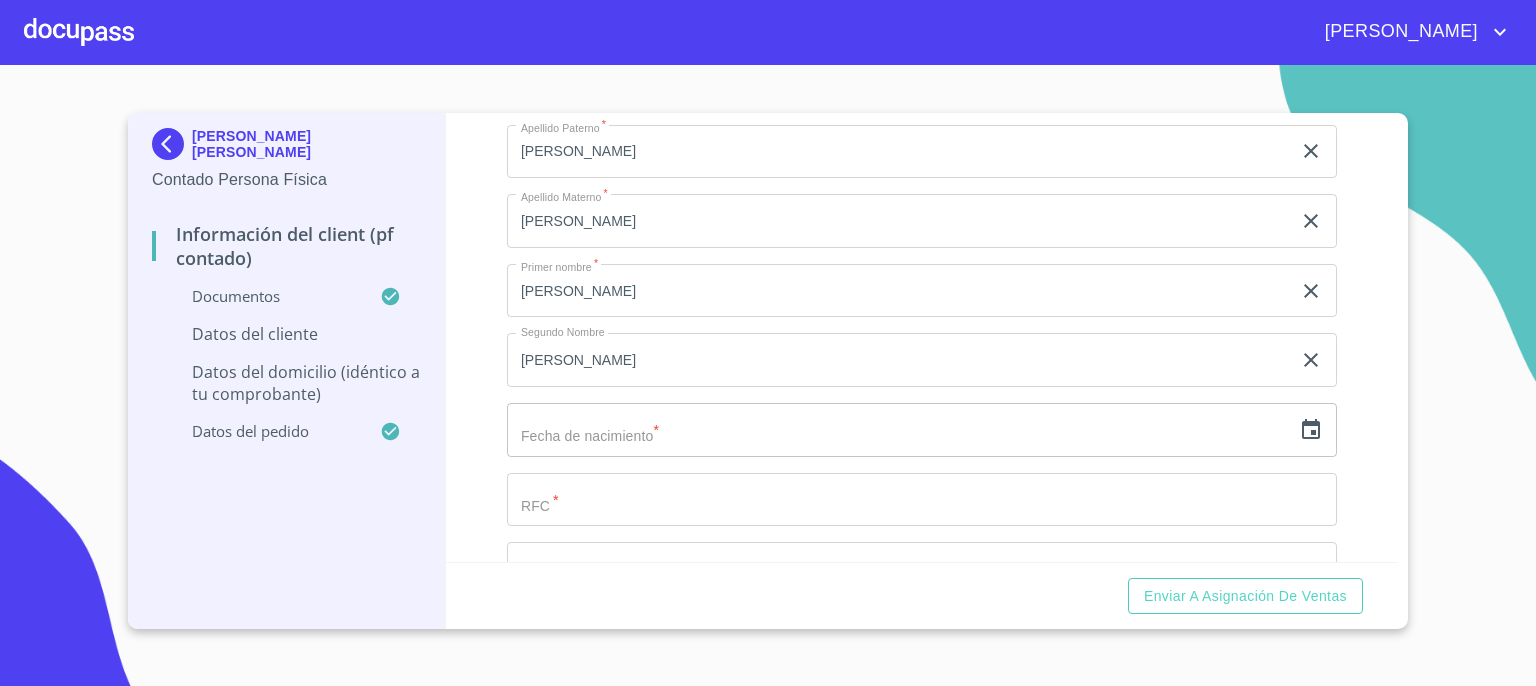 scroll, scrollTop: 3800, scrollLeft: 0, axis: vertical 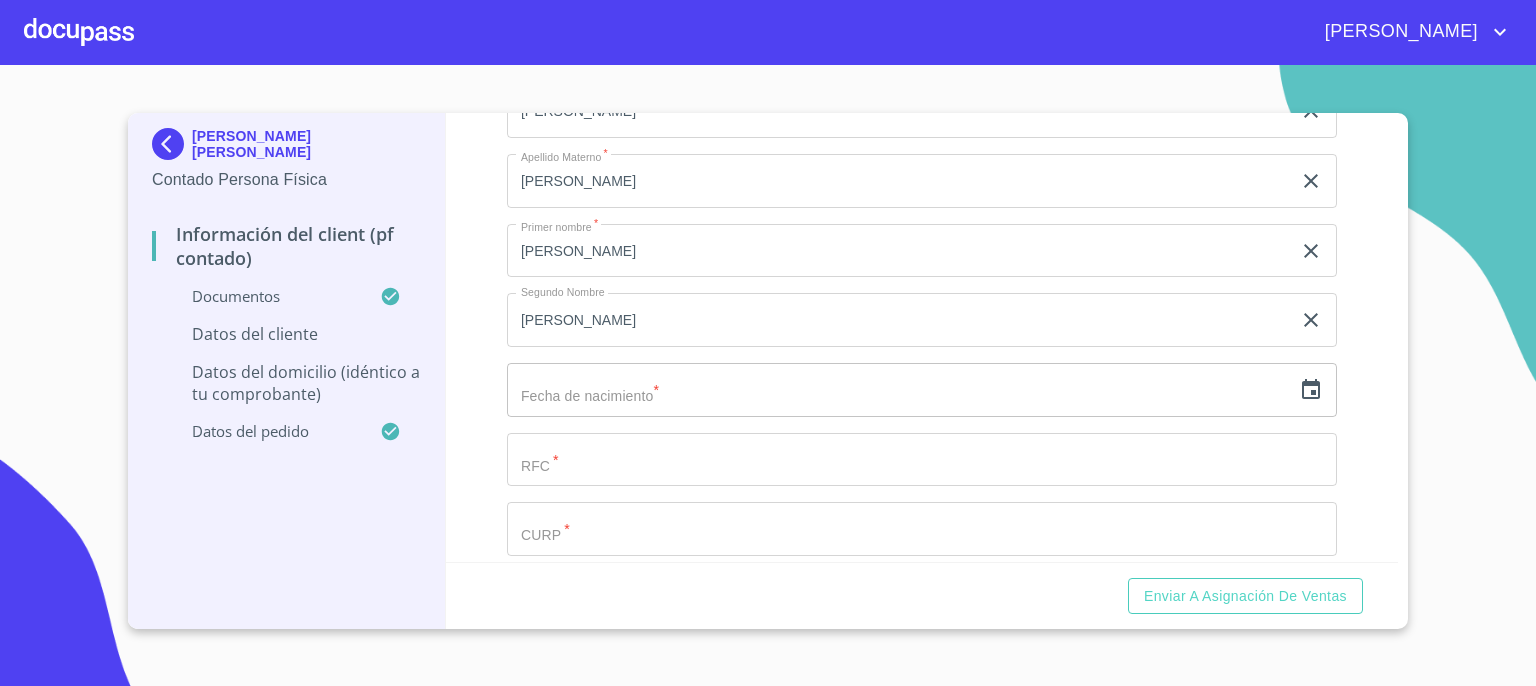 click 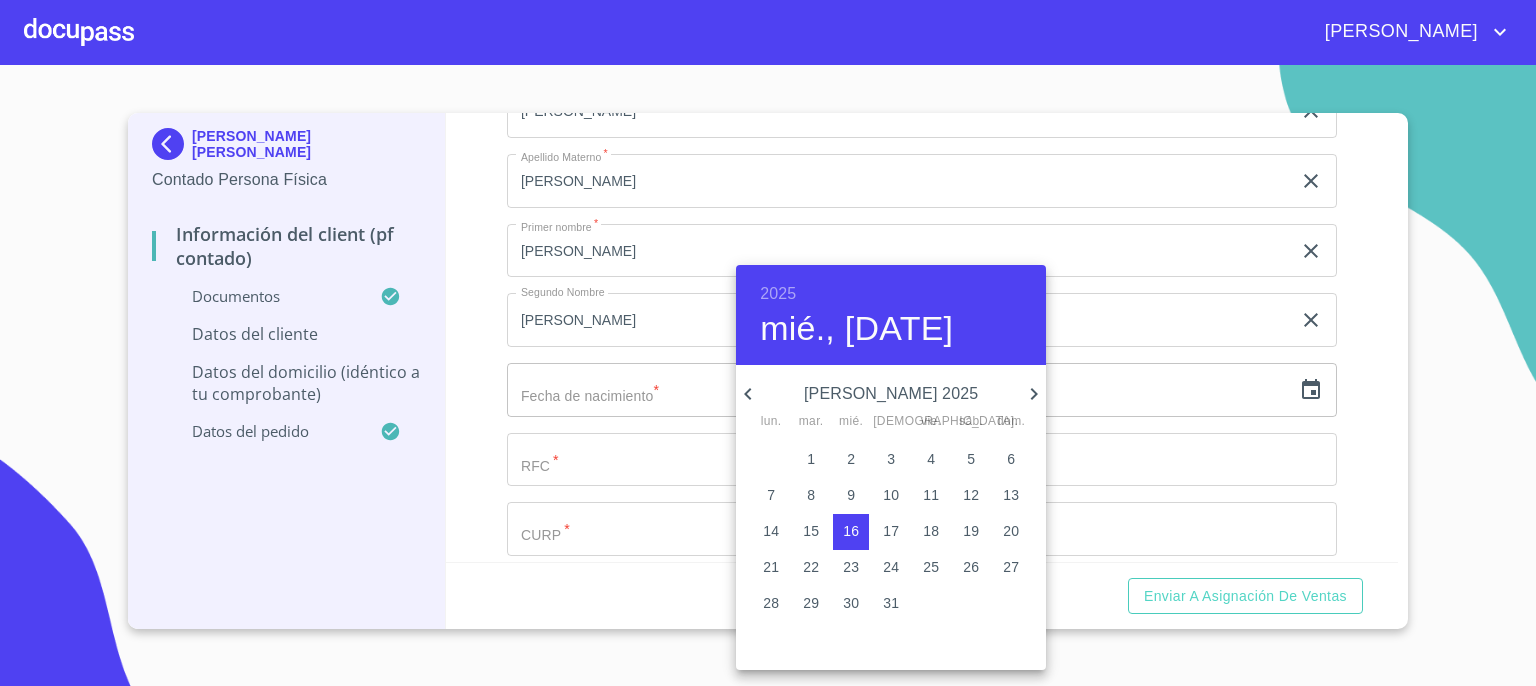 click on "2025" at bounding box center (778, 294) 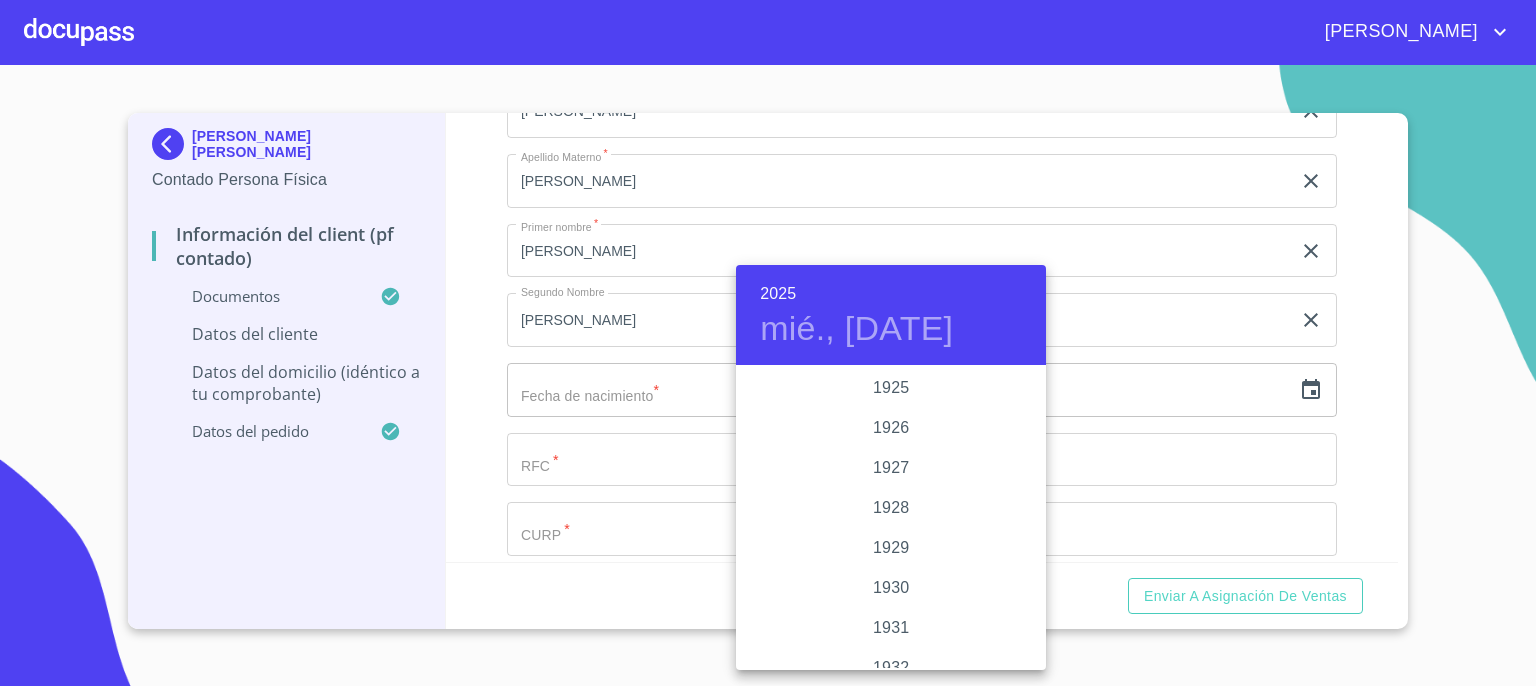 scroll, scrollTop: 3880, scrollLeft: 0, axis: vertical 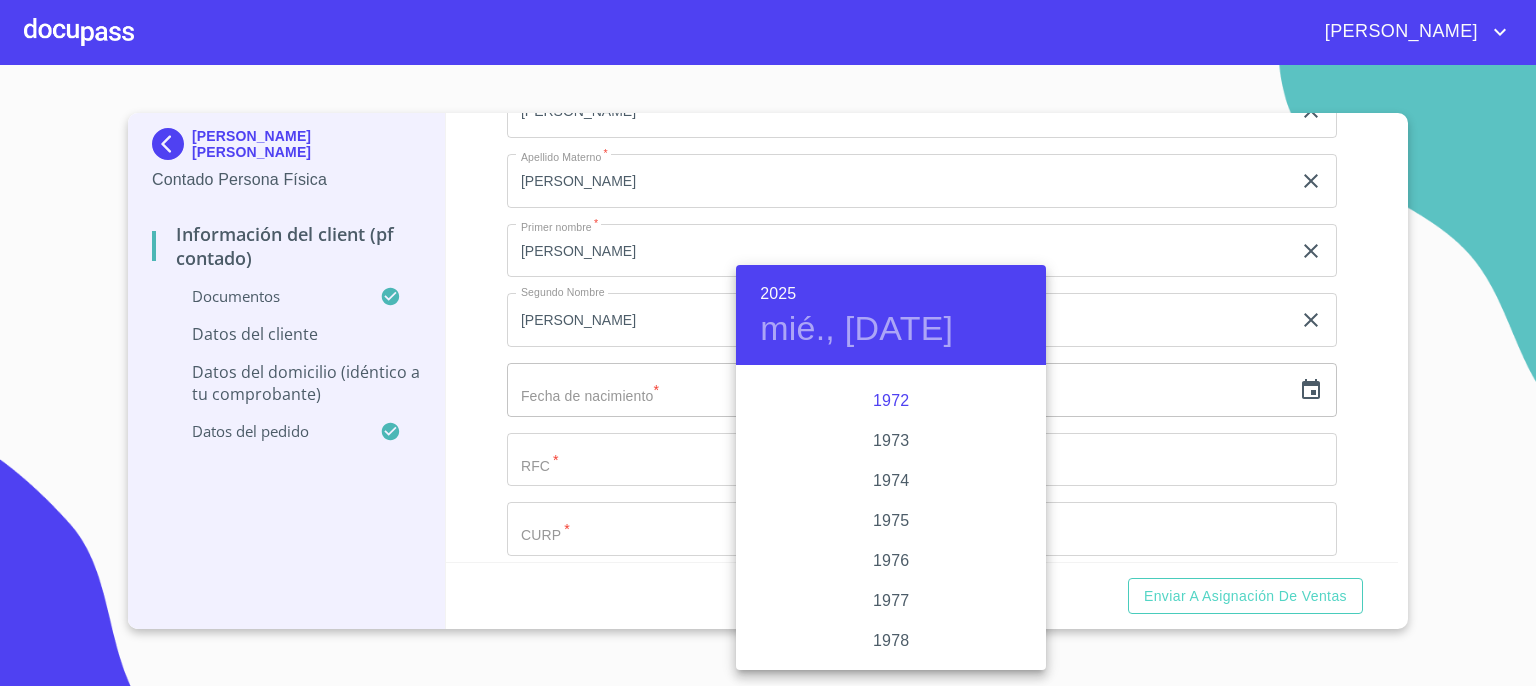 click on "1972" at bounding box center (891, 401) 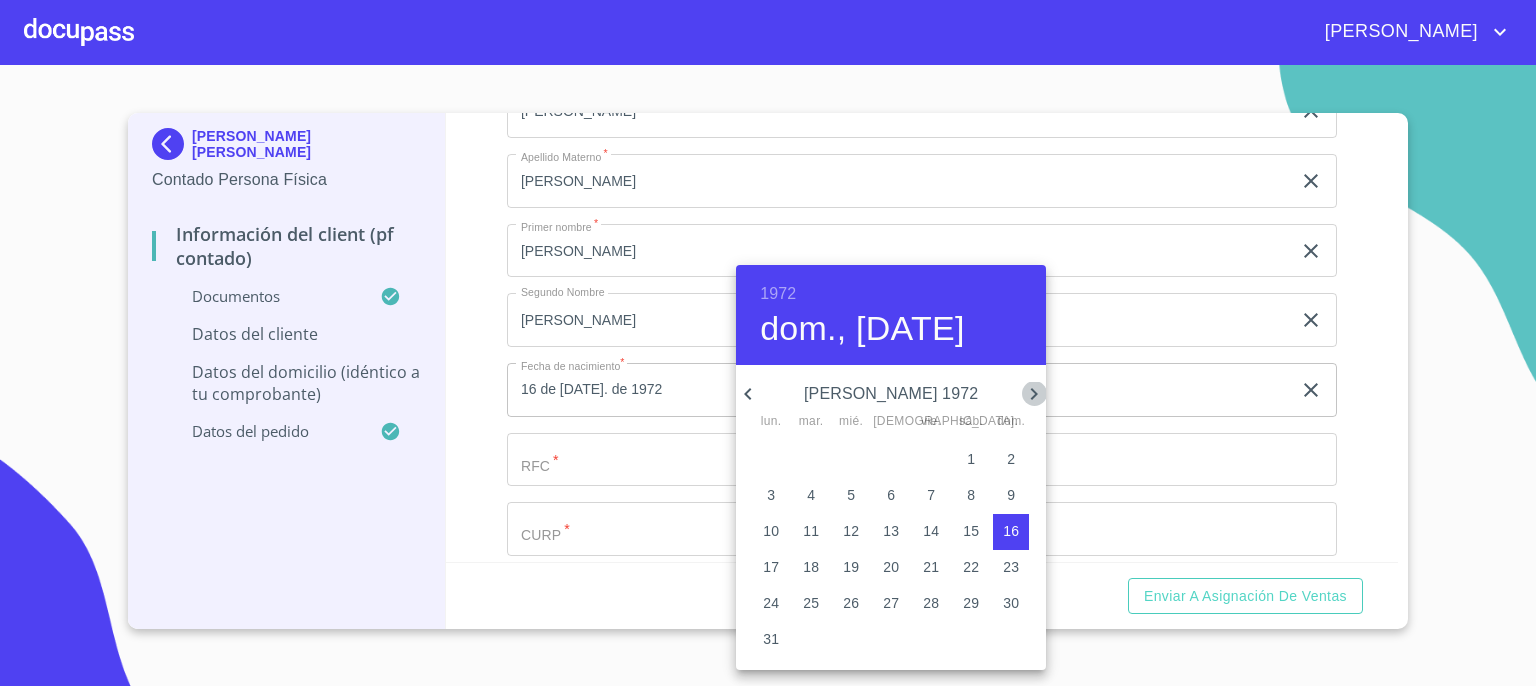 click 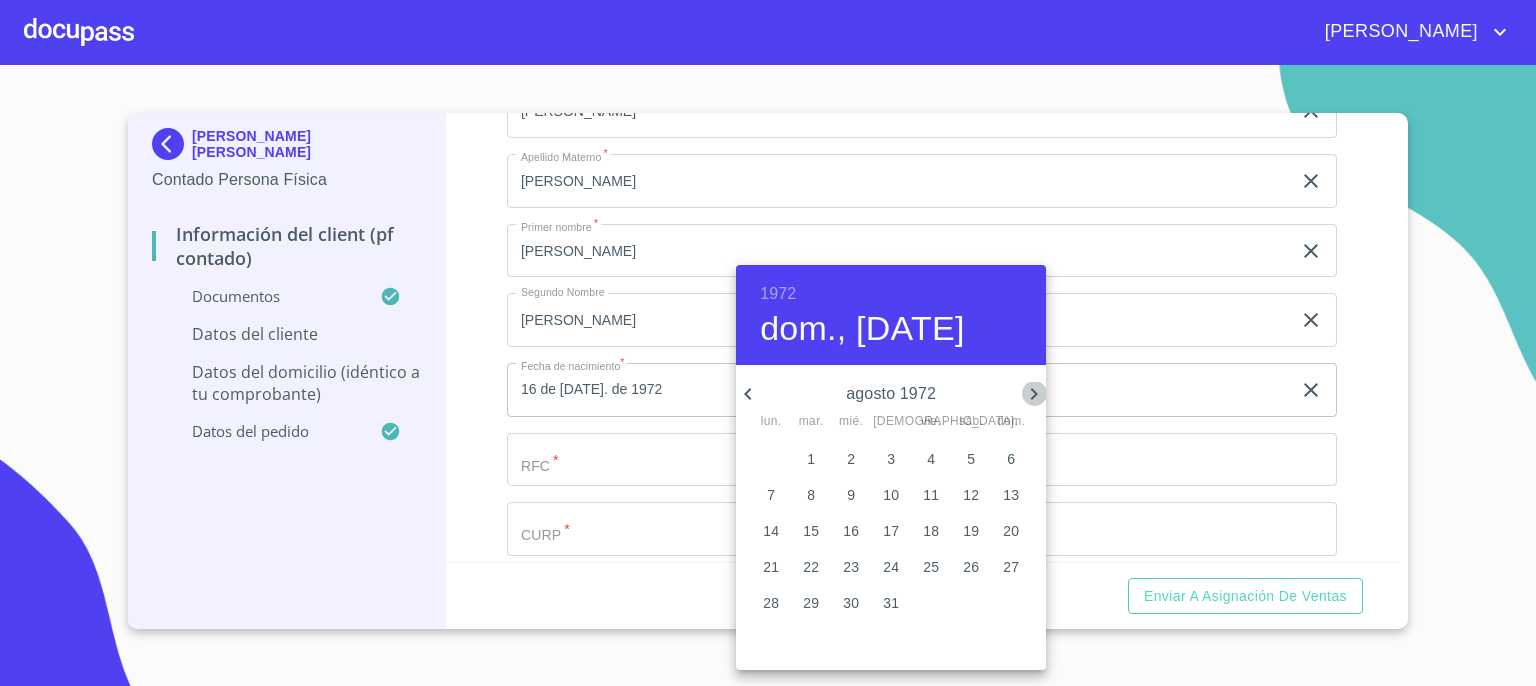 click 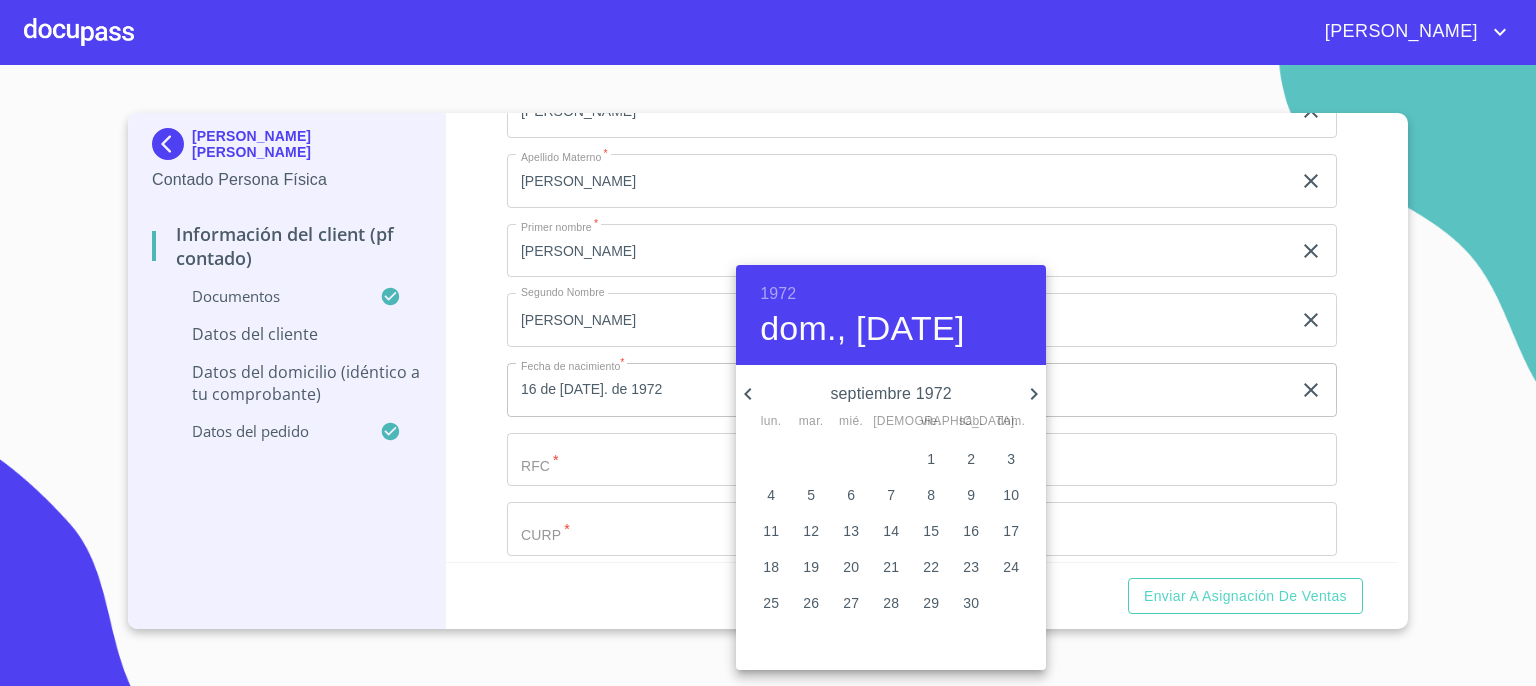 click on "5" at bounding box center (811, 495) 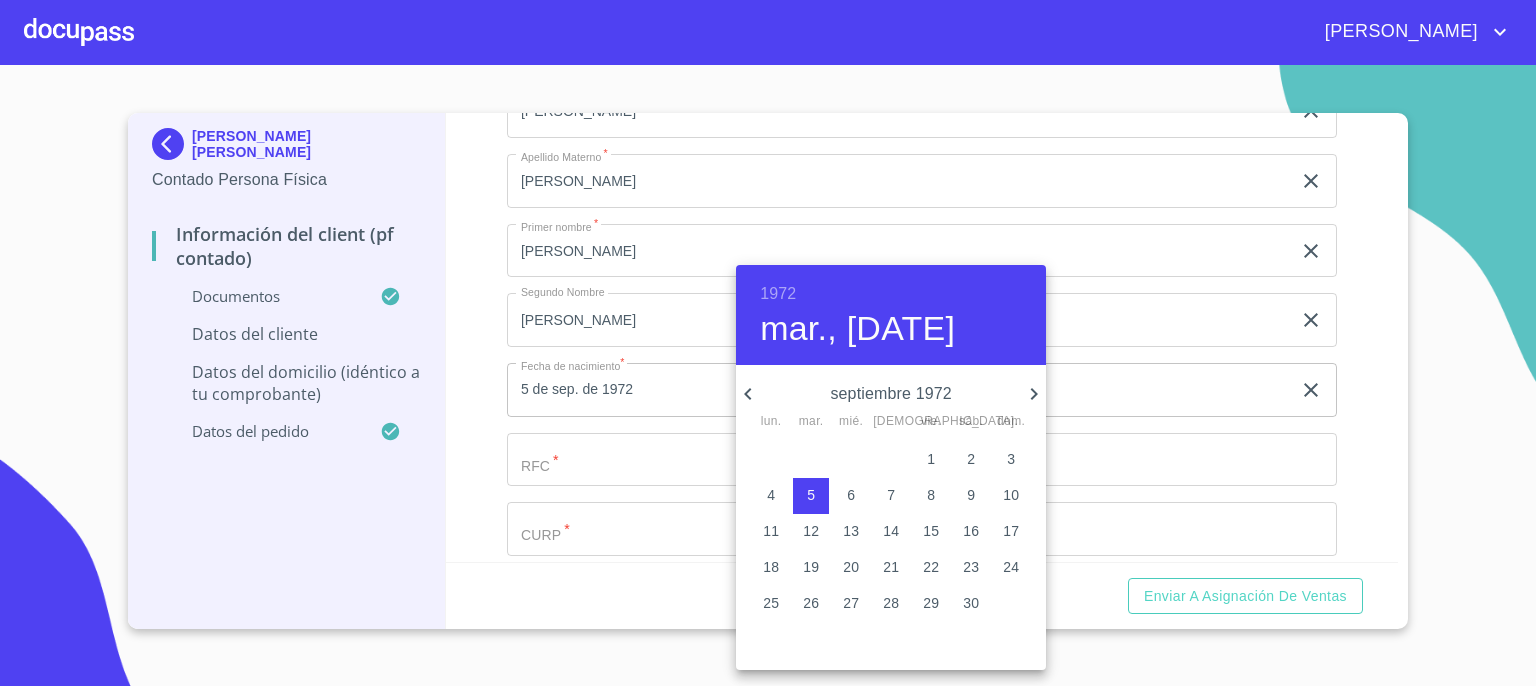 click at bounding box center [768, 343] 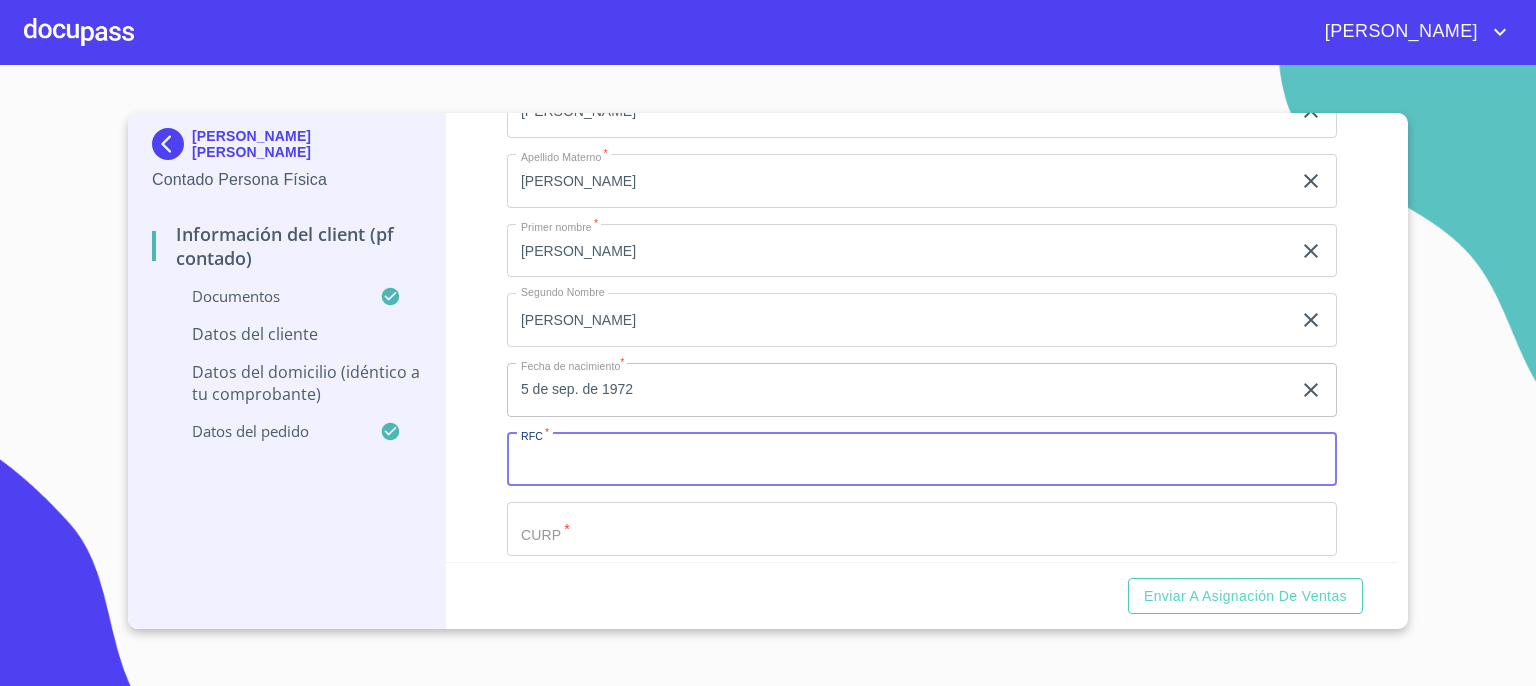 click on "Documento de identificación.   *" at bounding box center [922, 460] 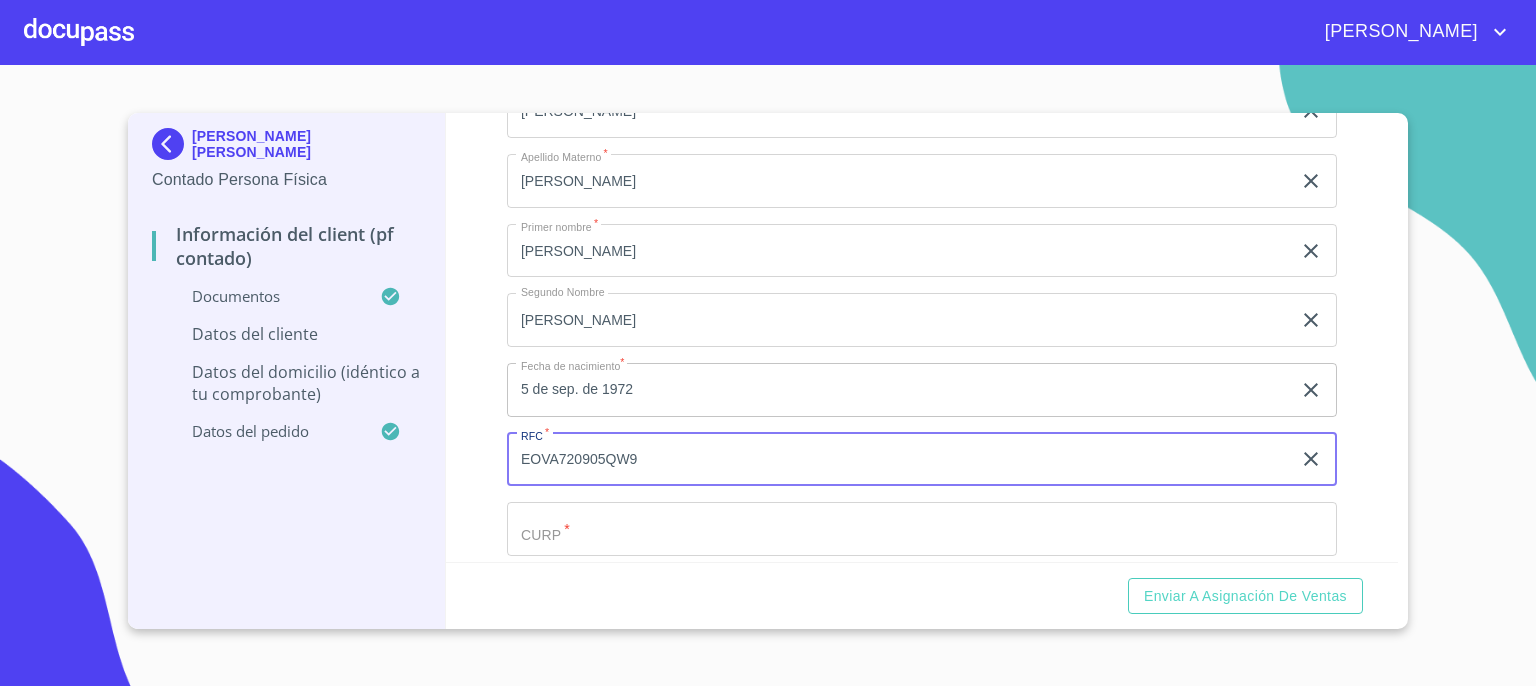 type on "EOVA720905QW9" 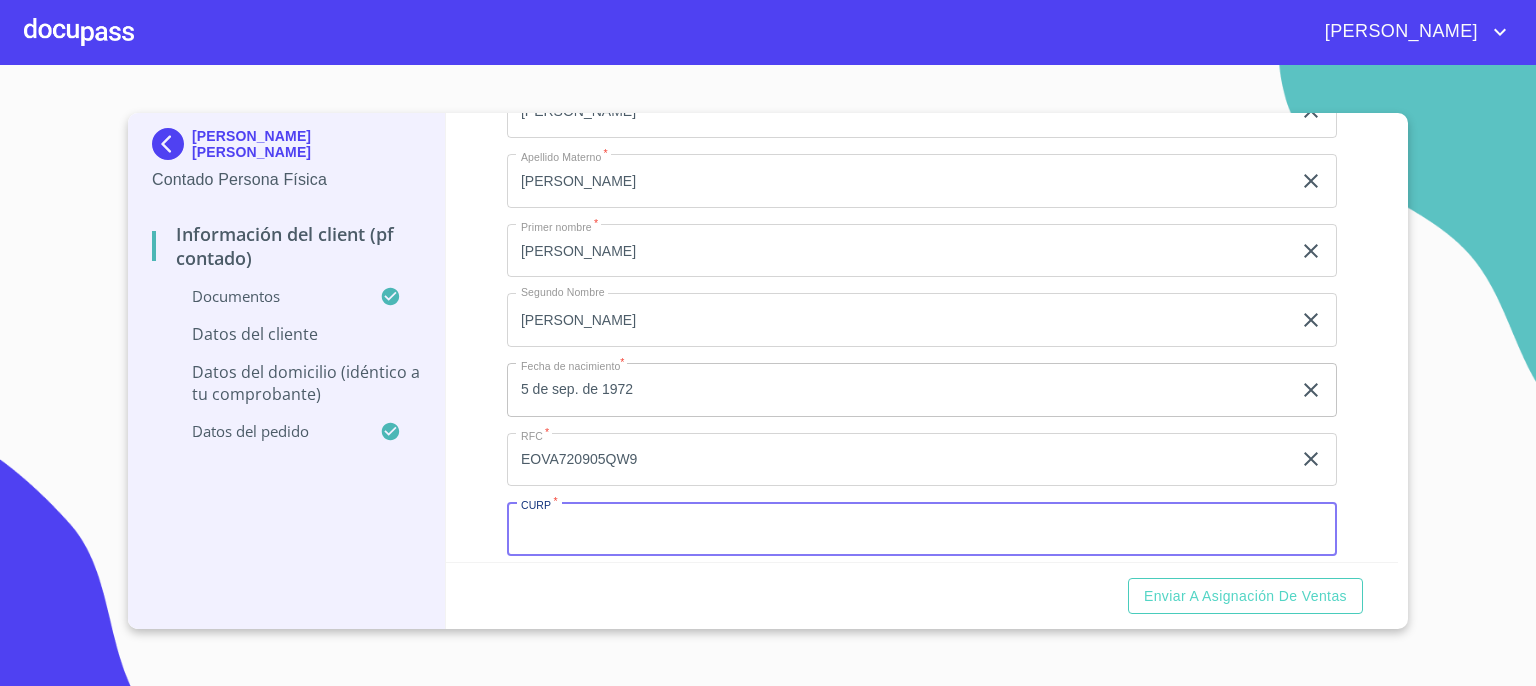 click on "Documento de identificación.   *" at bounding box center (922, 529) 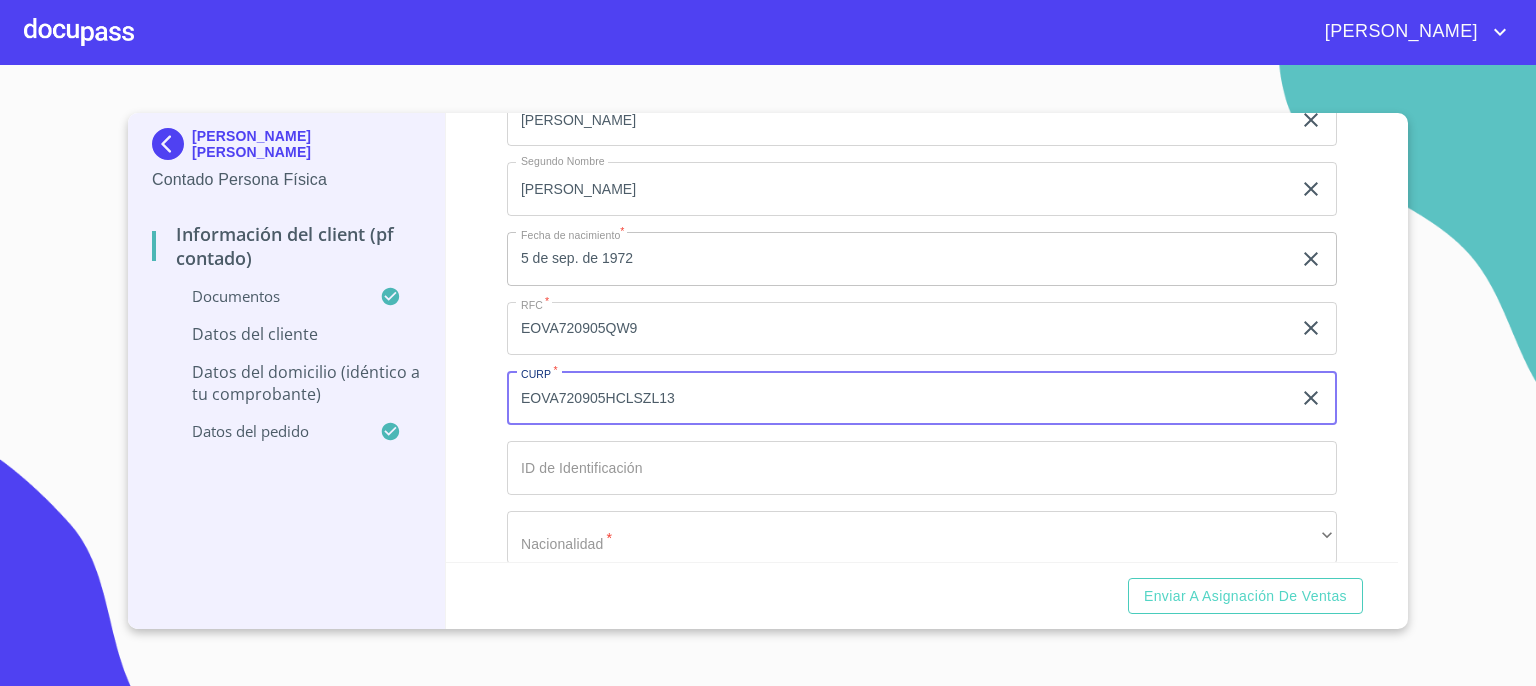 scroll, scrollTop: 3960, scrollLeft: 0, axis: vertical 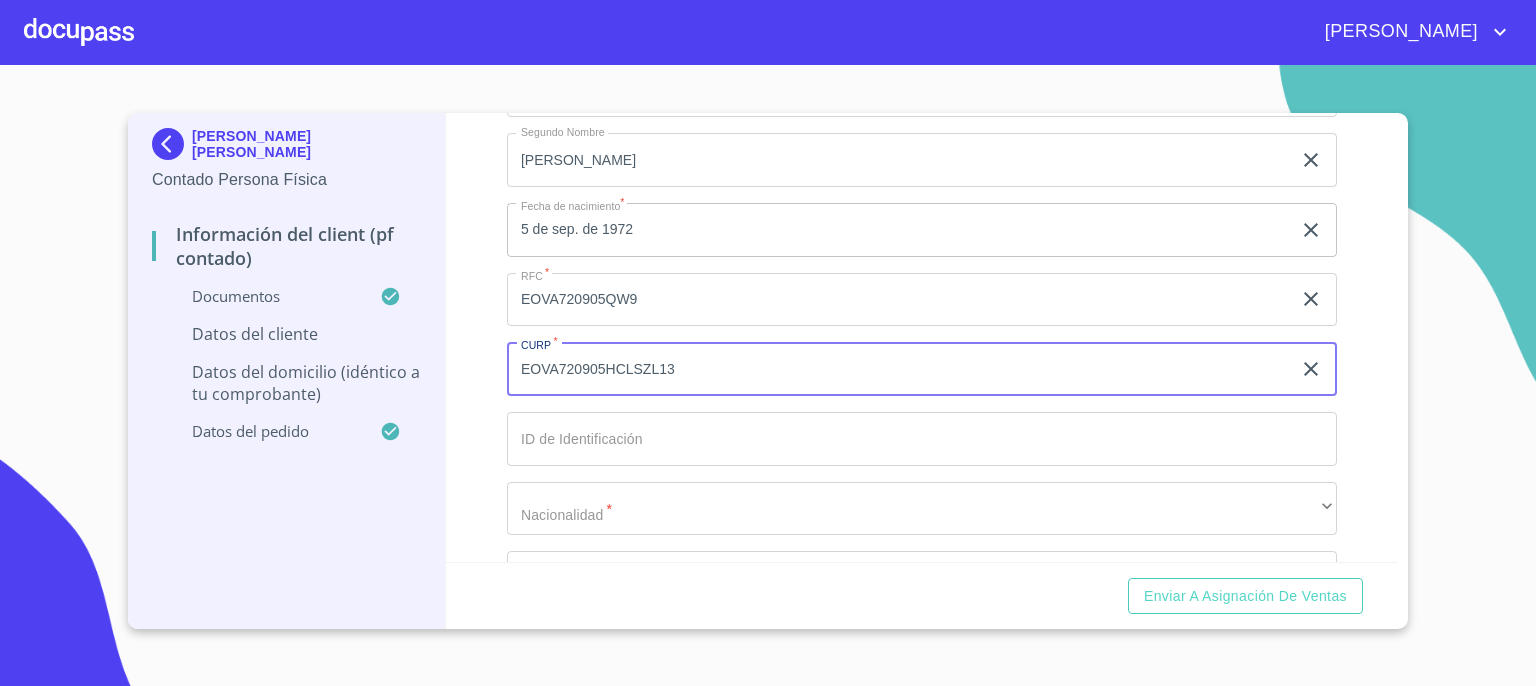 type on "EOVA720905HCLSZL13" 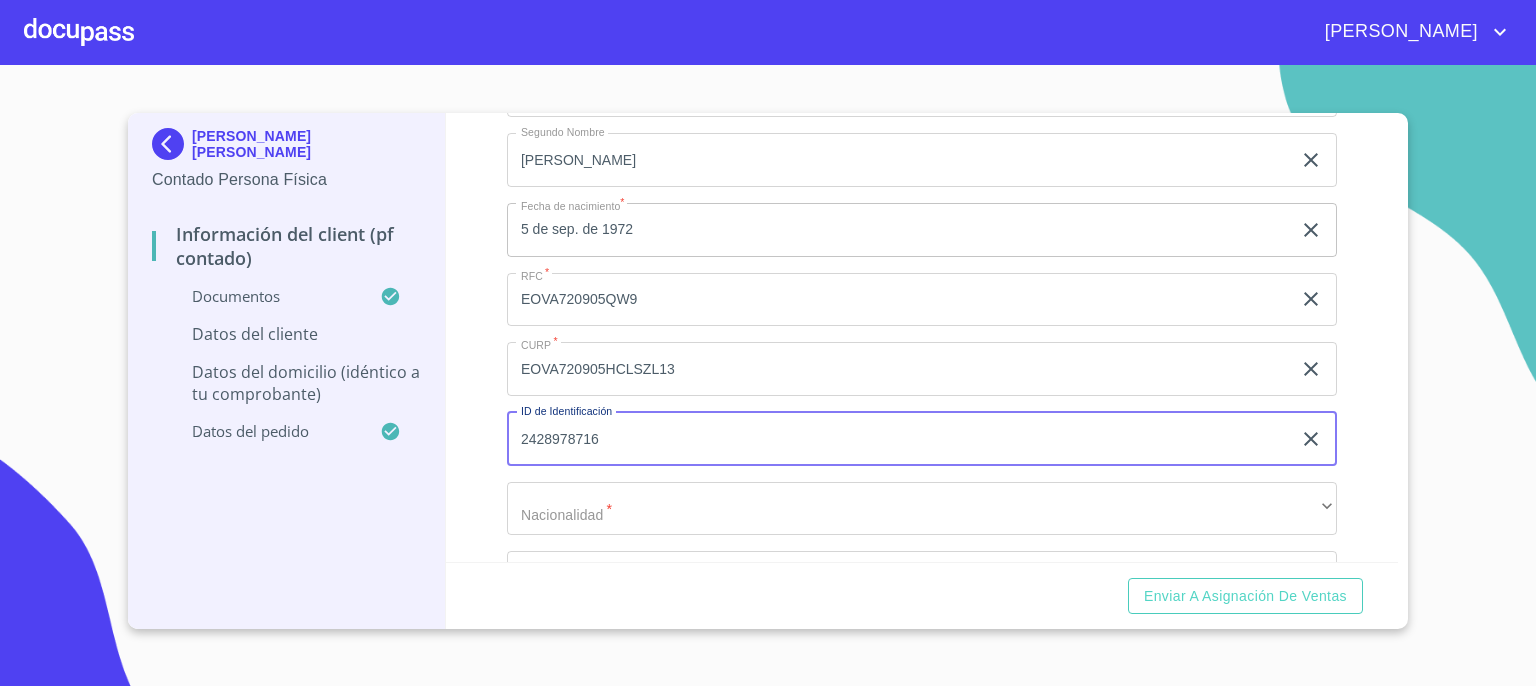 type on "2428978716" 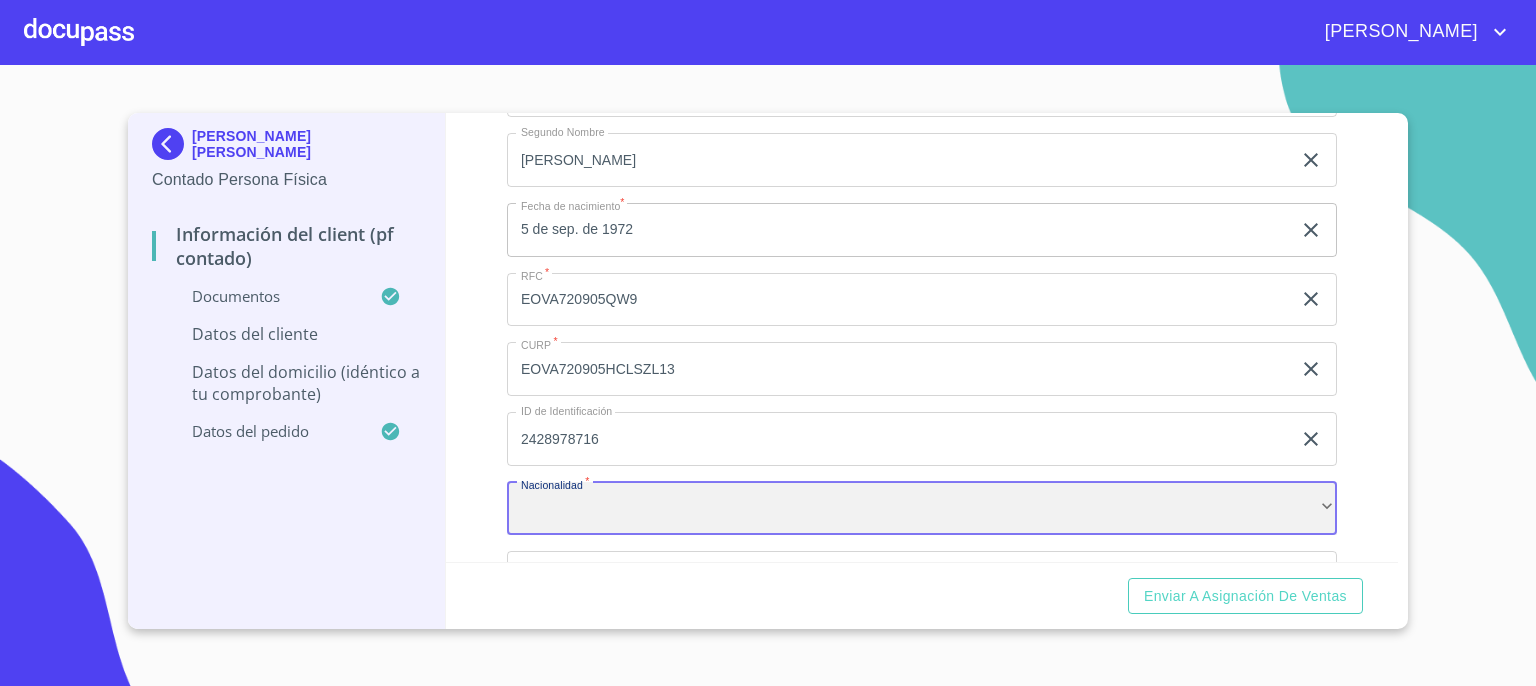 click on "​" at bounding box center (922, 509) 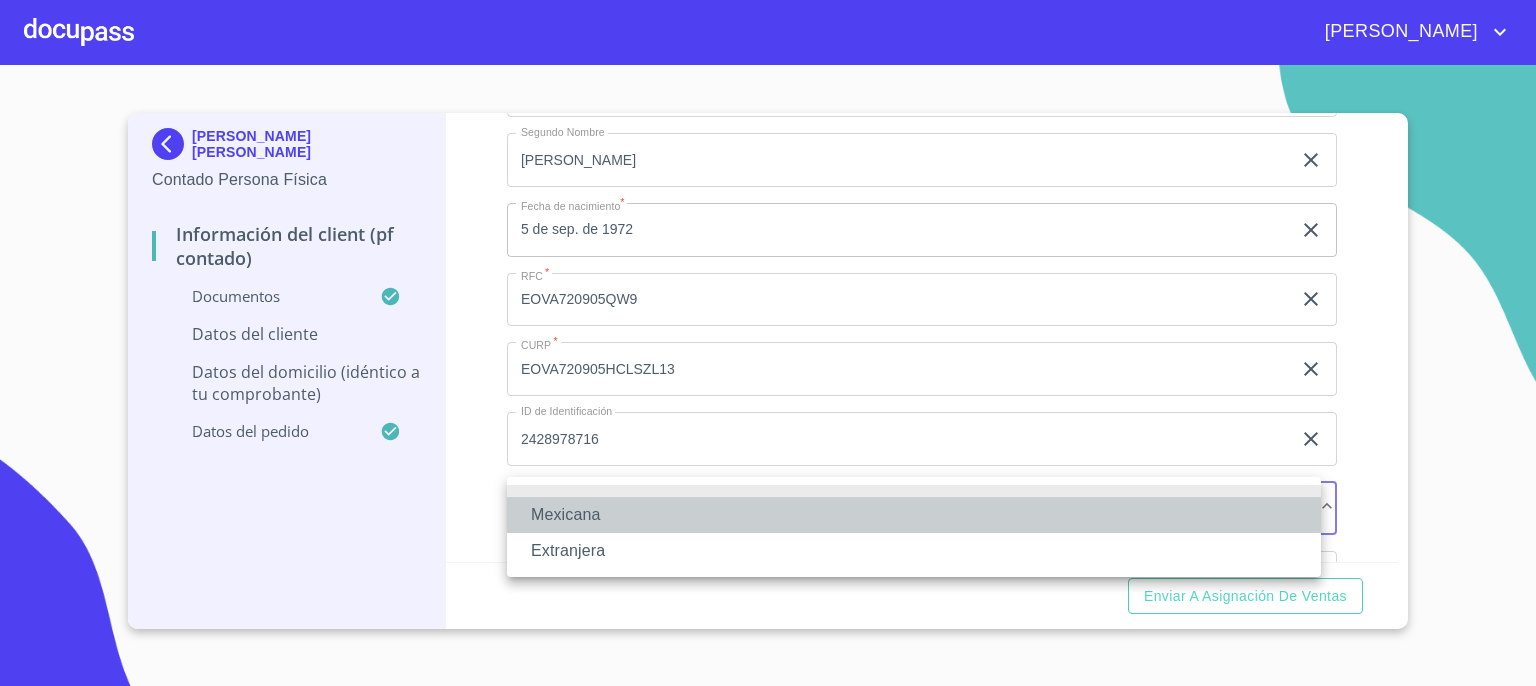 click on "Mexicana" at bounding box center [914, 515] 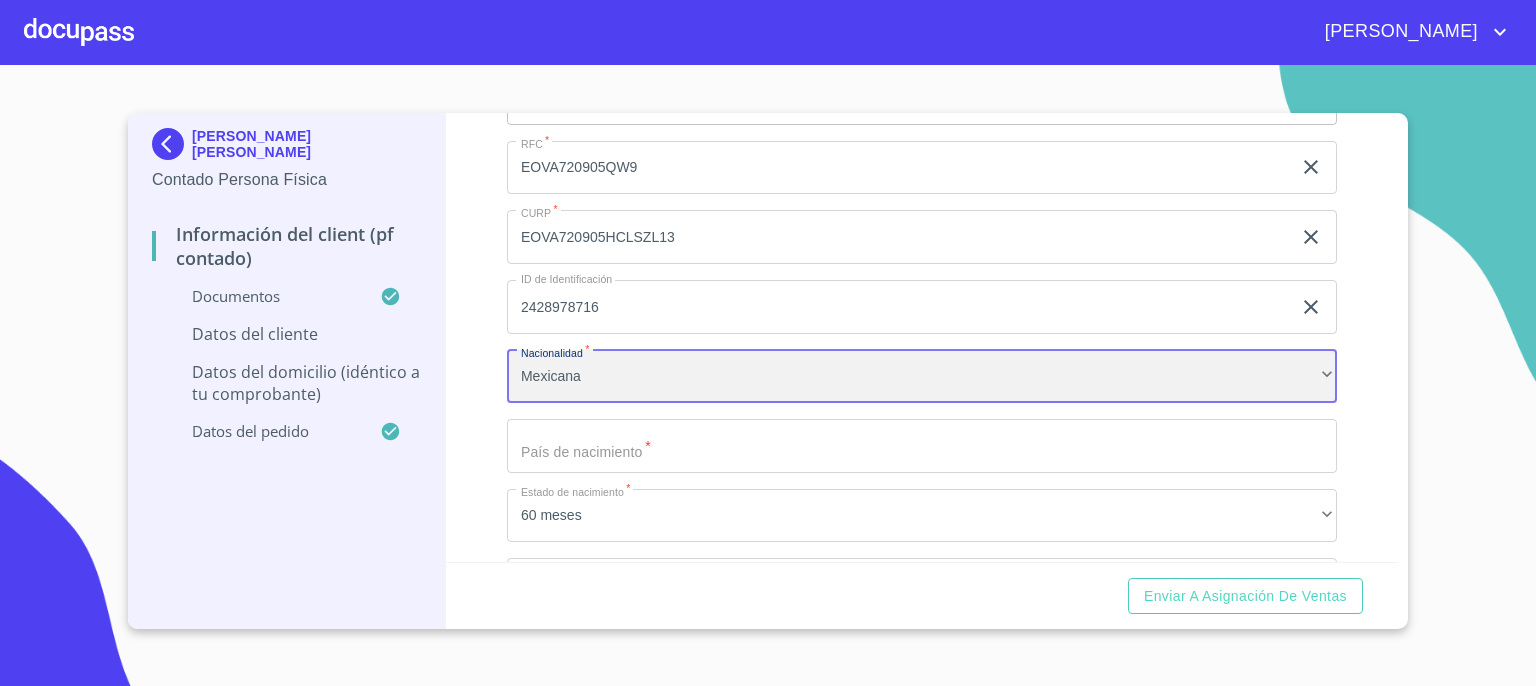 scroll, scrollTop: 4172, scrollLeft: 0, axis: vertical 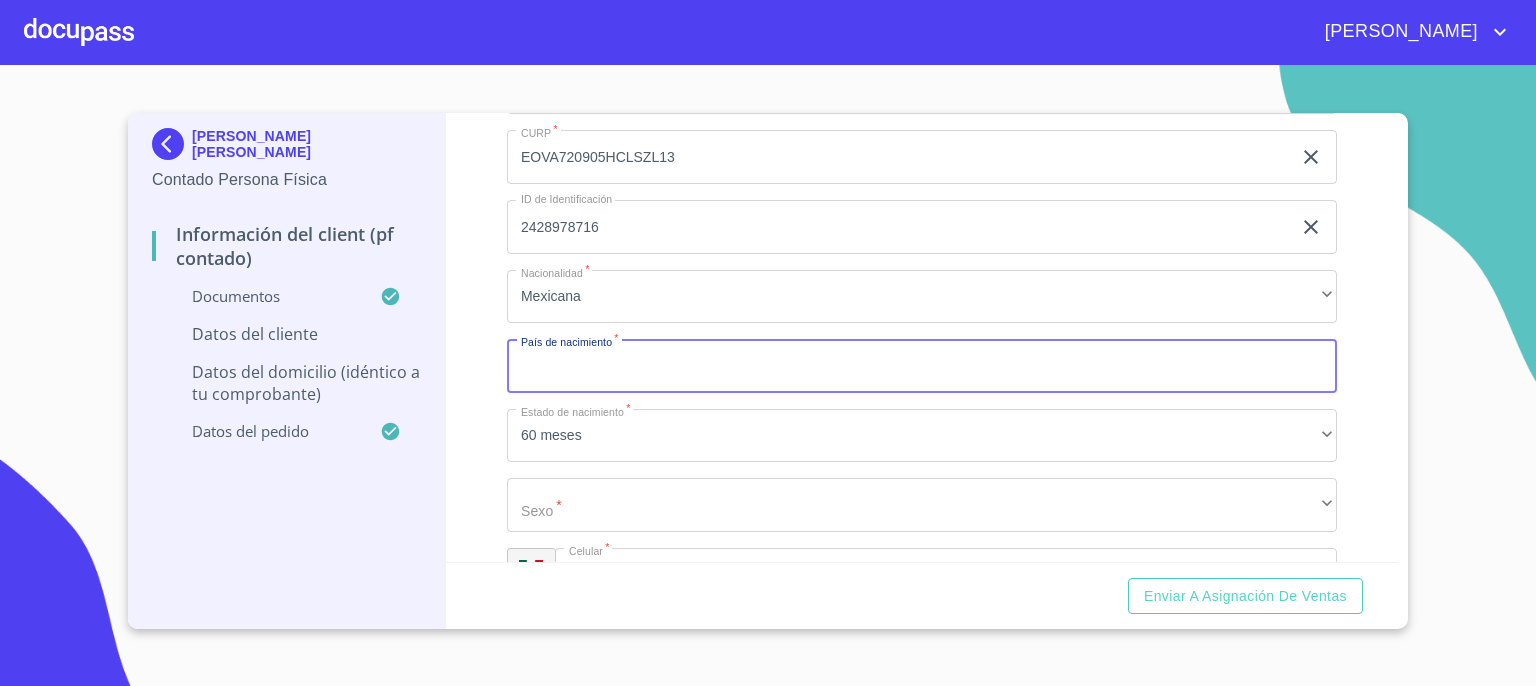 click on "Documento de identificación.   *" at bounding box center (922, 366) 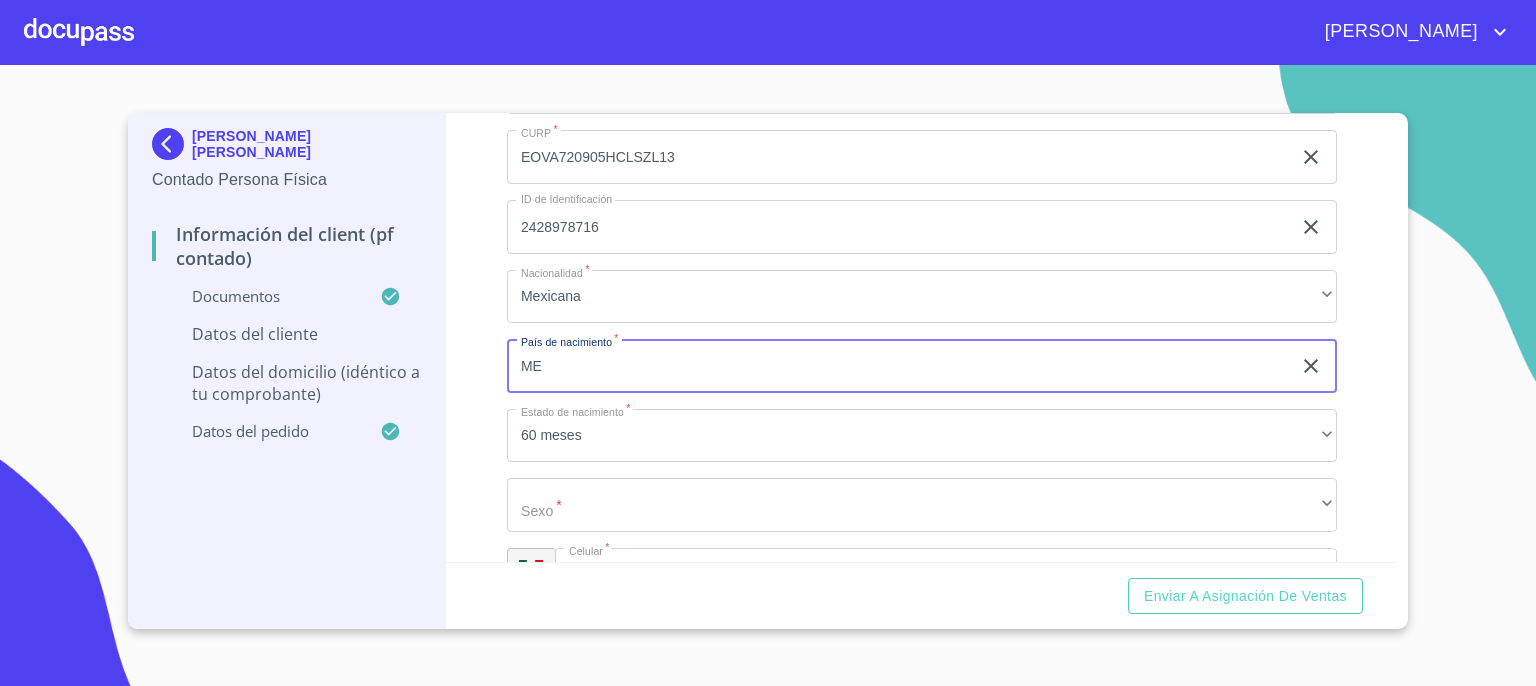 type on "México" 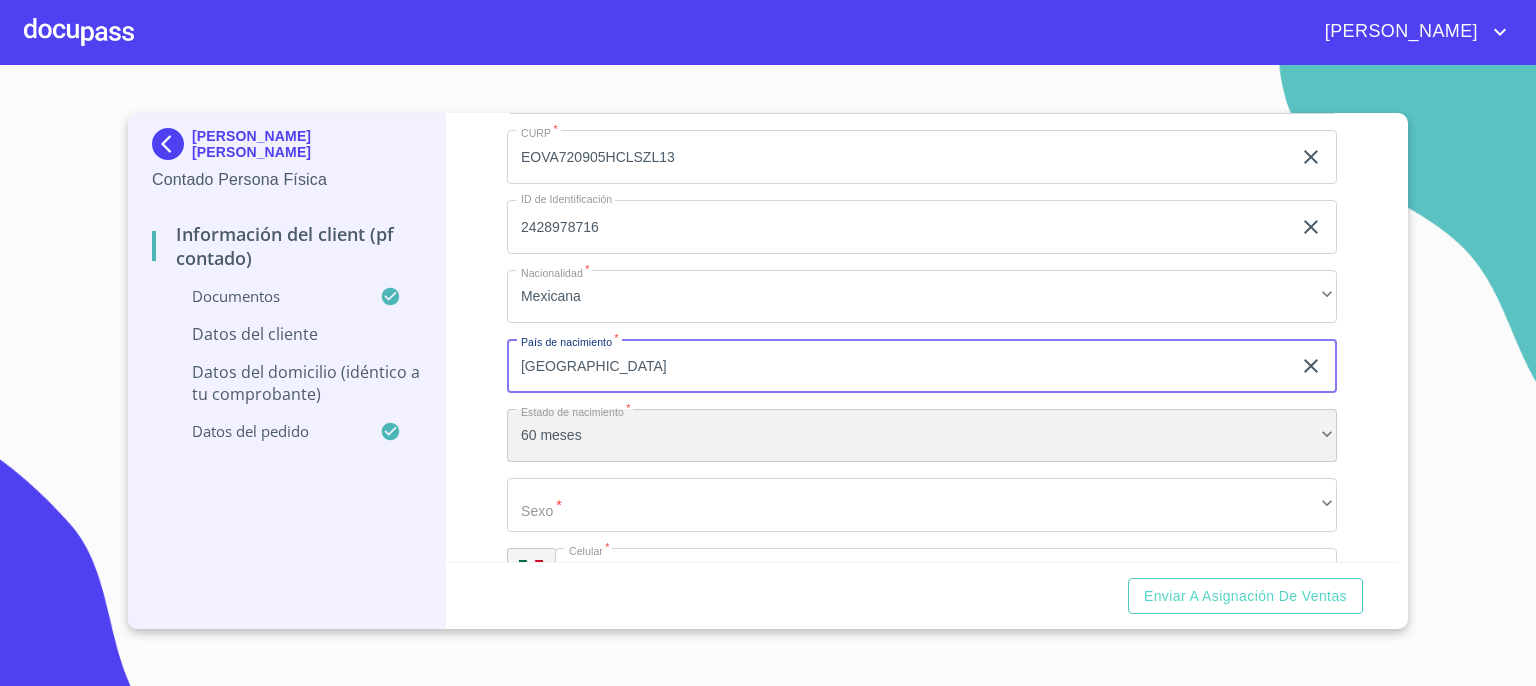 click on "60 meses" at bounding box center (922, 436) 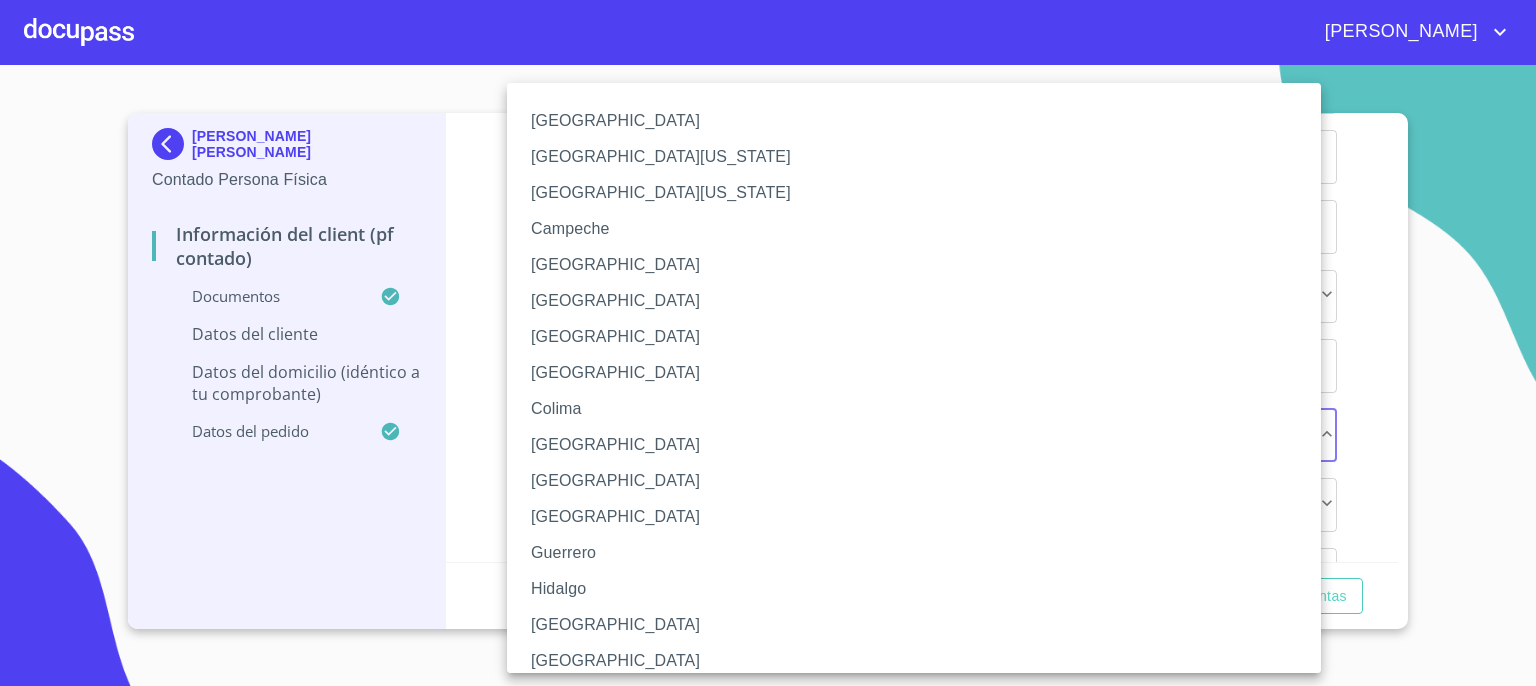 click on "Coahuila" at bounding box center [921, 373] 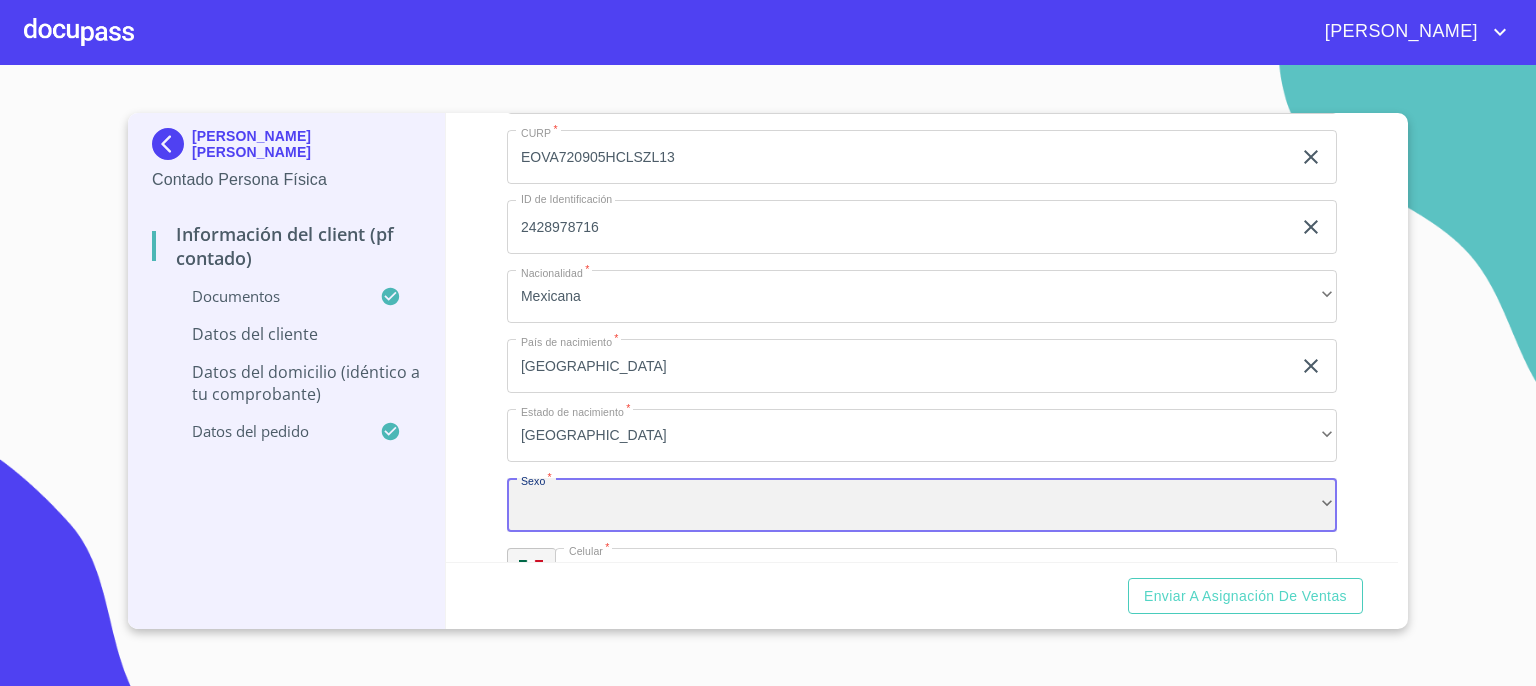 click on "​" at bounding box center (922, 505) 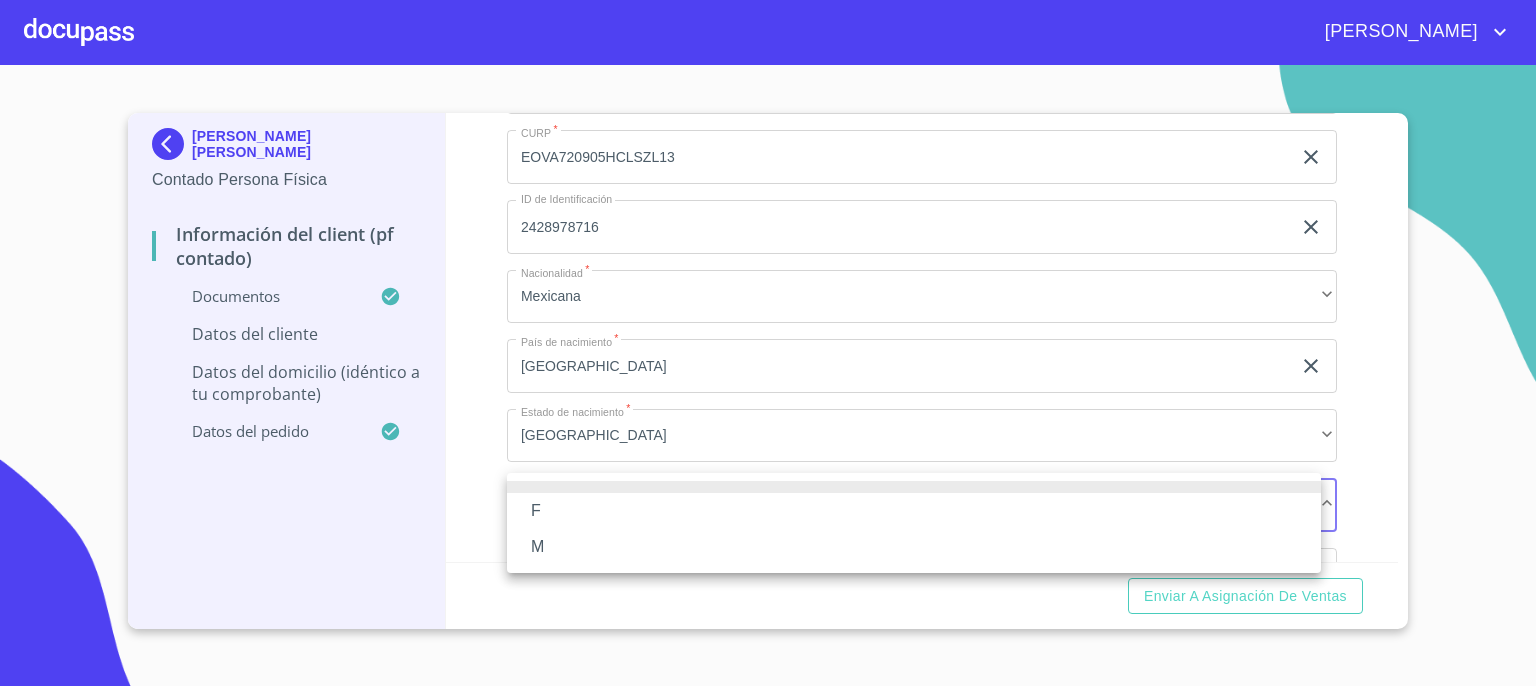 click on "M" at bounding box center (914, 547) 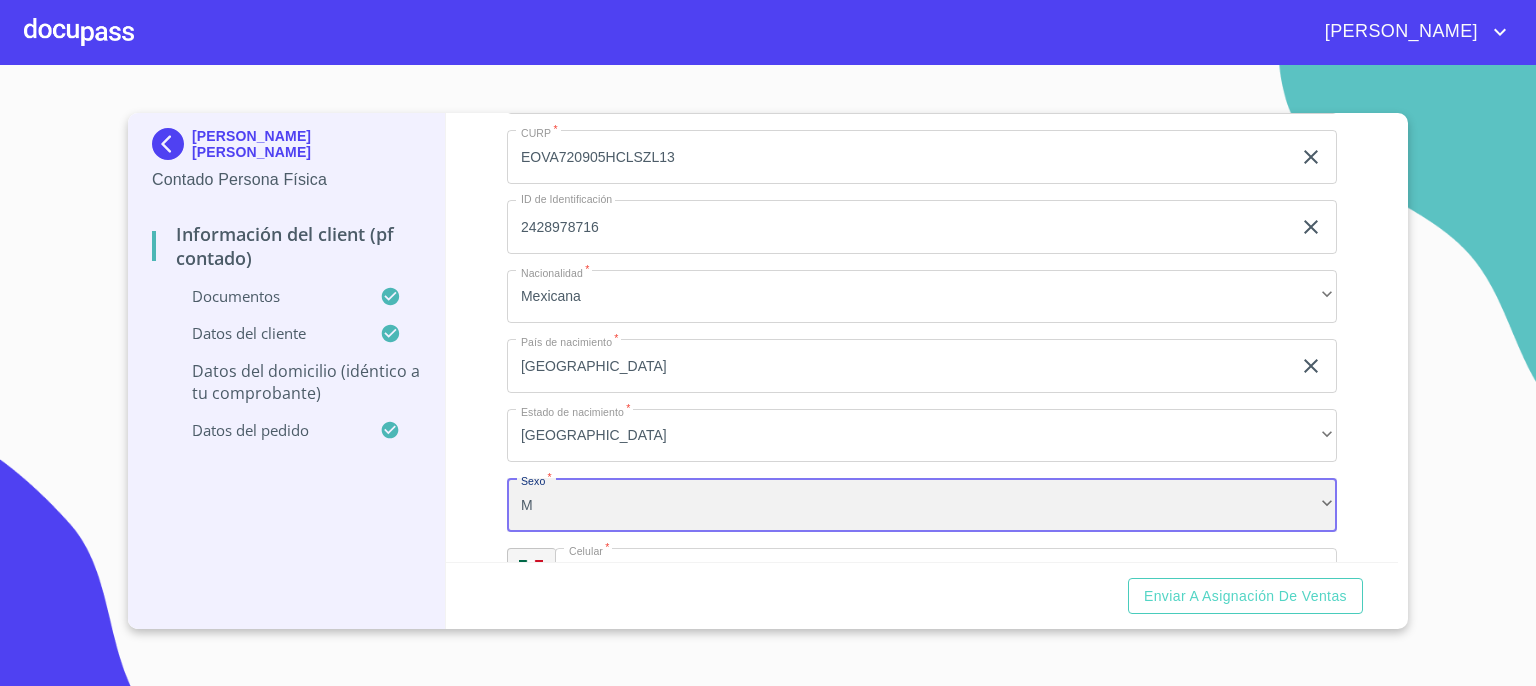 scroll, scrollTop: 4564, scrollLeft: 0, axis: vertical 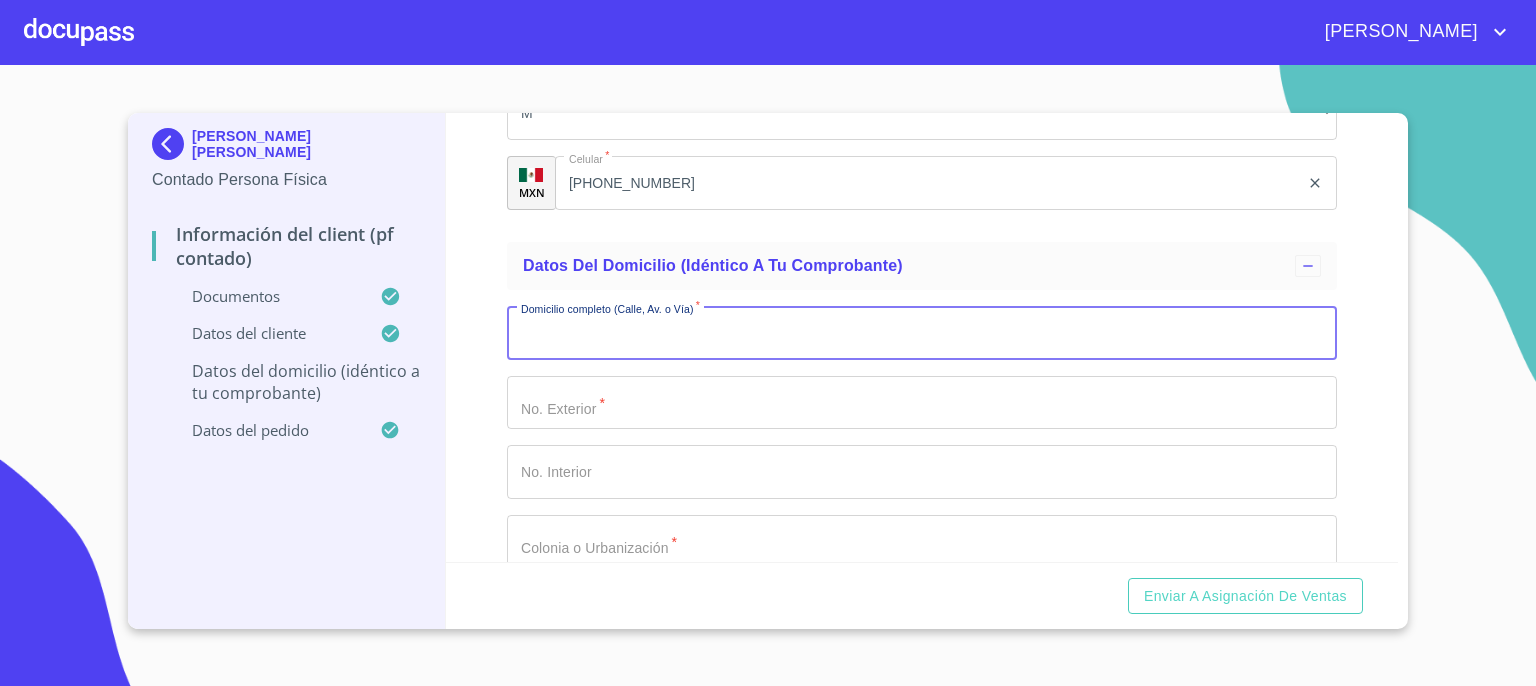click on "Documento de identificación.   *" at bounding box center (922, 333) 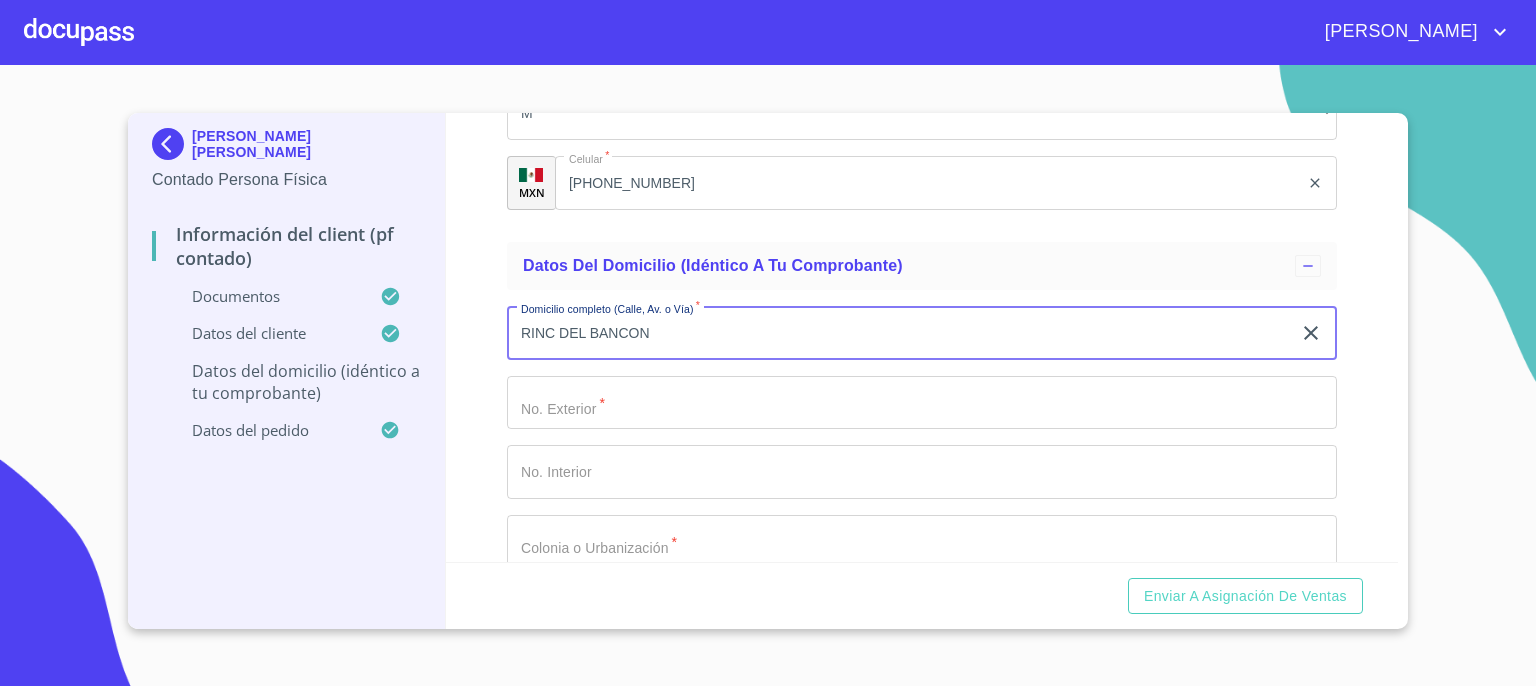 type on "RINC DEL BANCON" 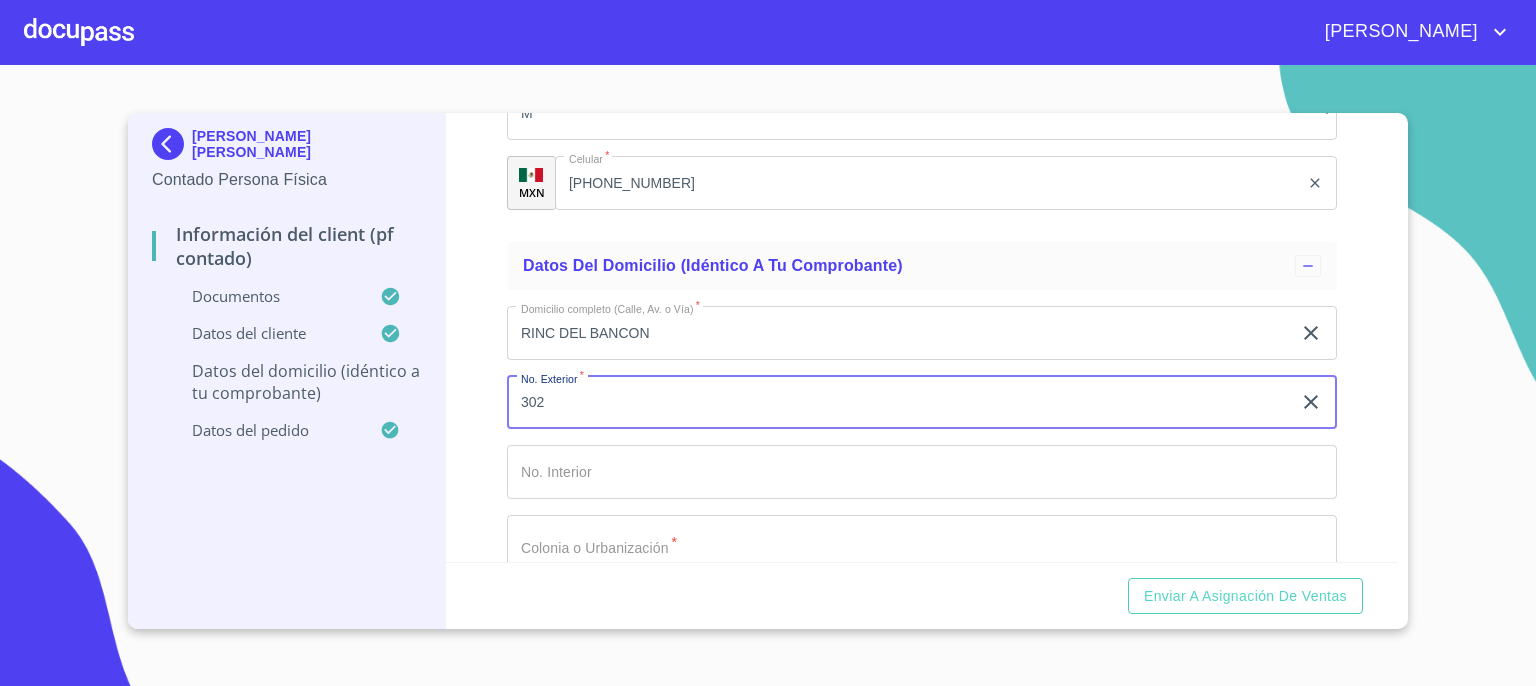 type on "302" 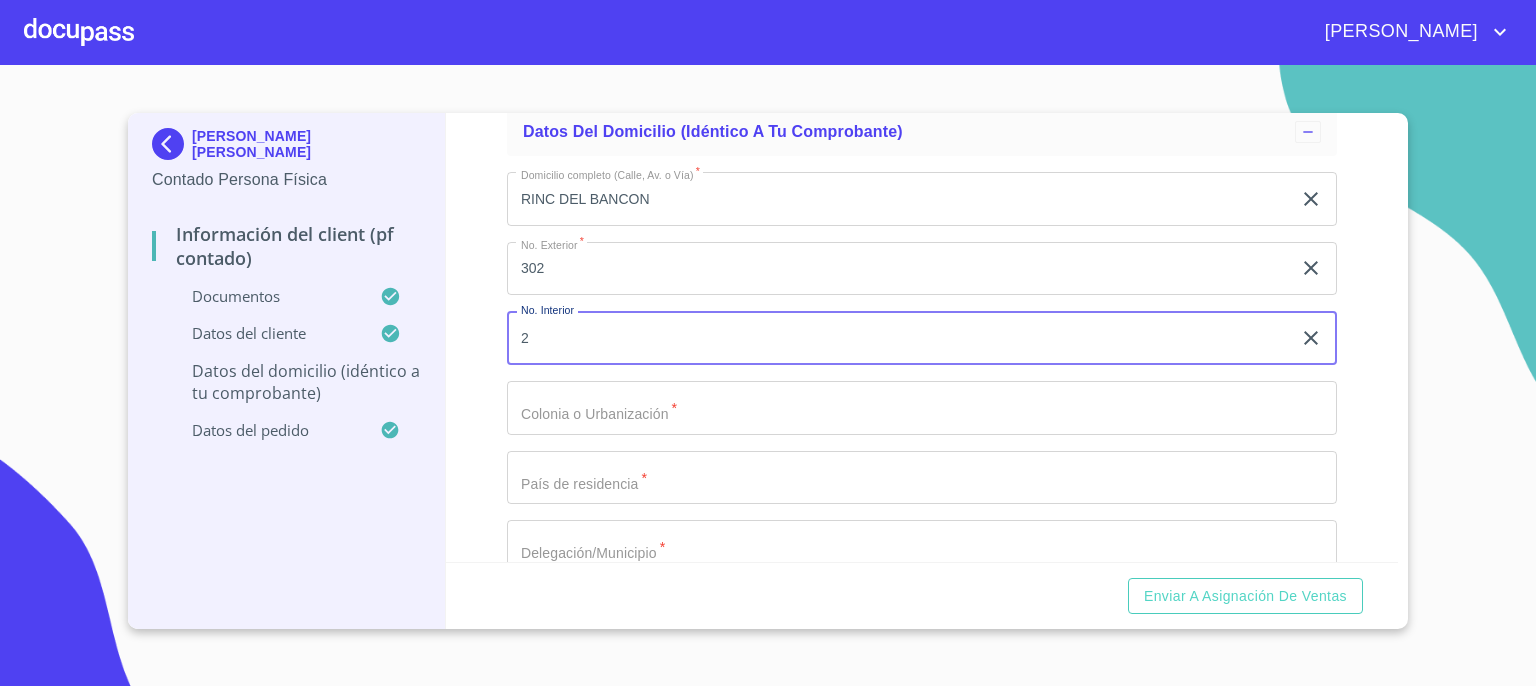 scroll, scrollTop: 4724, scrollLeft: 0, axis: vertical 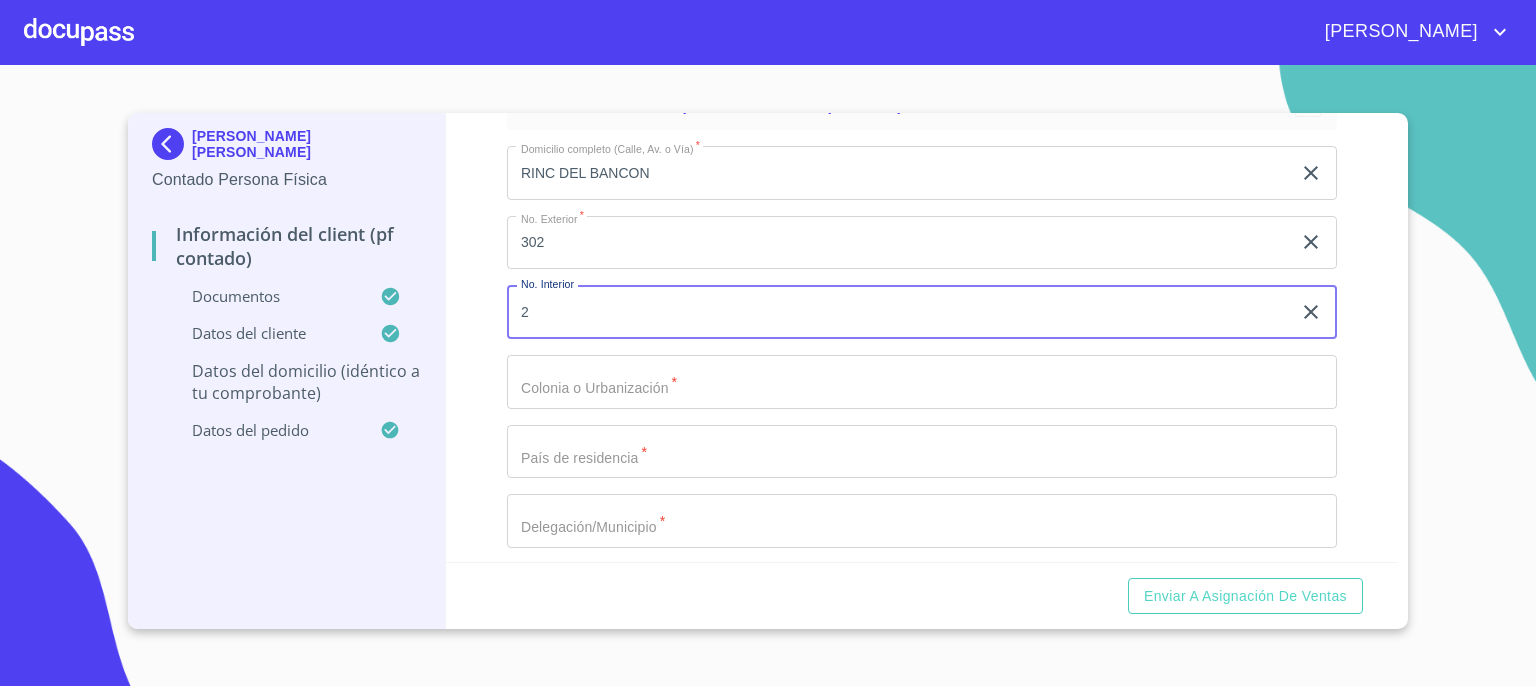 type on "2" 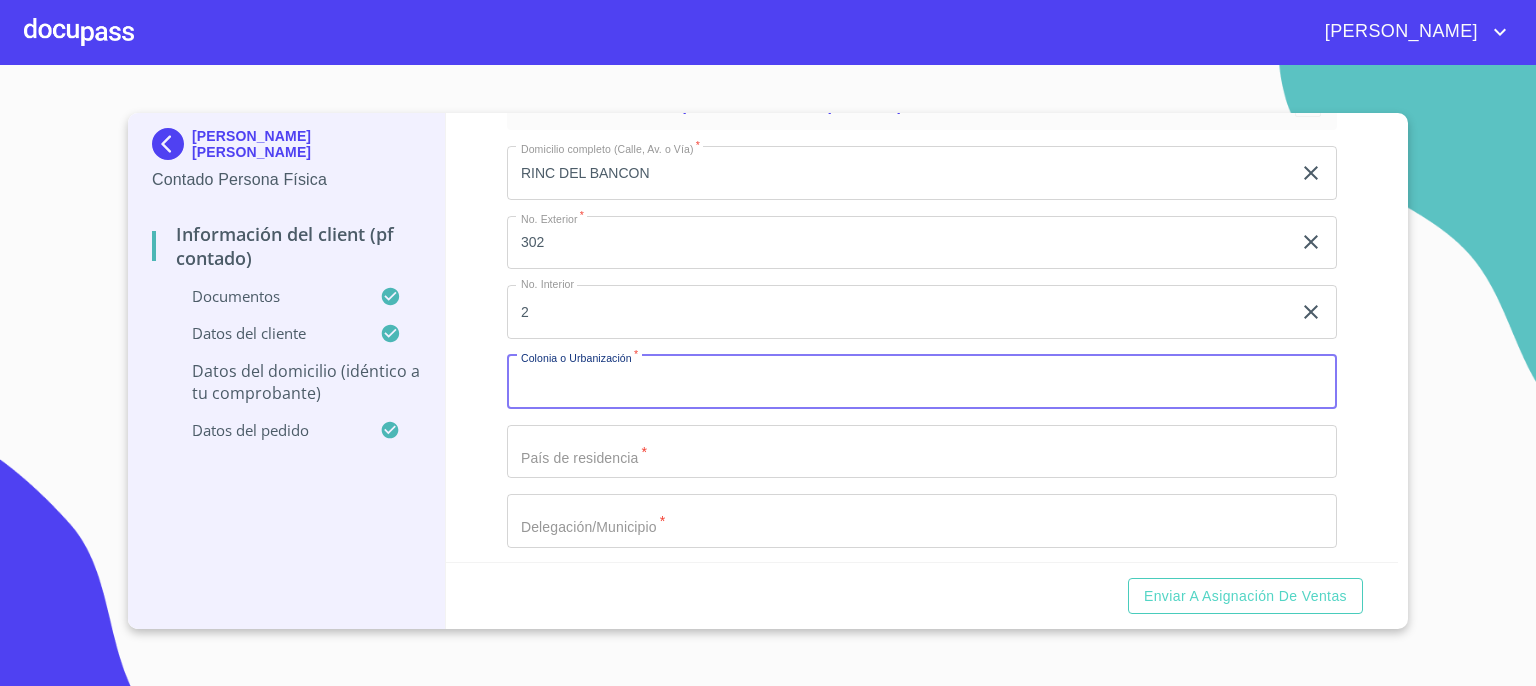 click on "Documento de identificación.   *" at bounding box center (922, 382) 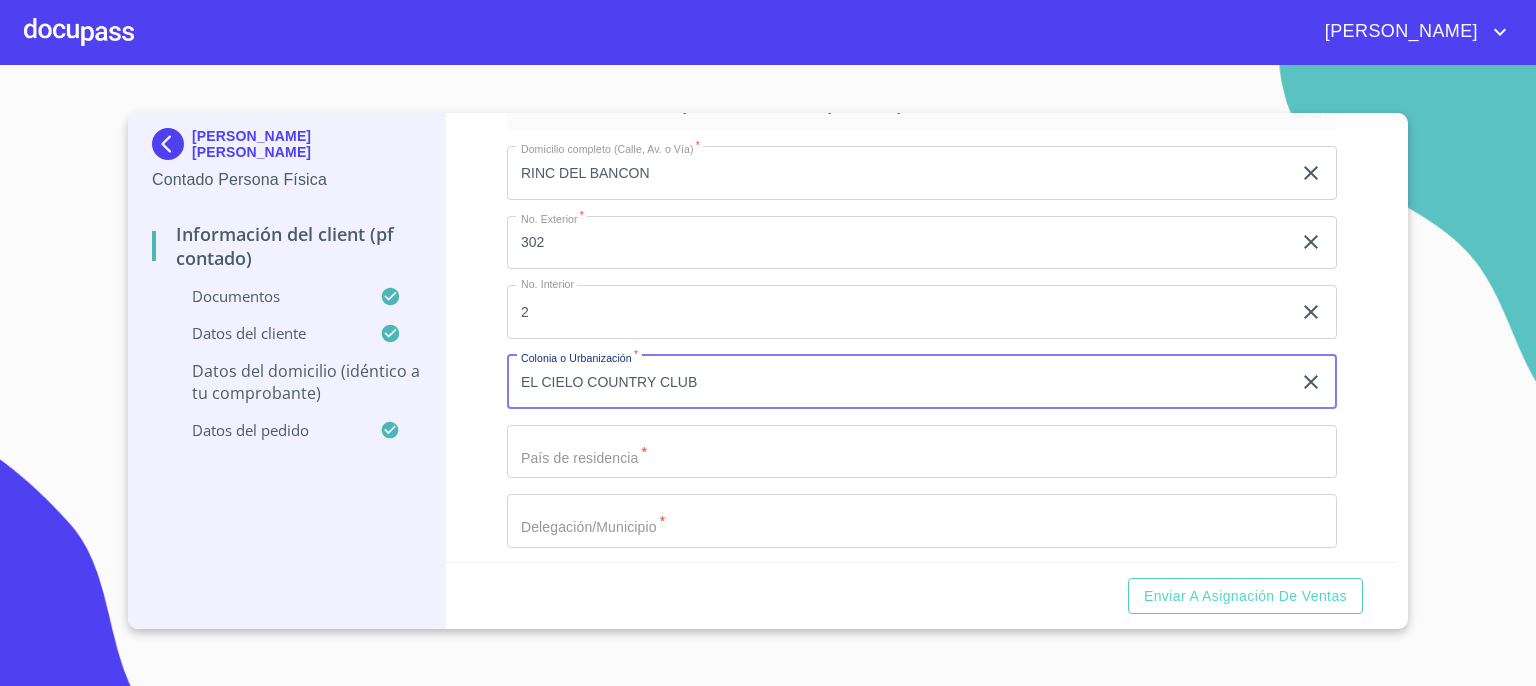 type on "EL CIELO COUNTRY CLUB" 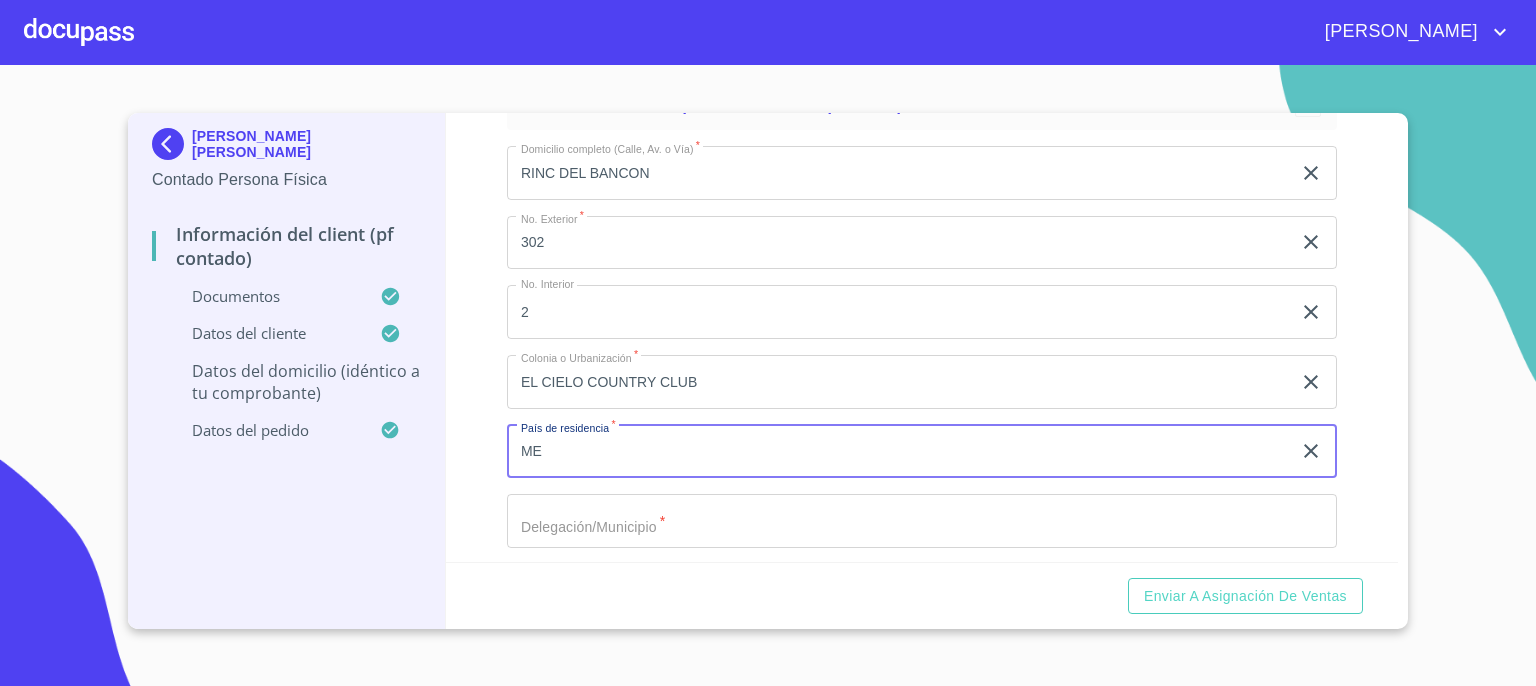 type on "México" 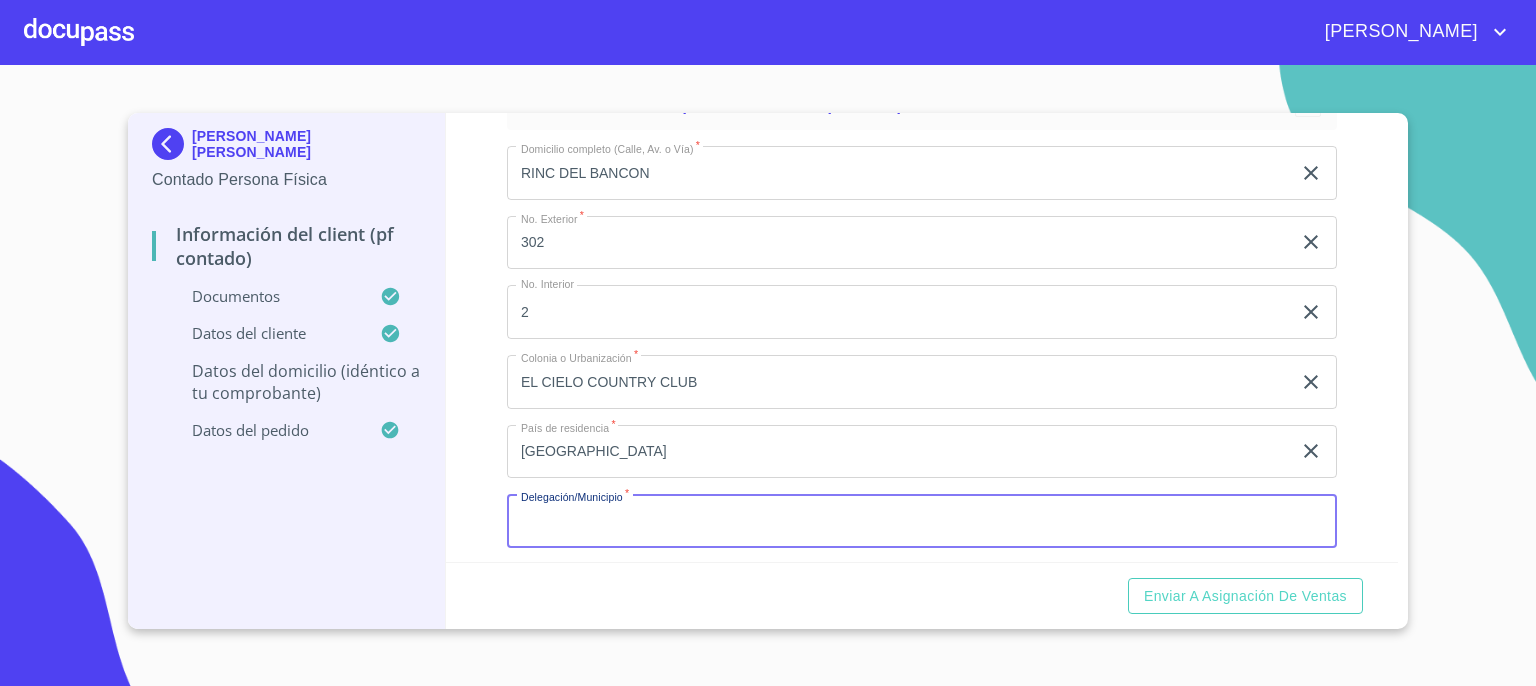 click on "Documento de identificación.   *" at bounding box center (922, 521) 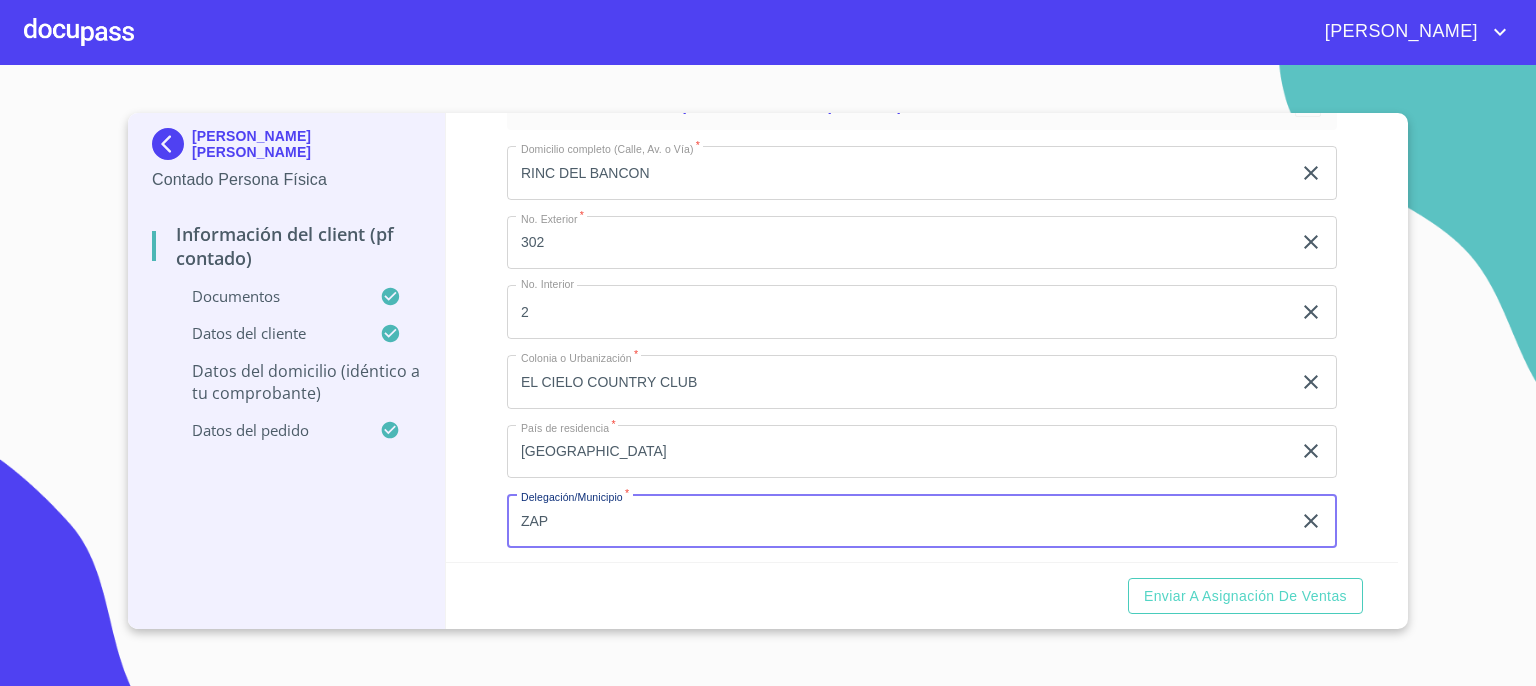 type on "ZAPOPAN" 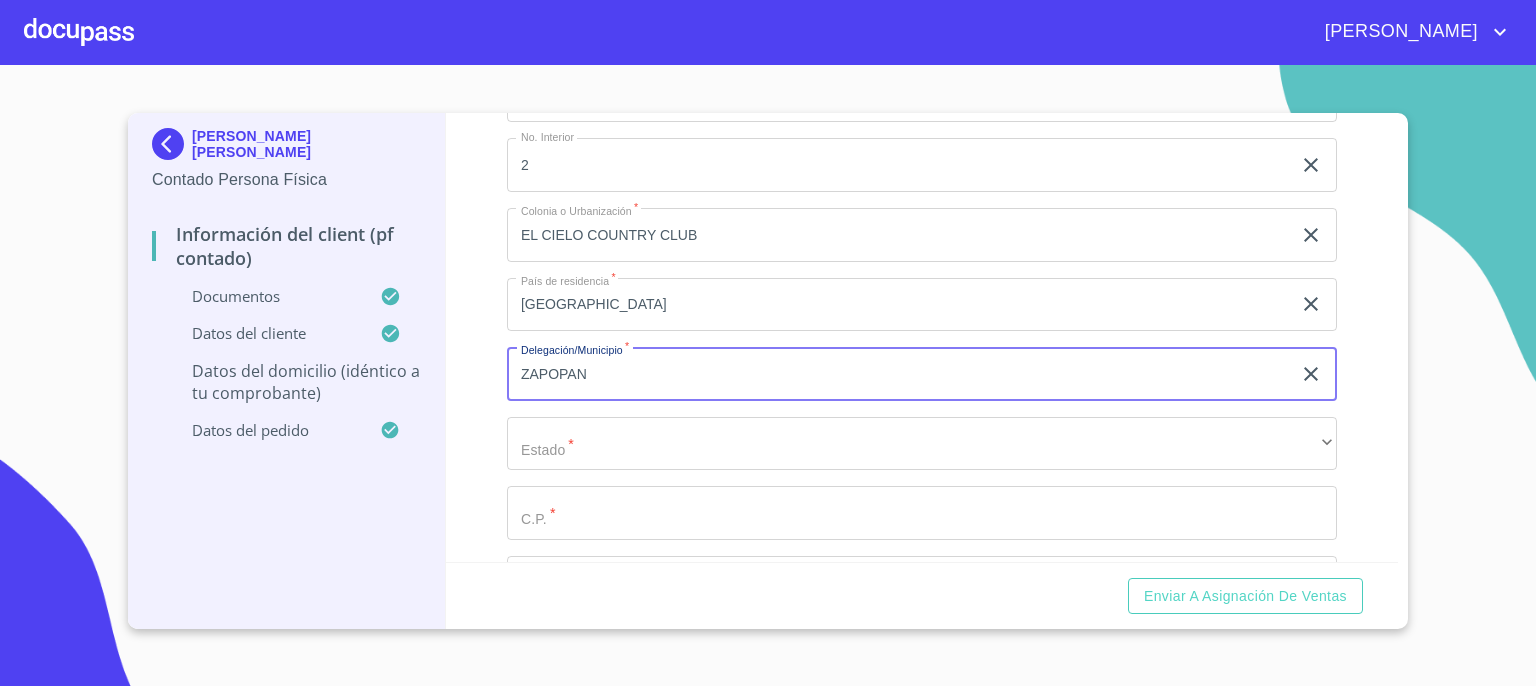 scroll, scrollTop: 4951, scrollLeft: 0, axis: vertical 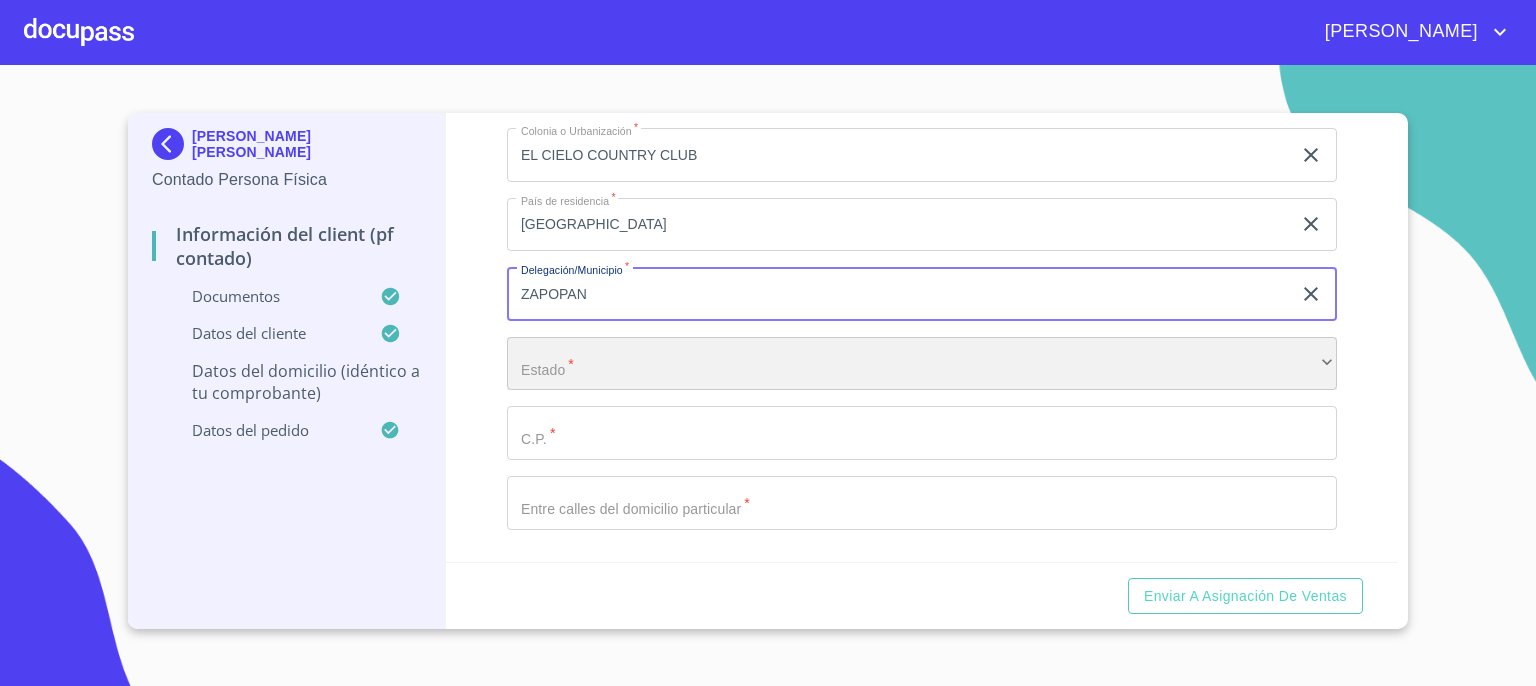 click on "​" at bounding box center (922, 364) 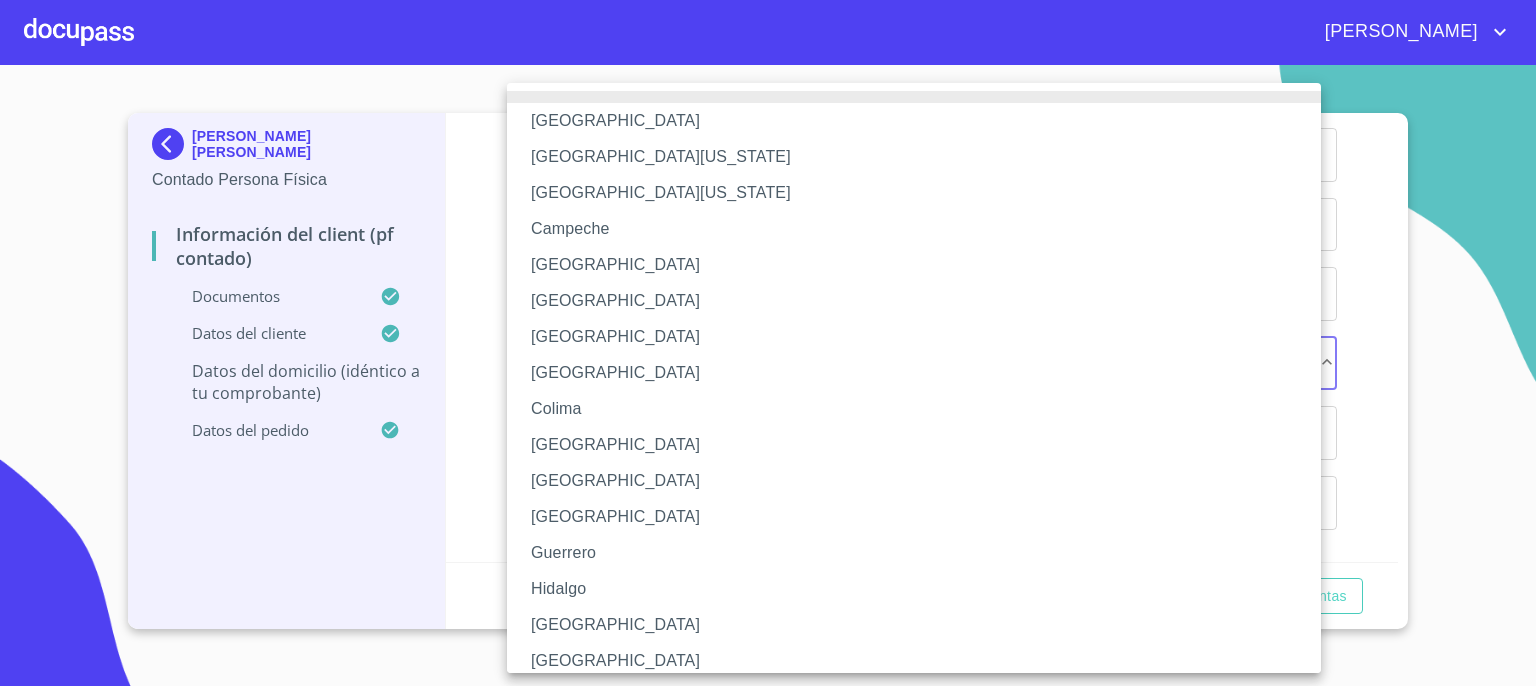 click on "[GEOGRAPHIC_DATA]" at bounding box center [921, 625] 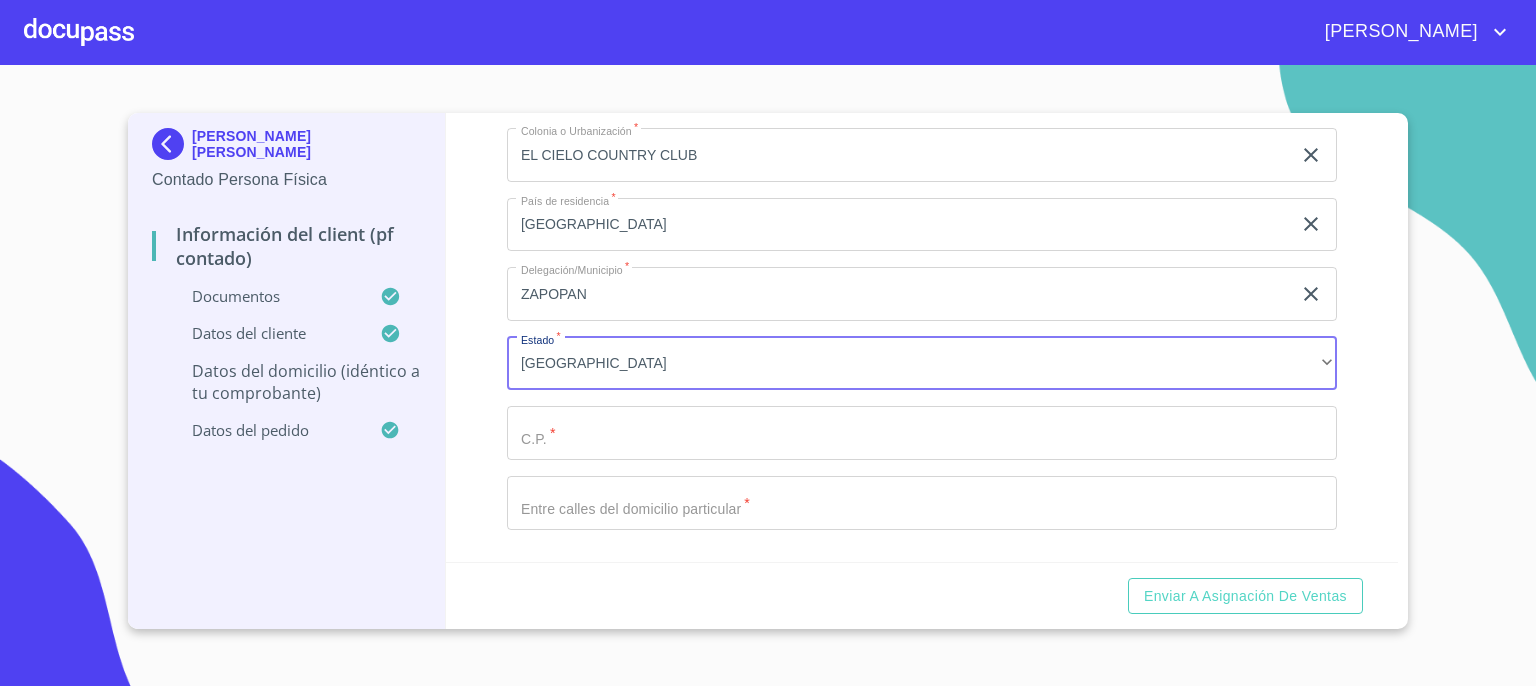 click on "Documento de identificación.   *" at bounding box center (899, -1039) 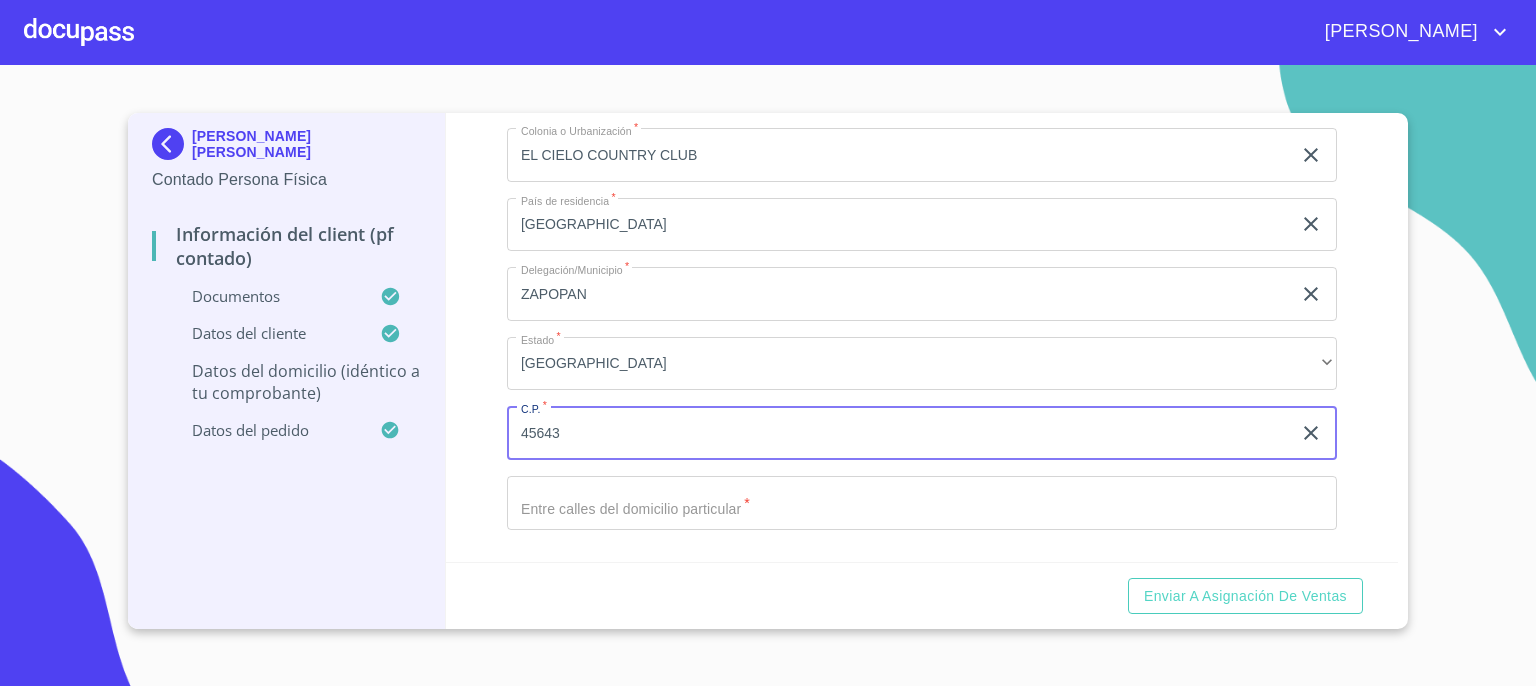 type on "45643" 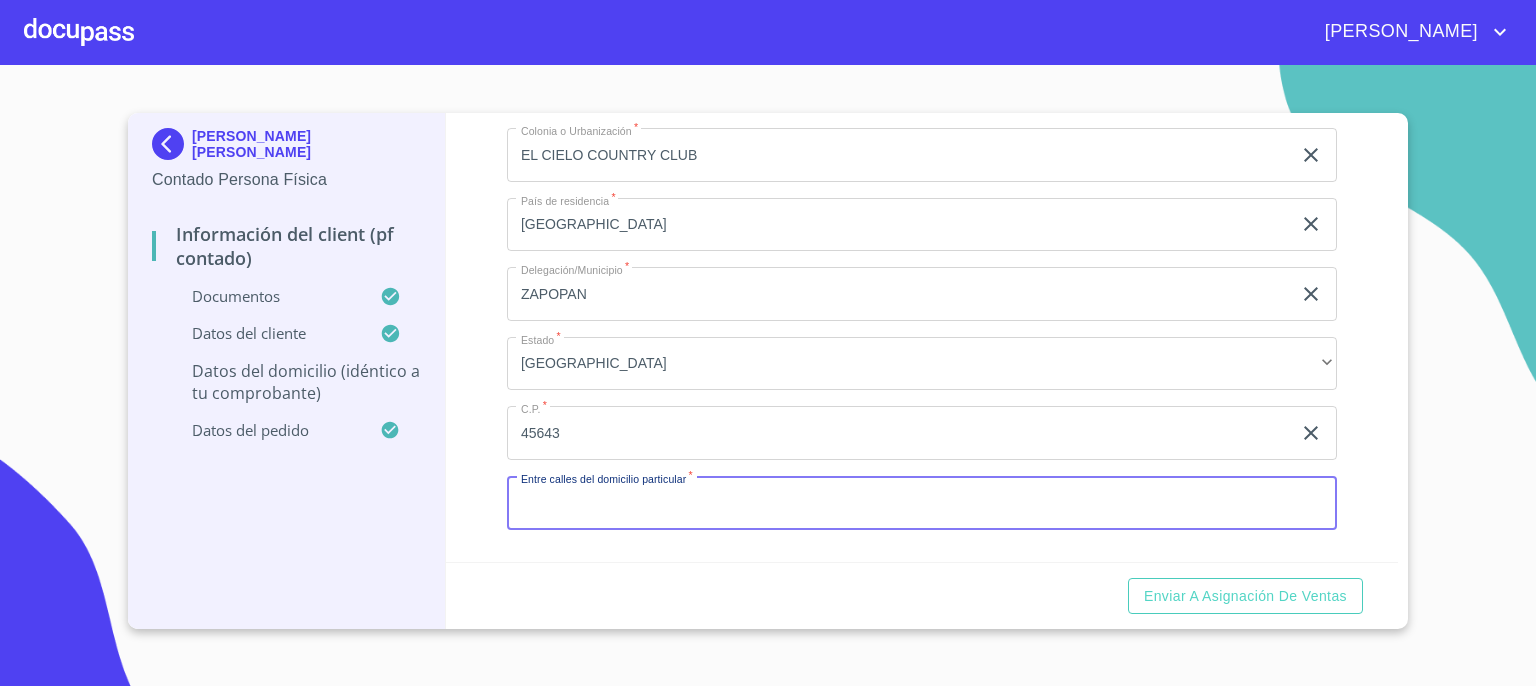 click on "Documento de identificación.   *" at bounding box center (922, 503) 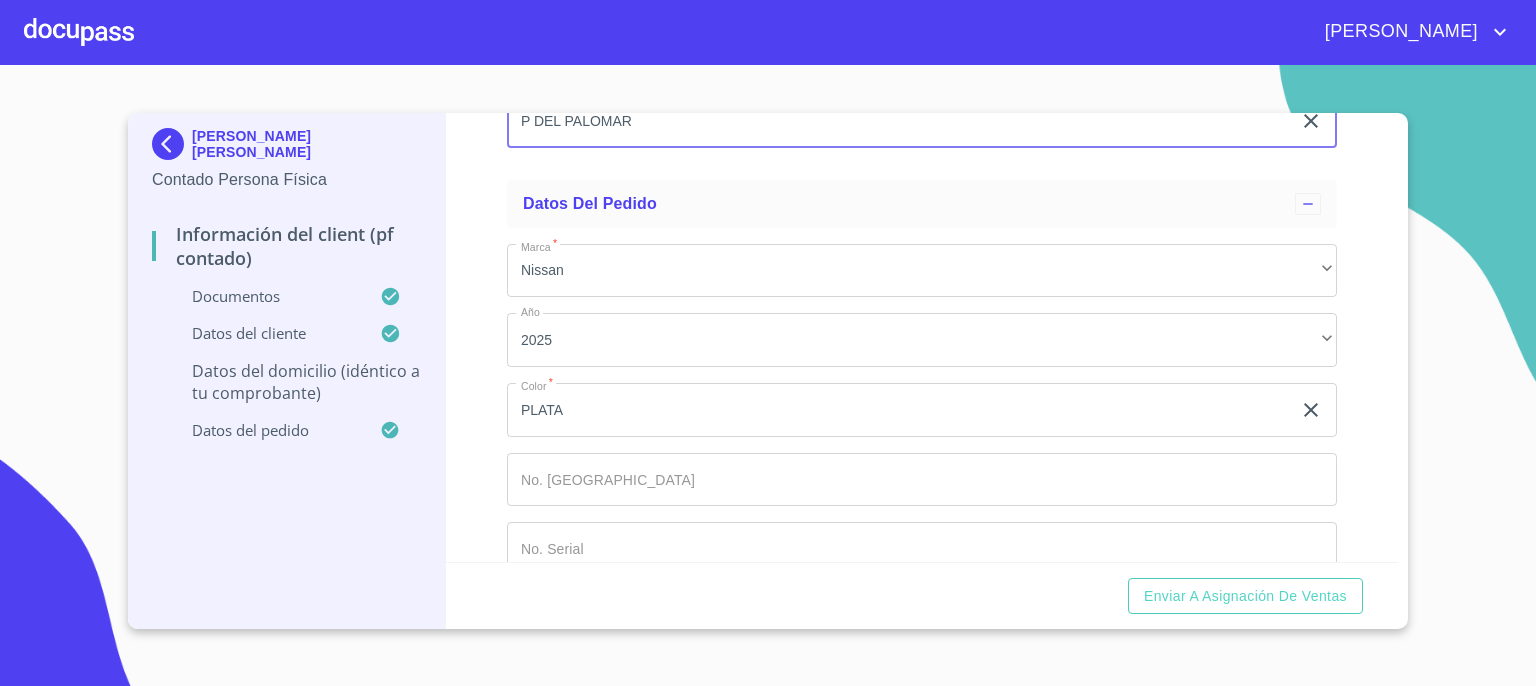 scroll, scrollTop: 5351, scrollLeft: 0, axis: vertical 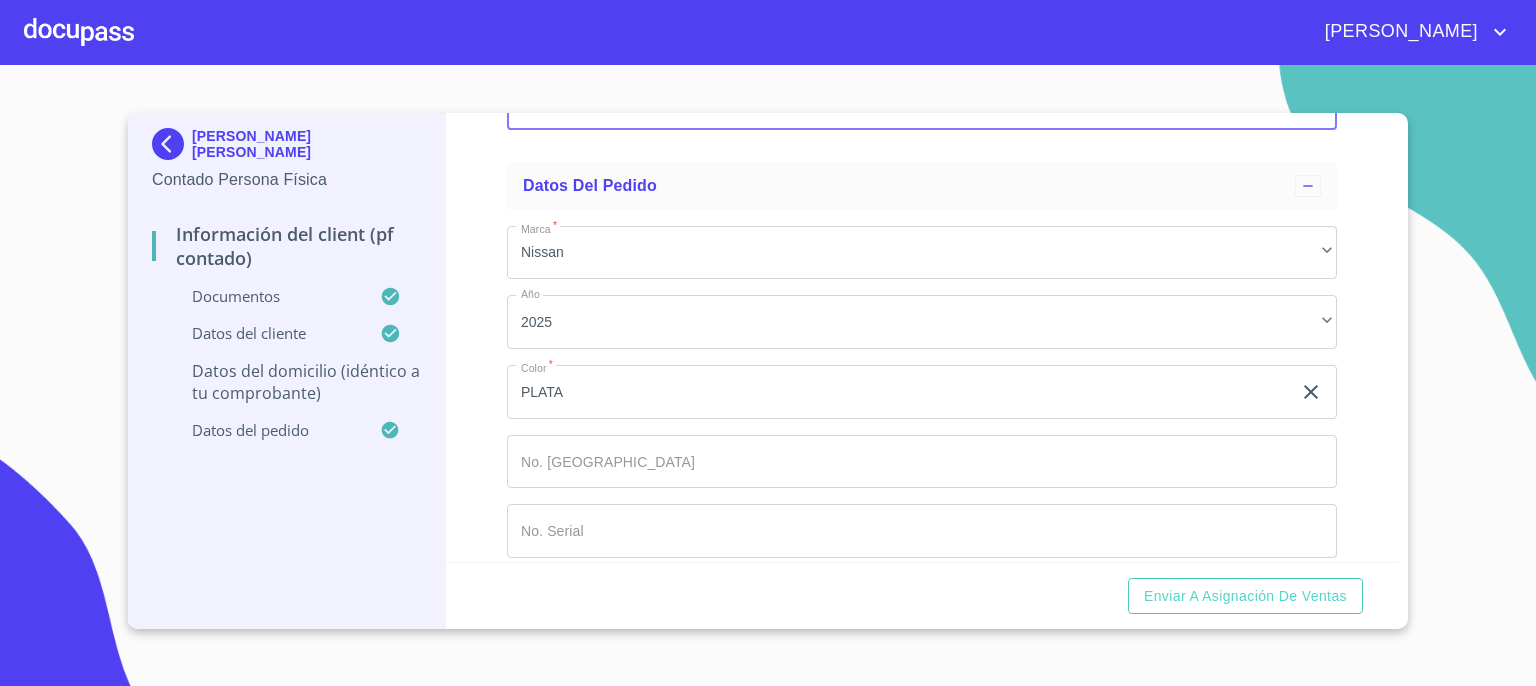 type on "P DEL PALOMAR" 